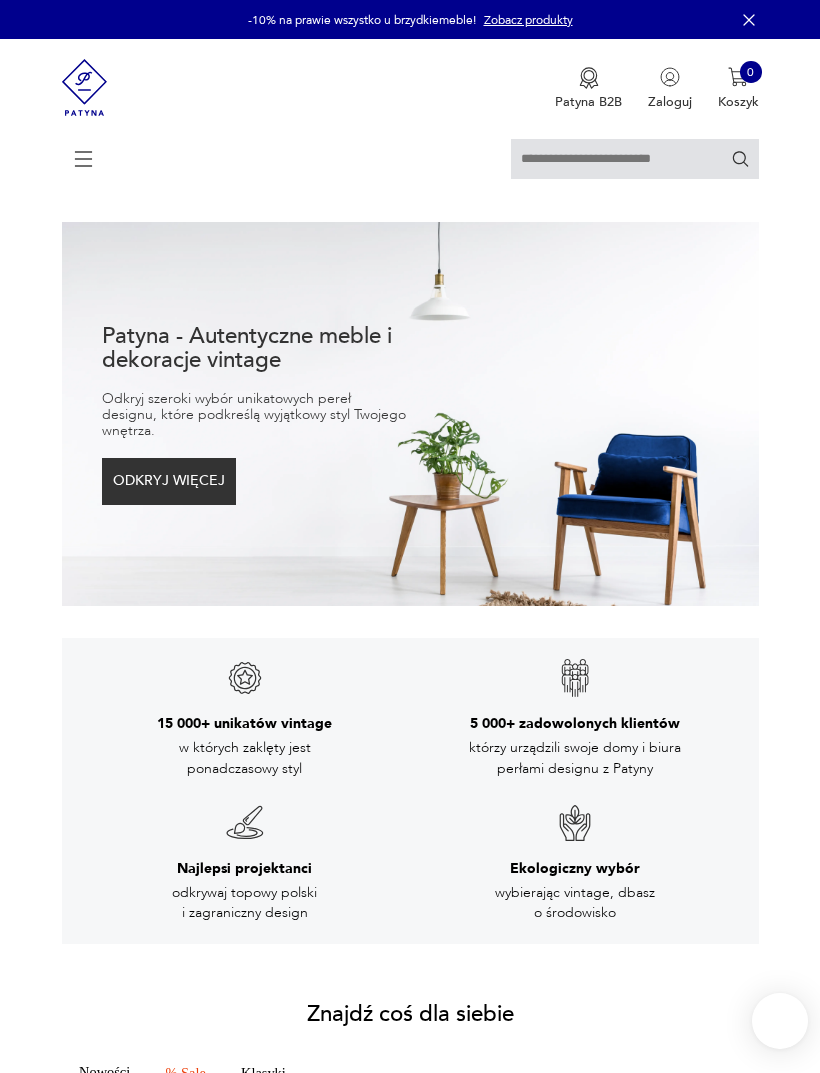 scroll, scrollTop: 0, scrollLeft: 0, axis: both 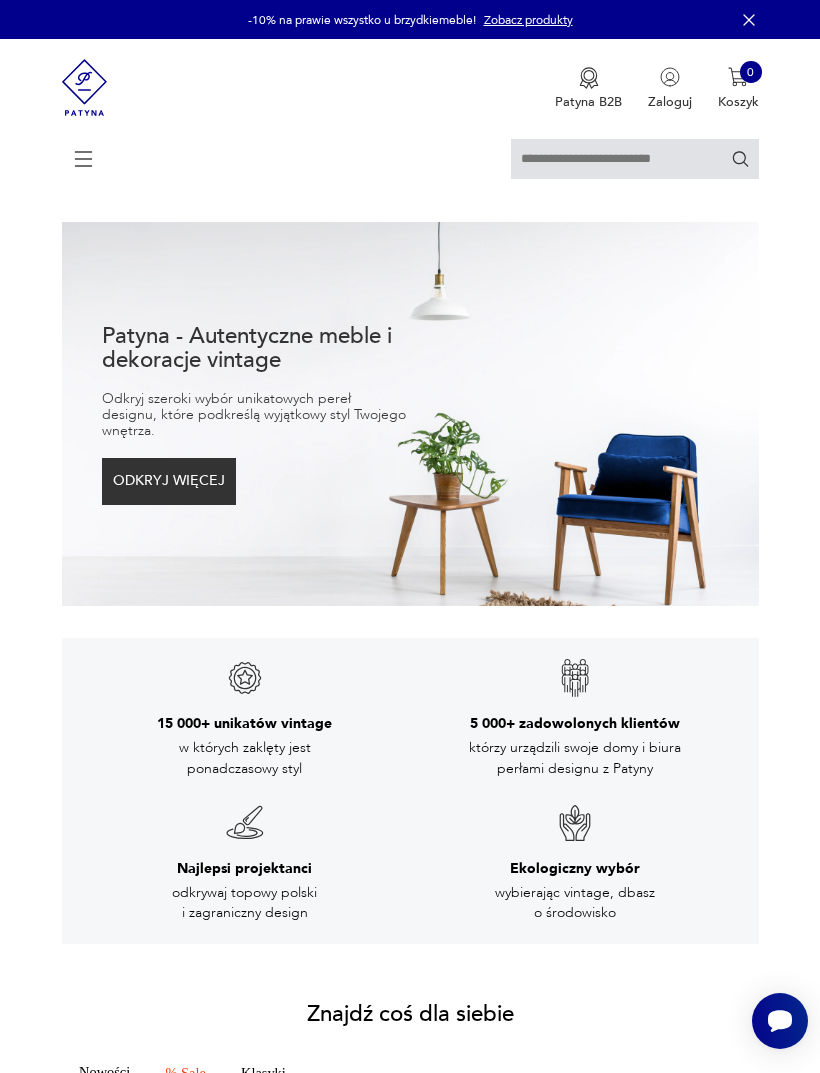 click at bounding box center [84, 159] 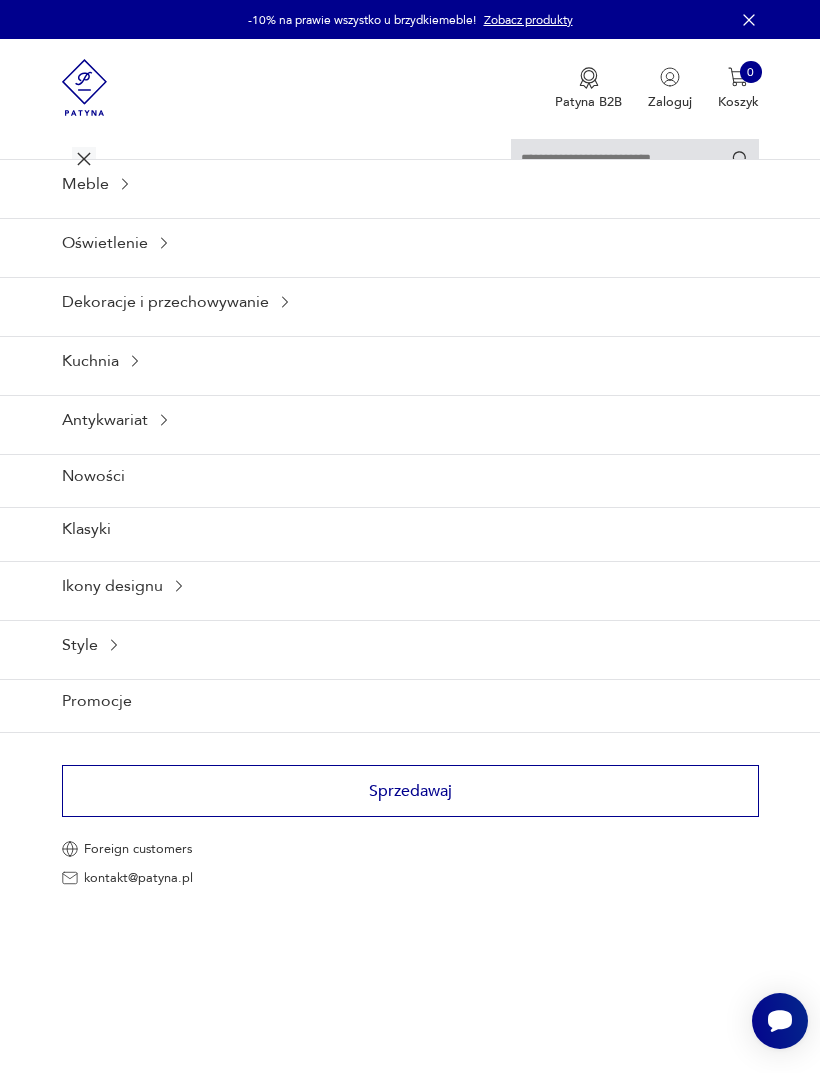 click on "Oświetlenie" at bounding box center [410, 183] 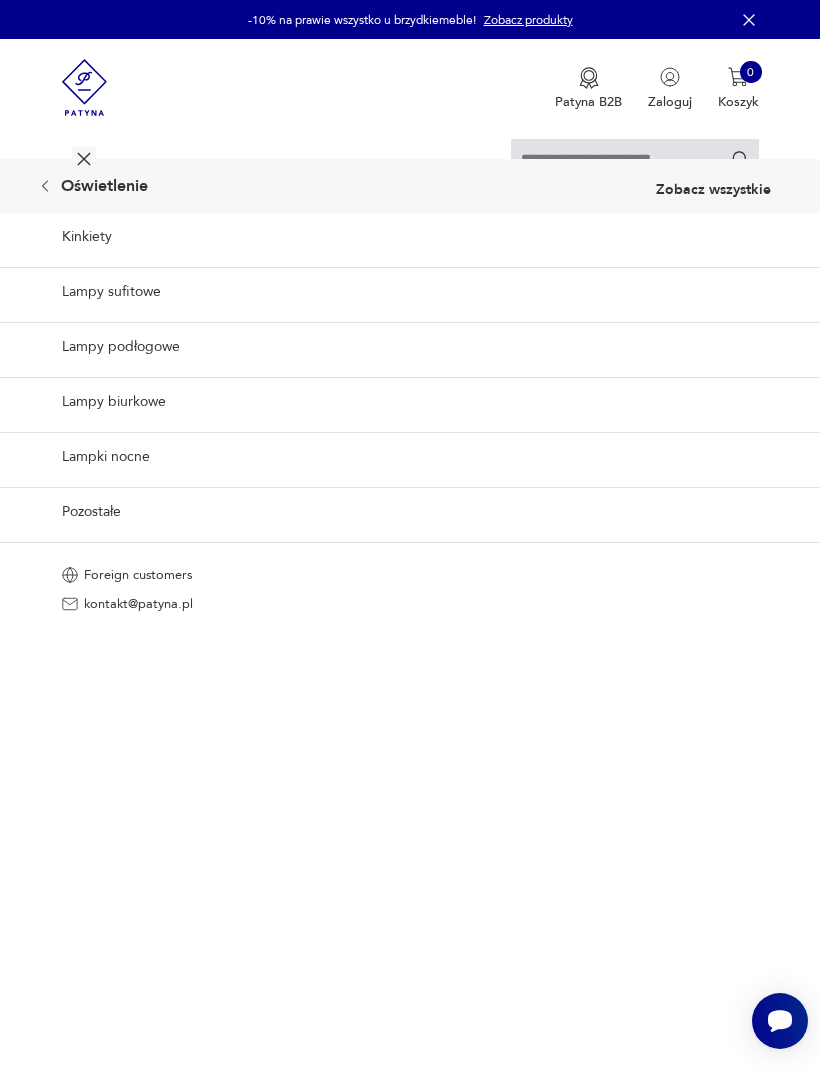 click on "Kinkiety" at bounding box center (410, 237) 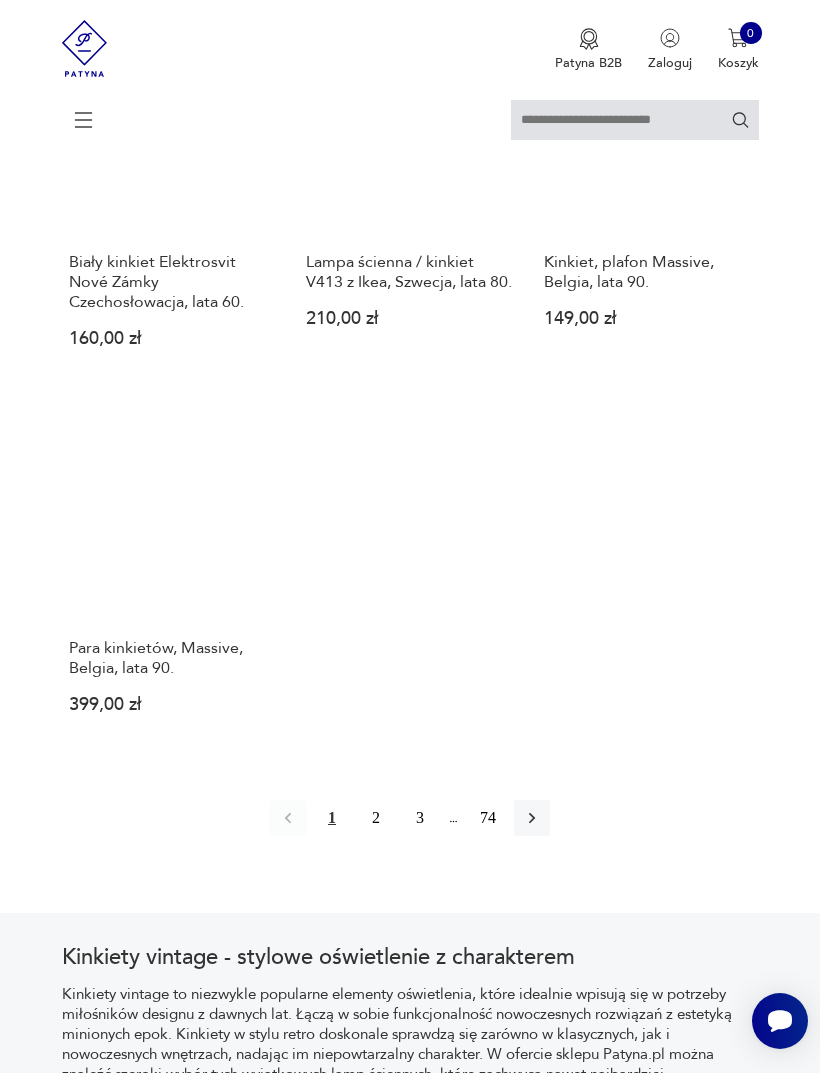 scroll, scrollTop: 2296, scrollLeft: 0, axis: vertical 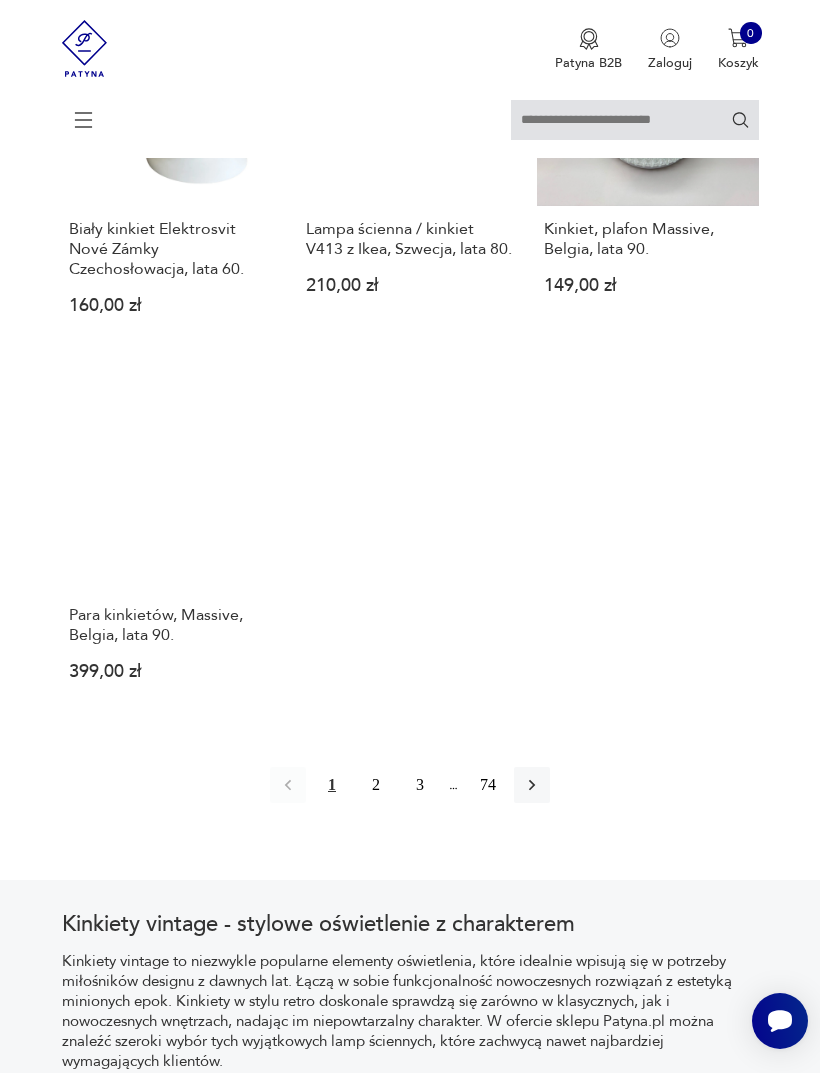 click on "2" at bounding box center [376, 785] 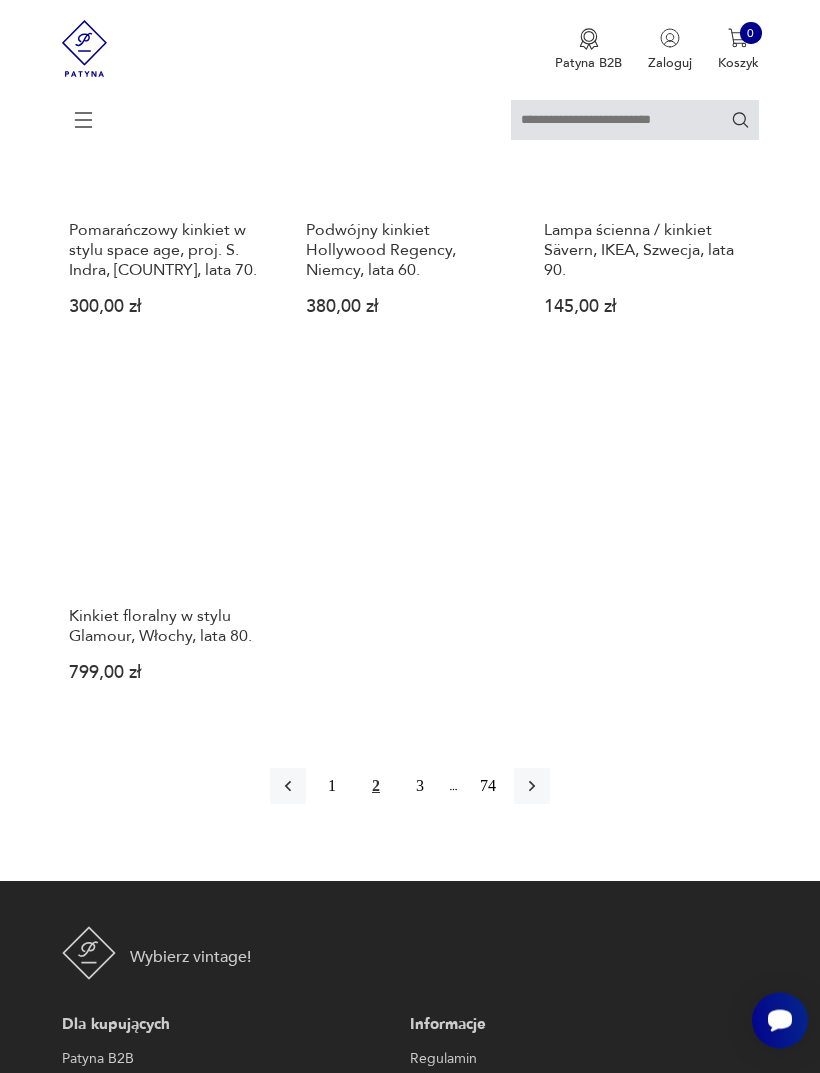 scroll, scrollTop: 2276, scrollLeft: 0, axis: vertical 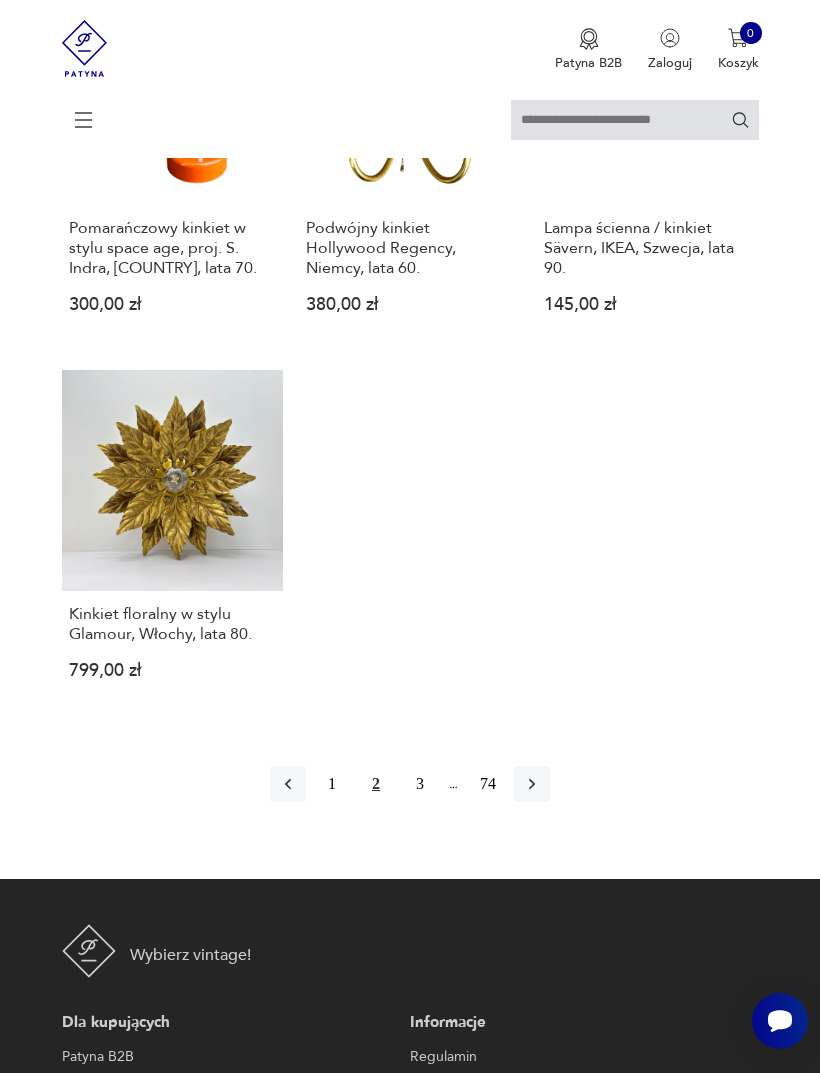 click on "3" at bounding box center [420, 784] 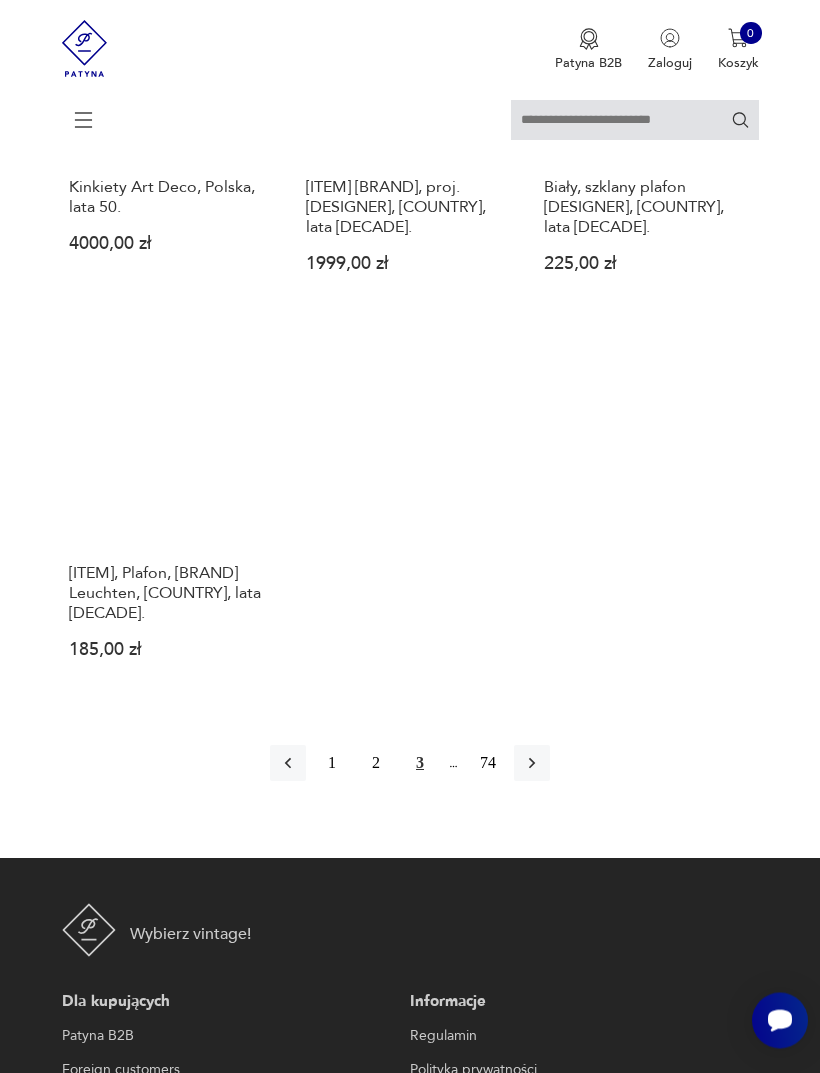 scroll, scrollTop: 2298, scrollLeft: 0, axis: vertical 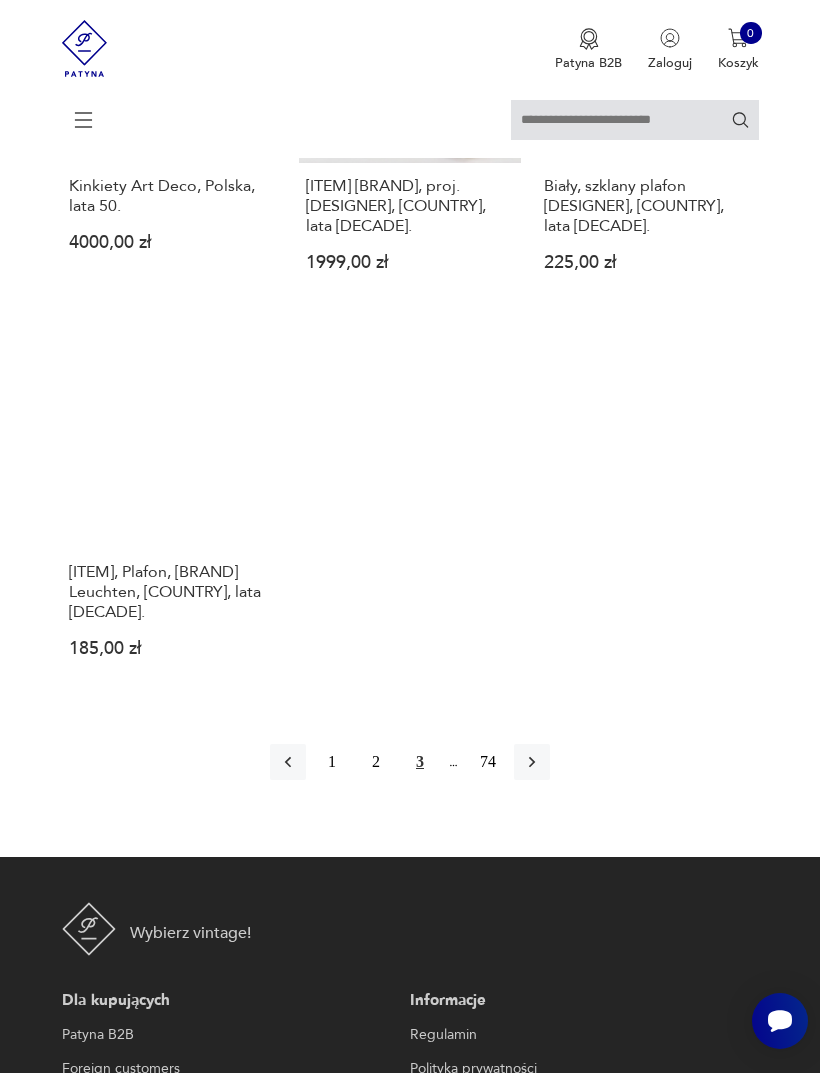 click at bounding box center (532, 762) 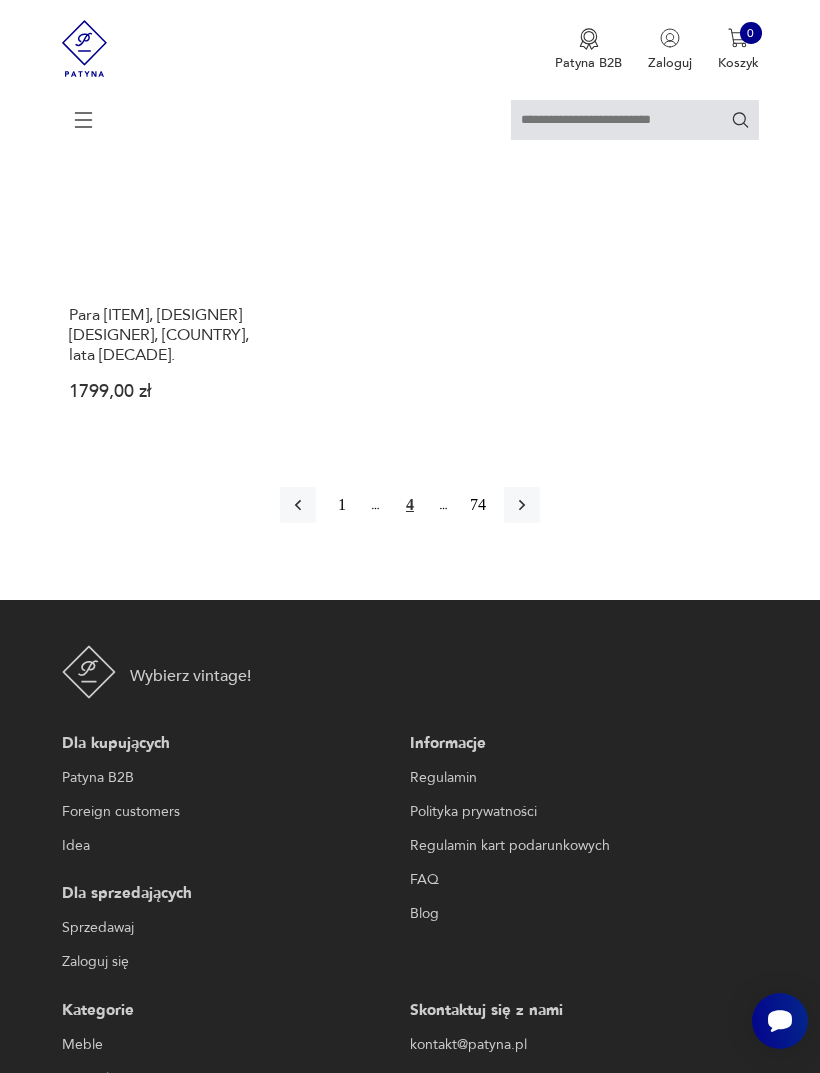scroll, scrollTop: 2631, scrollLeft: 0, axis: vertical 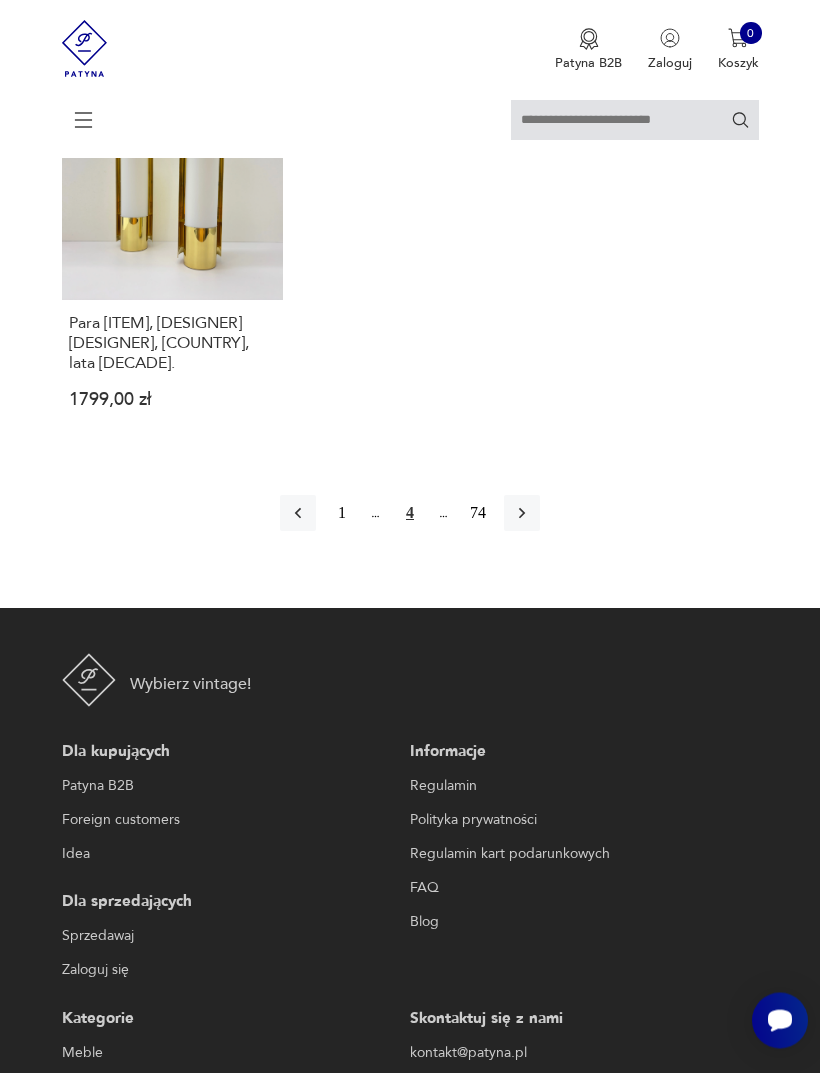 click at bounding box center (522, 514) 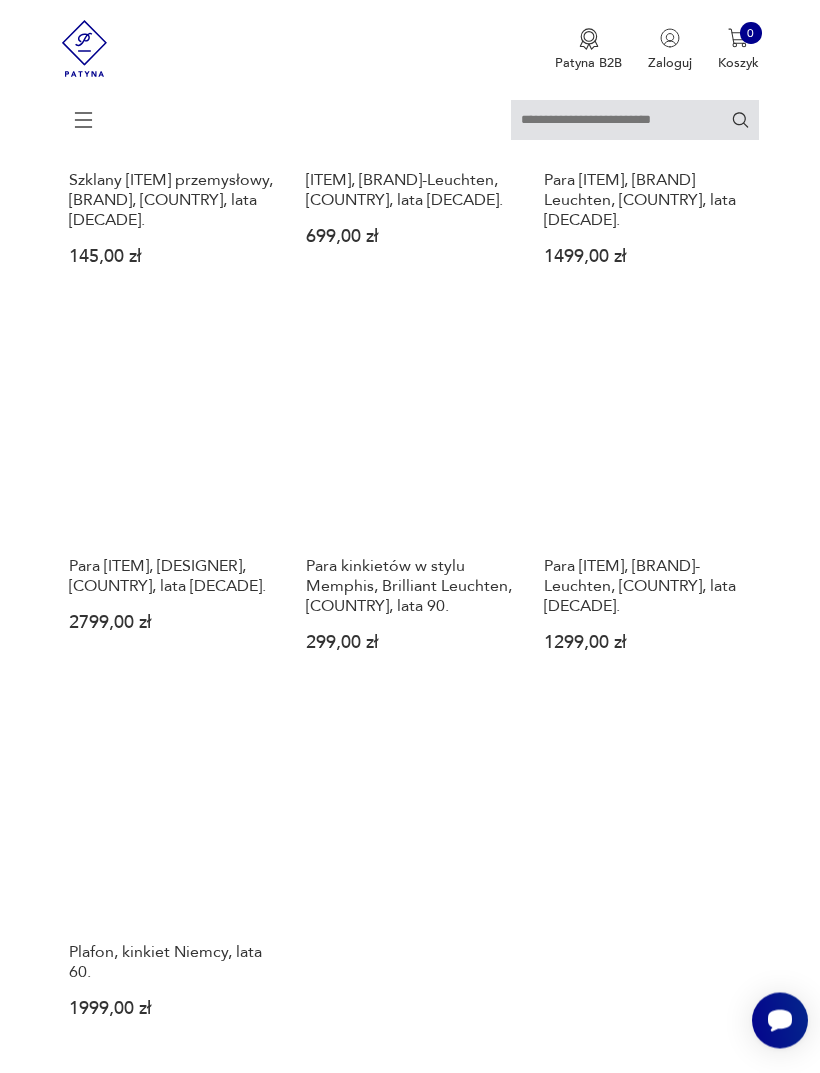 scroll, scrollTop: 1917, scrollLeft: 0, axis: vertical 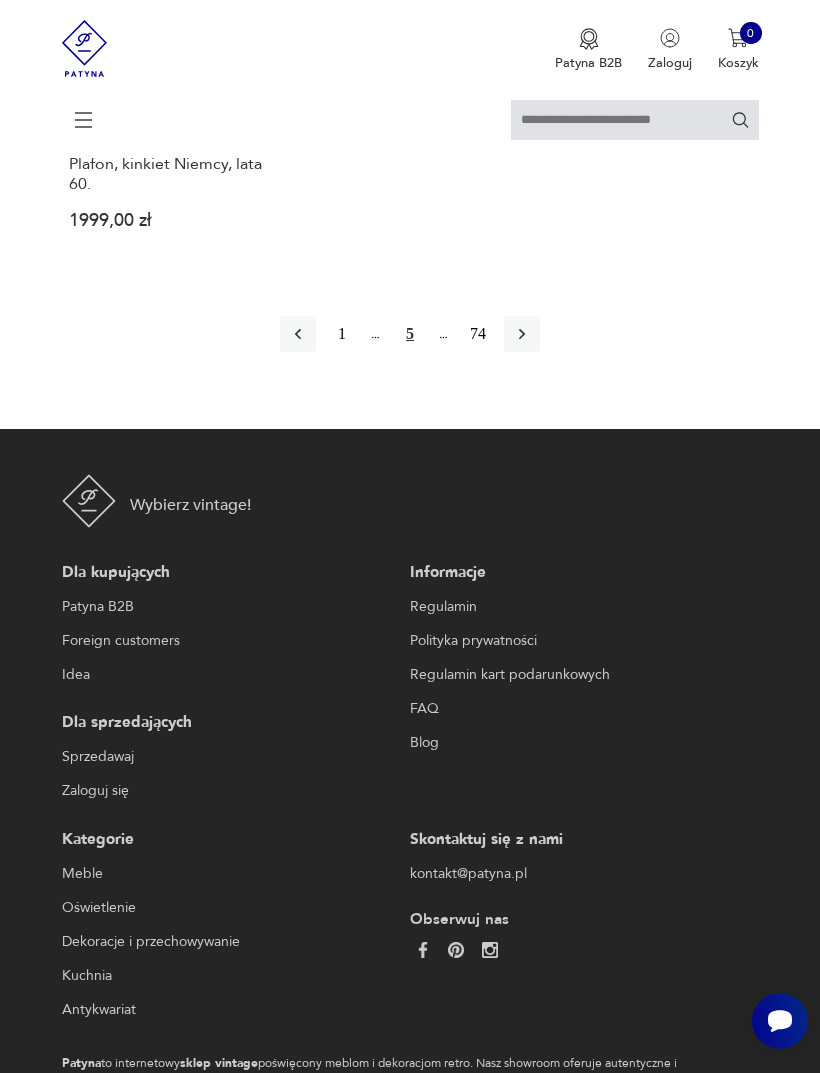 click at bounding box center [522, 334] 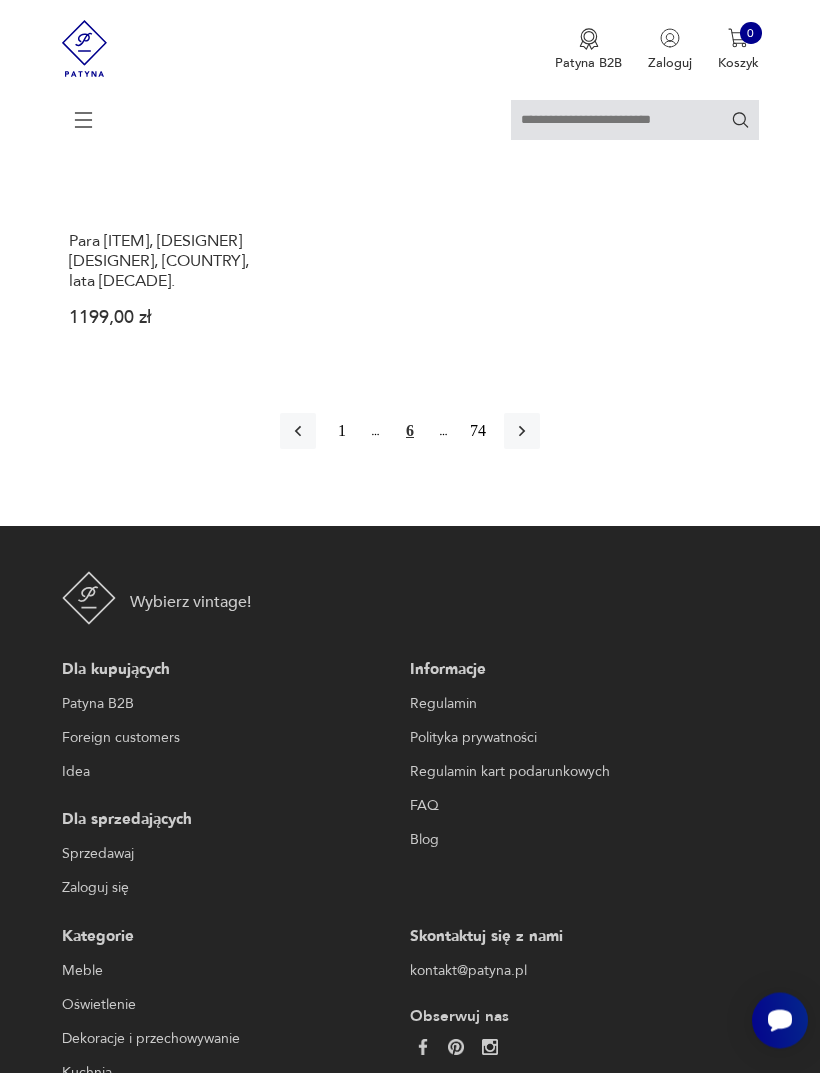 scroll, scrollTop: 2651, scrollLeft: 0, axis: vertical 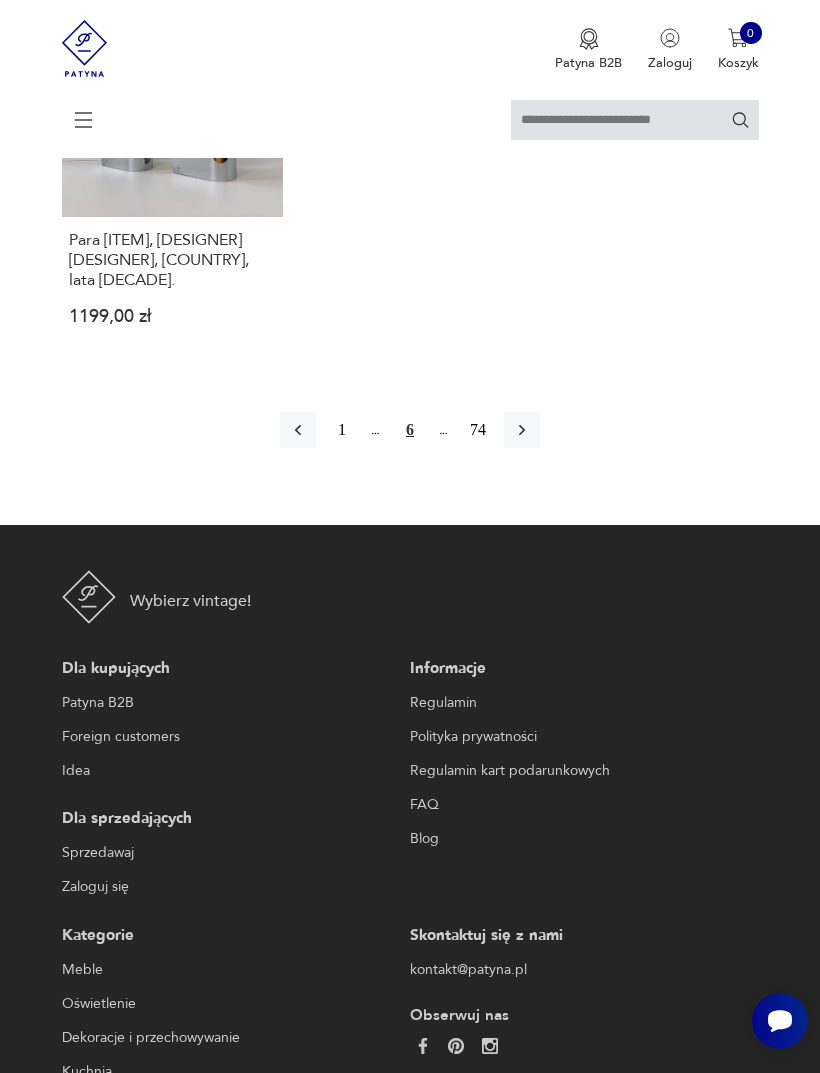 click at bounding box center [522, 430] 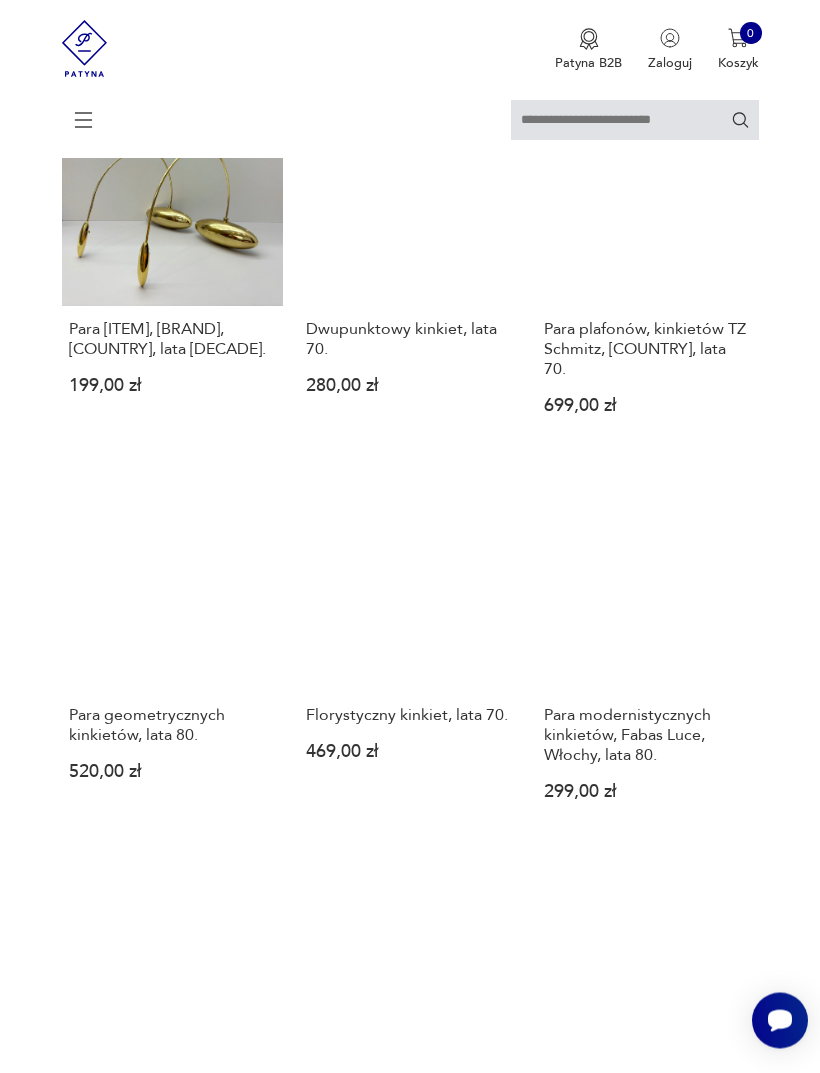 scroll, scrollTop: 365, scrollLeft: 0, axis: vertical 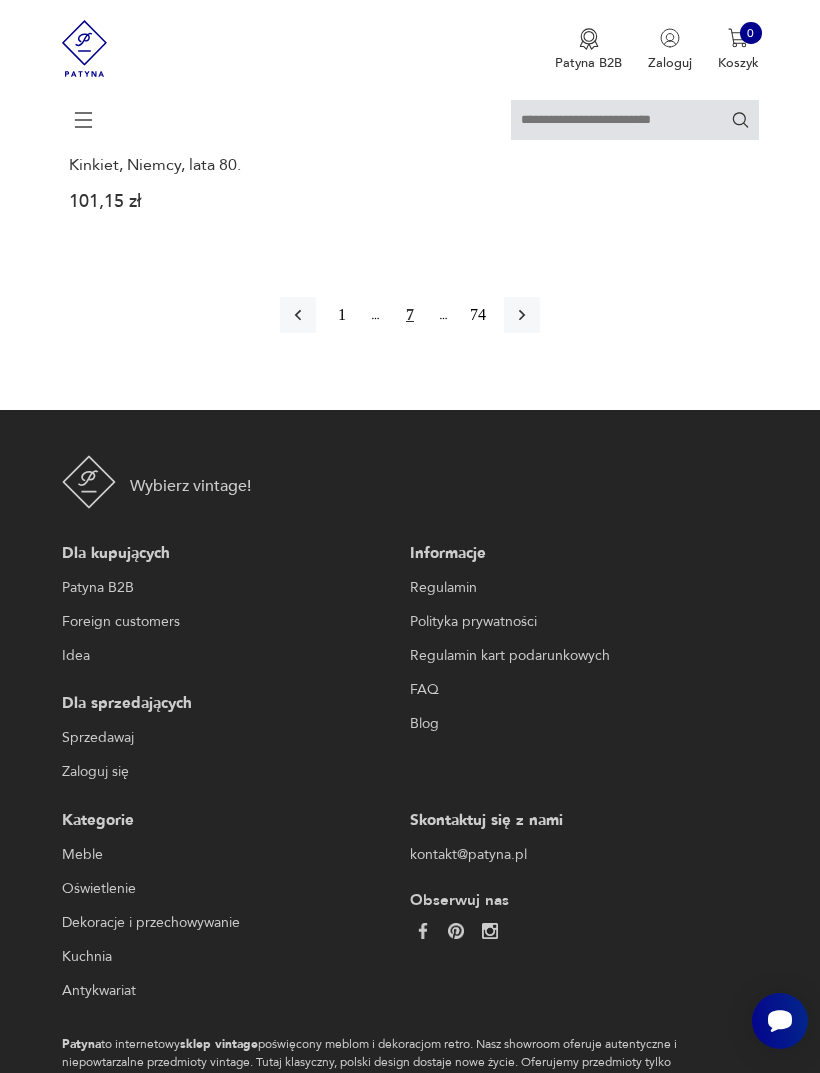 click at bounding box center [522, 315] 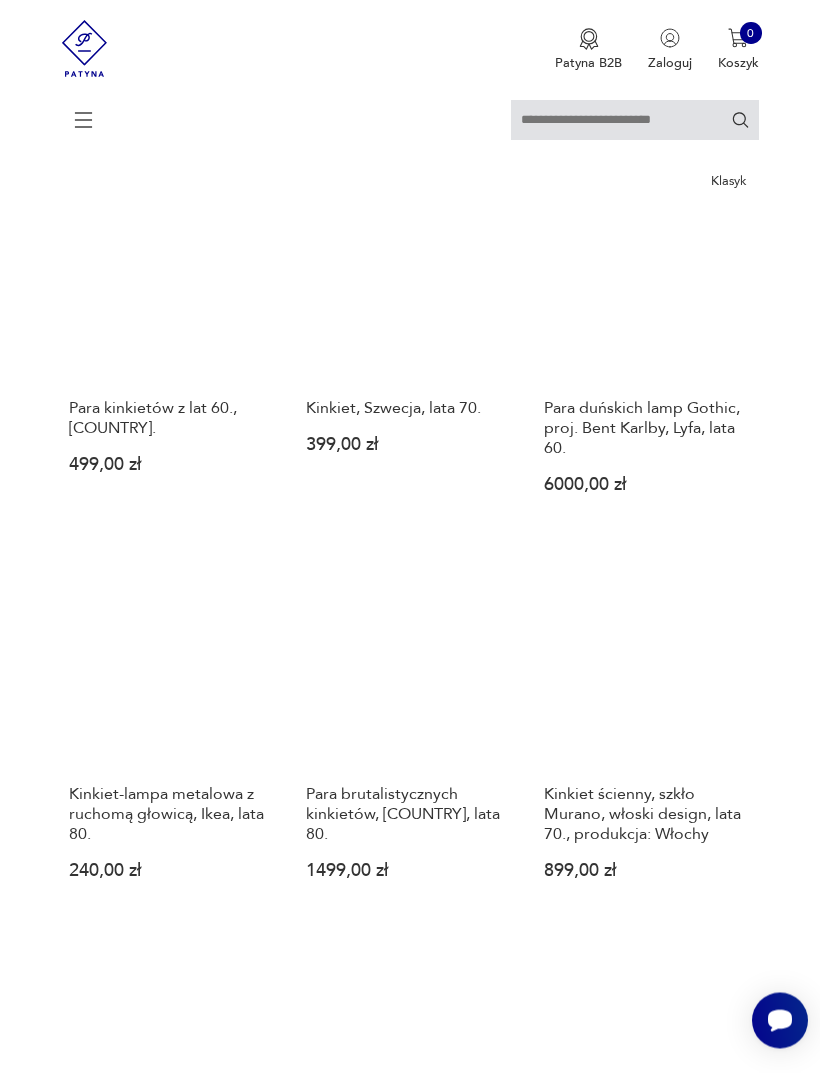 scroll, scrollTop: 1307, scrollLeft: 0, axis: vertical 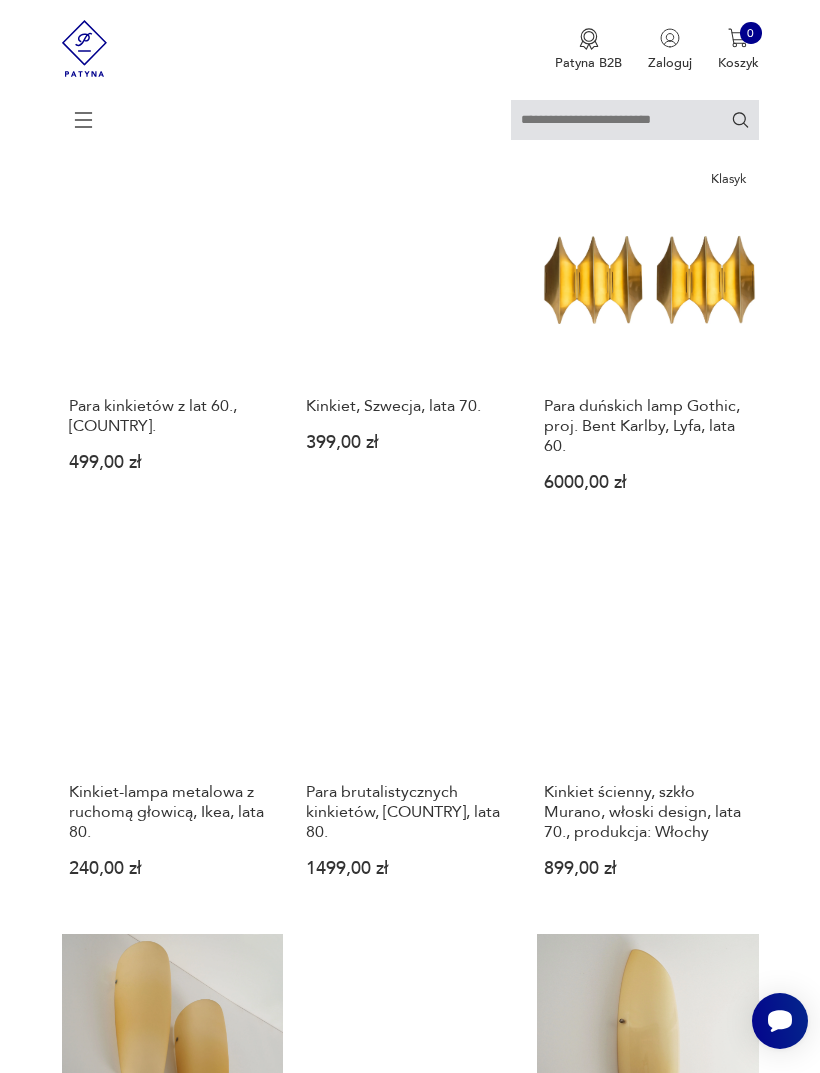 click on "Klasyk Para duńskich lamp [STYLE], proj. [DESIGNER], [BRAND], lata [DECADE]. [PRICE]" at bounding box center (648, 342) 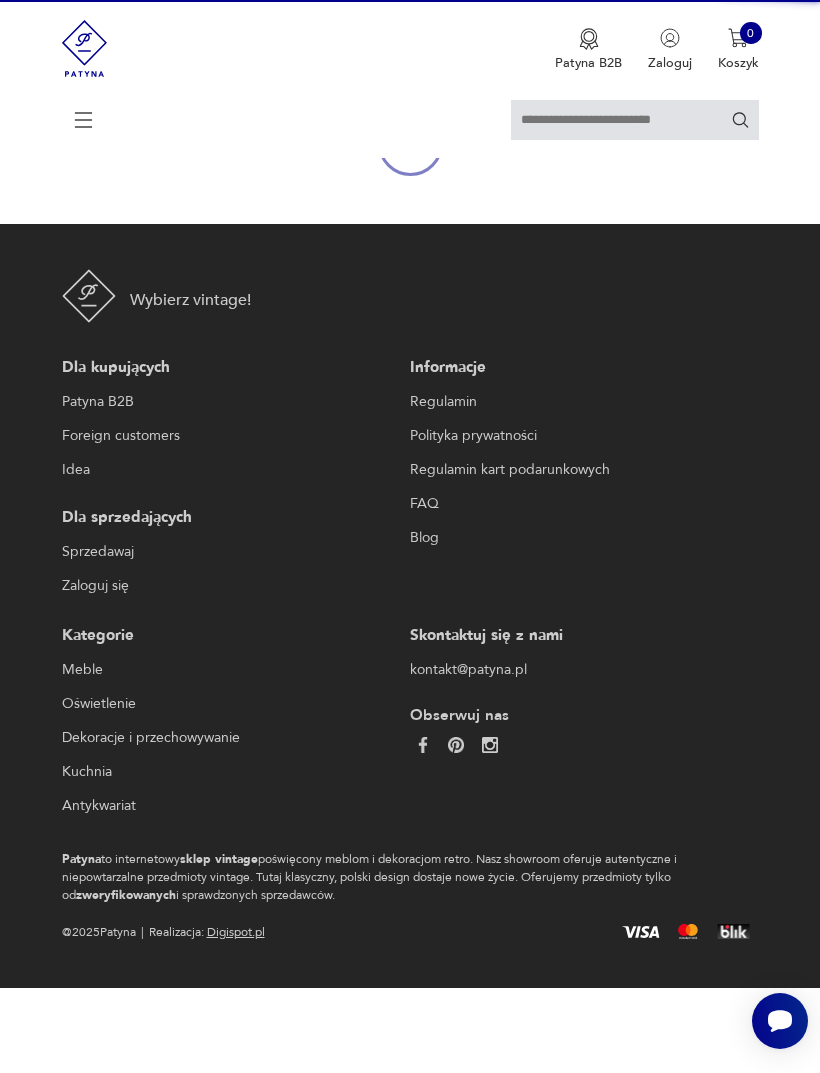 scroll, scrollTop: 174, scrollLeft: 0, axis: vertical 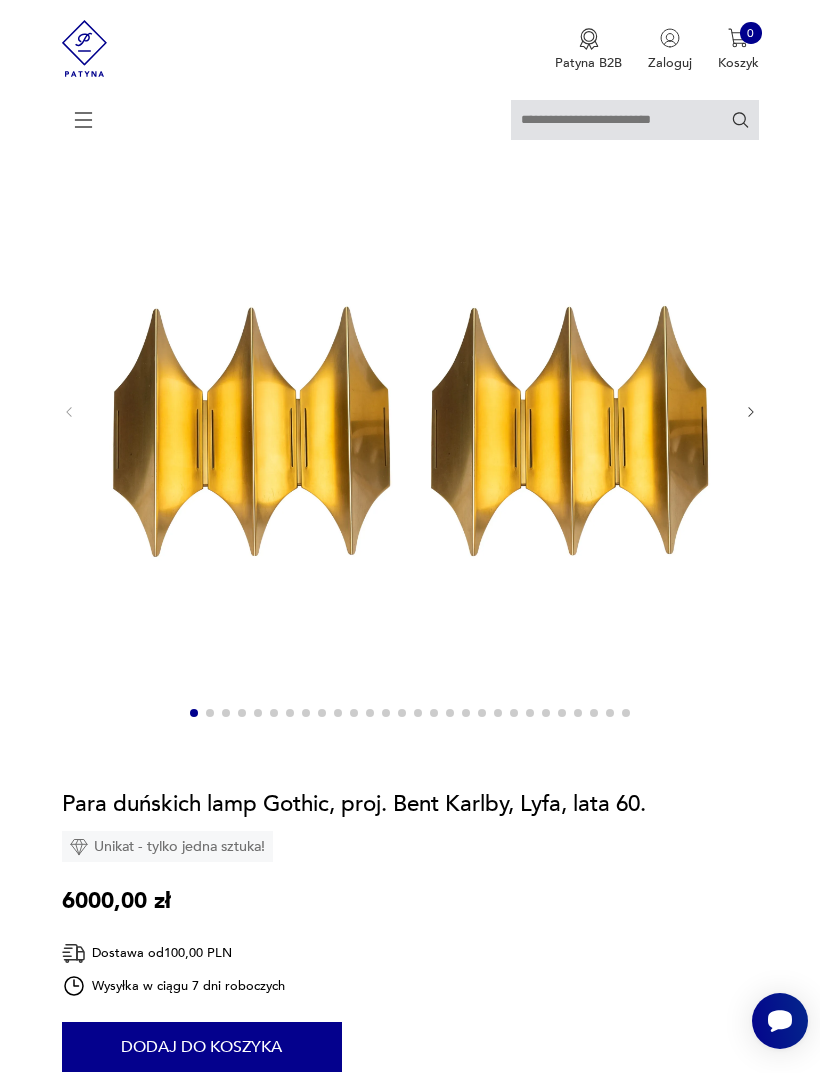 click at bounding box center (751, 412) 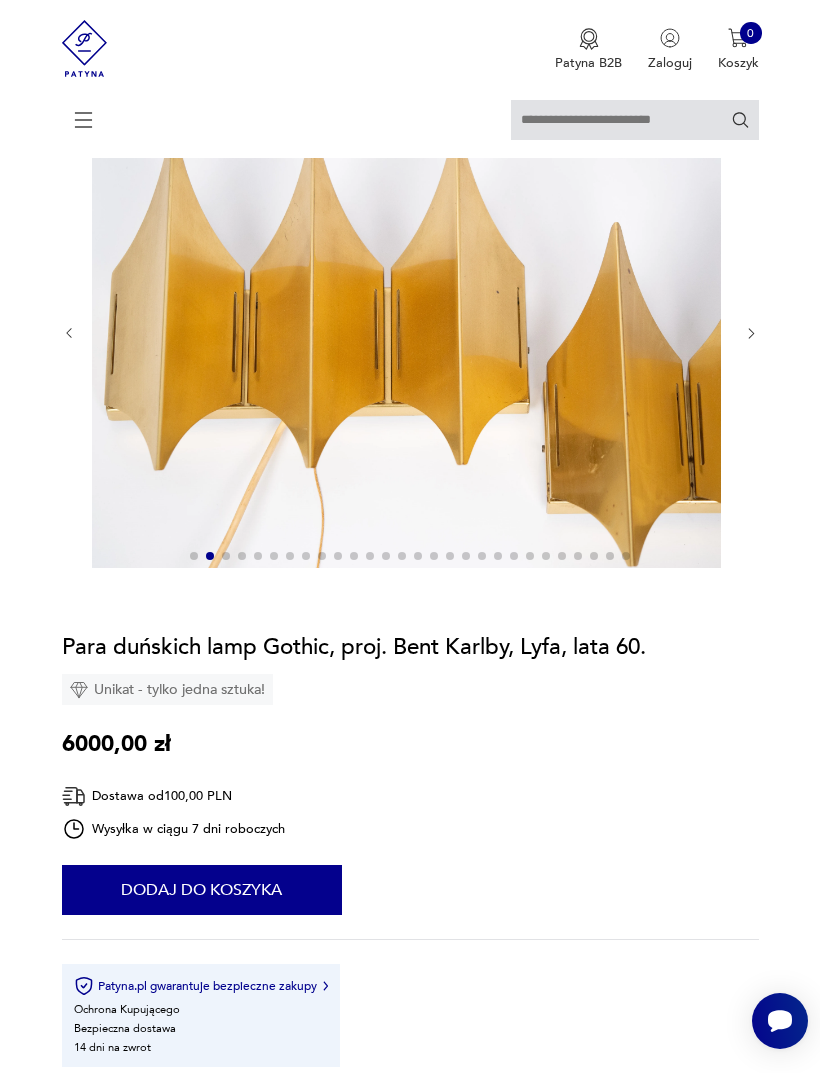 click at bounding box center [410, 333] 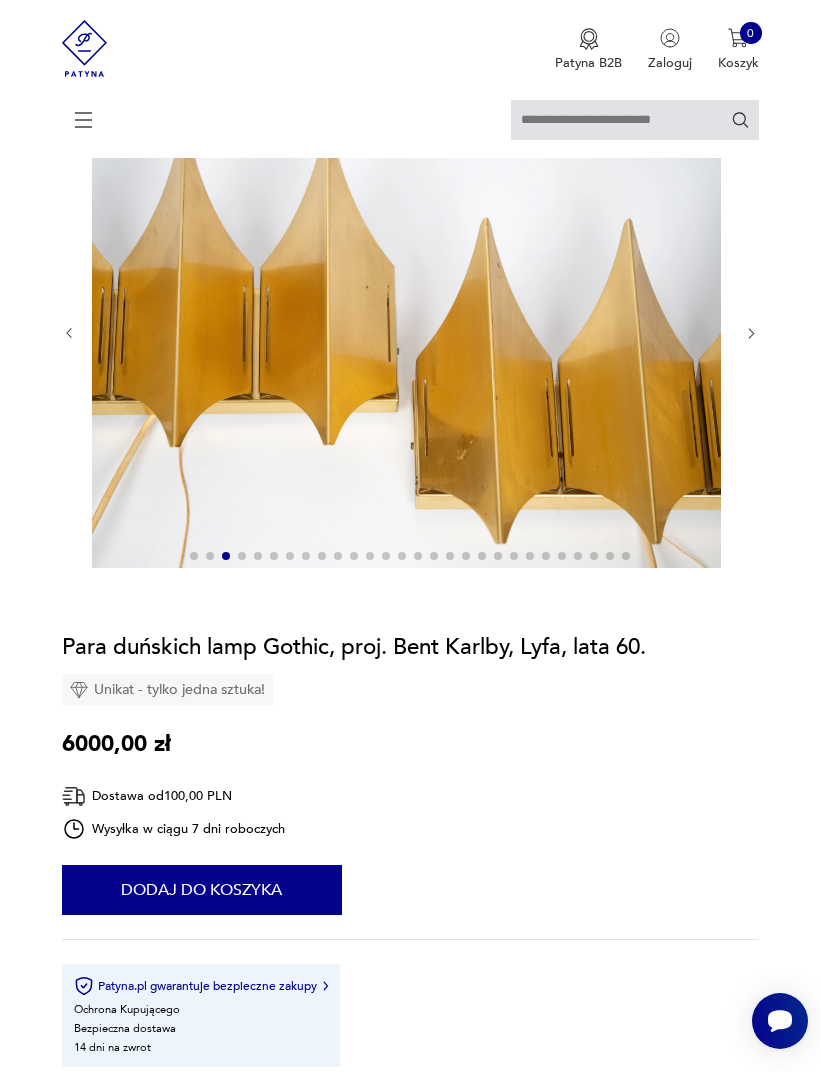 click on "Klasyk Opis produktu Para rzadkich mosiężnych [ITEM] [STYLE] [NUMBER] projektu [DESIGNER] z lat [DECADE]-[DECADE]. Doskonała jakość, lity mosiądz.
Wymiary:
wysokość: [NUMBER]cm
Głębokość [NUMBER]cm
Szerokość [NUMBER]cm
Lampy są w bardzo dobrym stanie jak na swoje lata. Drobne ślady czasu.
Wysyłka lamp odbywa się z [COUNTRY]. Czas dostawy to maksymalnie [NUMBER] dni roboczych. Rozwiń więcej Szczegóły produktu Stan:   idealny Miasto sprzedawcy :   [CITY] Datowanie :   [YEAR] - [YEAR] Tworzywo :   metal Liczba sztuk:   [NUMBER] Tagi:   vintage ,  mid-century modern ,  Prezent dla kolekcjonera ,  Skandynawski minimalizm ,  design O sprzedawcy [BRAND] Zweryfikowany sprzedawca [CITY] Od roku z Patyną Dostawa i zwroty Dostępne formy dostawy: Kurier   [PRICE] Zwroty: Jeśli z jakiegokolwiek powodu chcesz zwrócić zamówiony przedmiot, masz na to   [NUMBER] dni od momentu otrzymania przesyłki. Para duńskich lamp [STYLE], proj. [DESIGNER], [BRAND], lata [DECADE]. Unikat - tylko jedna sztuka! [PRICE] Dostawa od  [PRICE] [NUMBER]
Stan:" at bounding box center (410, 892) 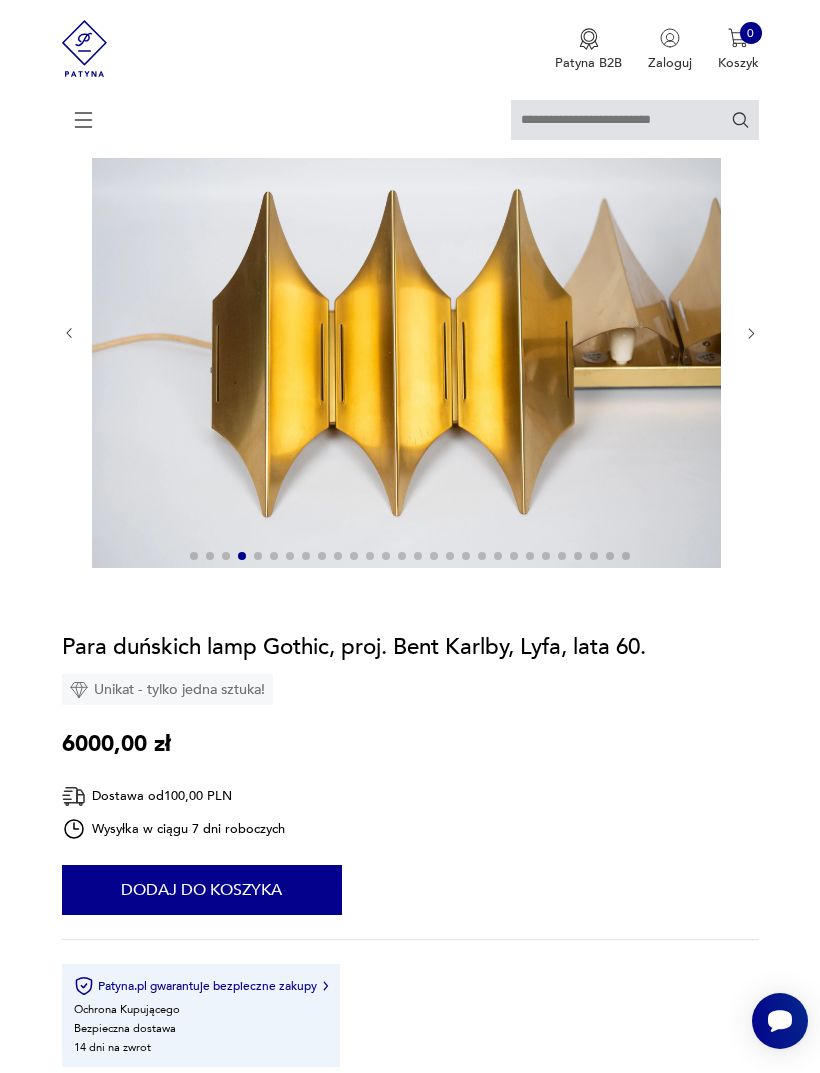 click at bounding box center [410, 333] 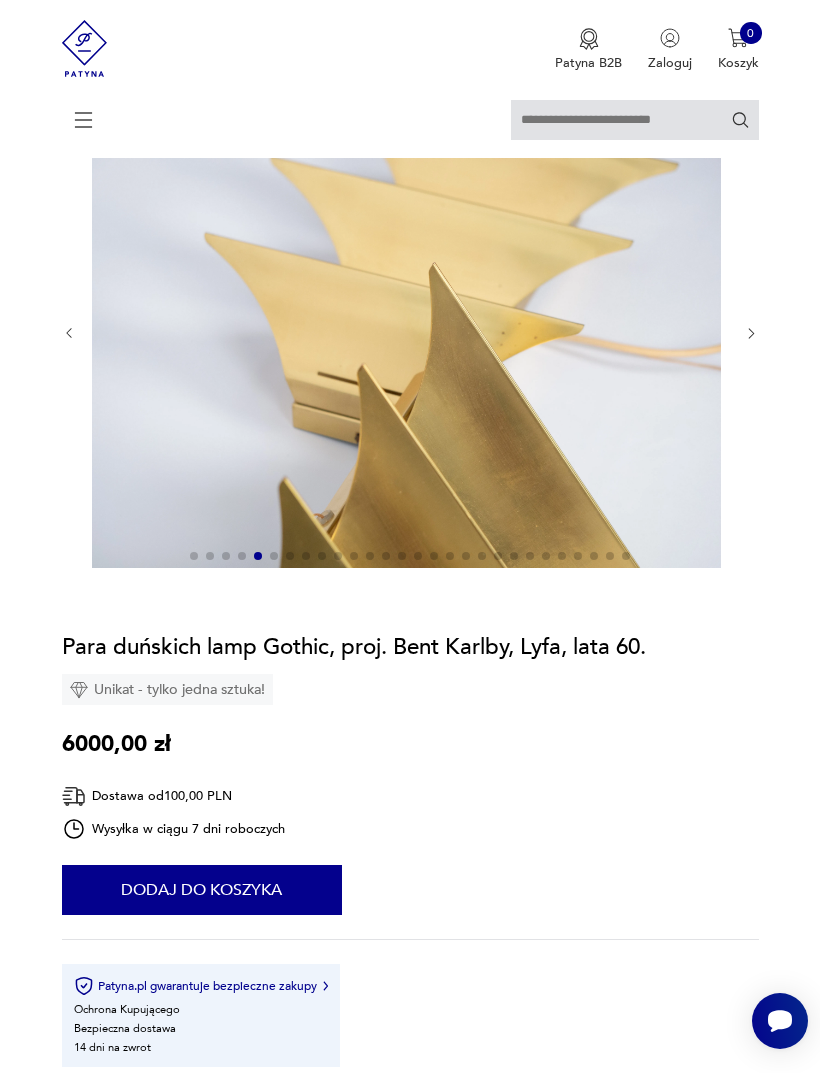 click at bounding box center [410, 333] 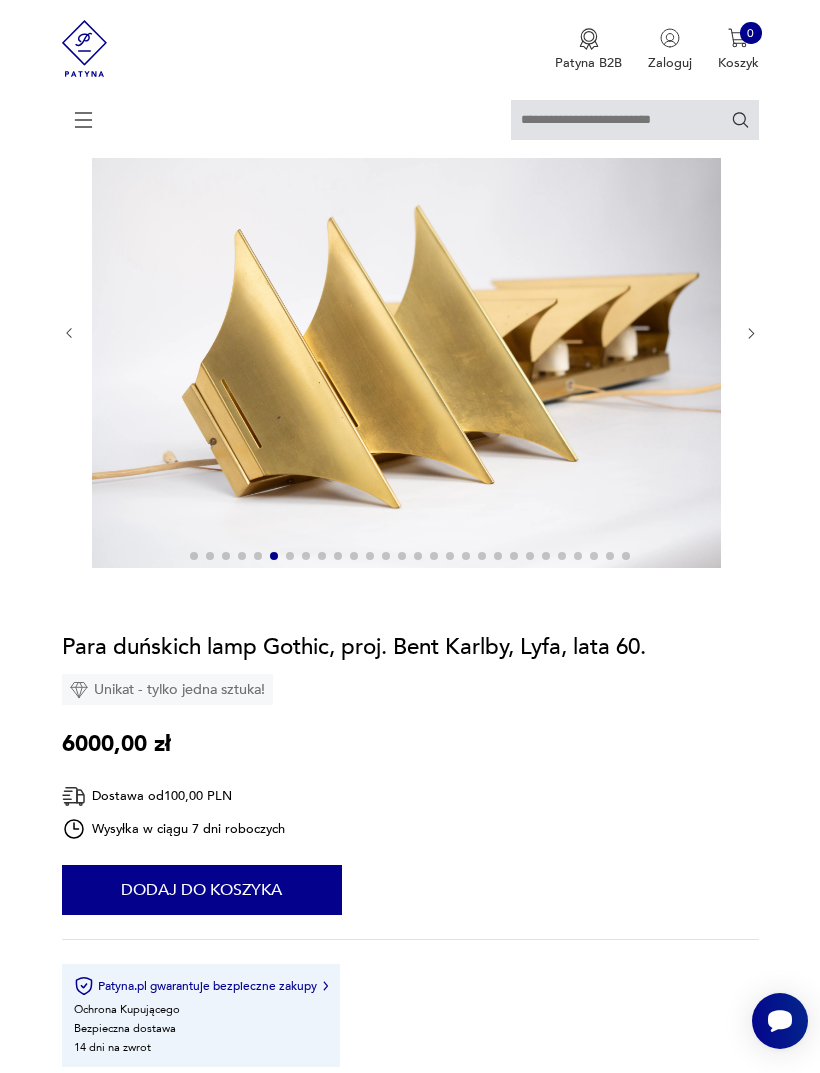 click at bounding box center [751, 333] 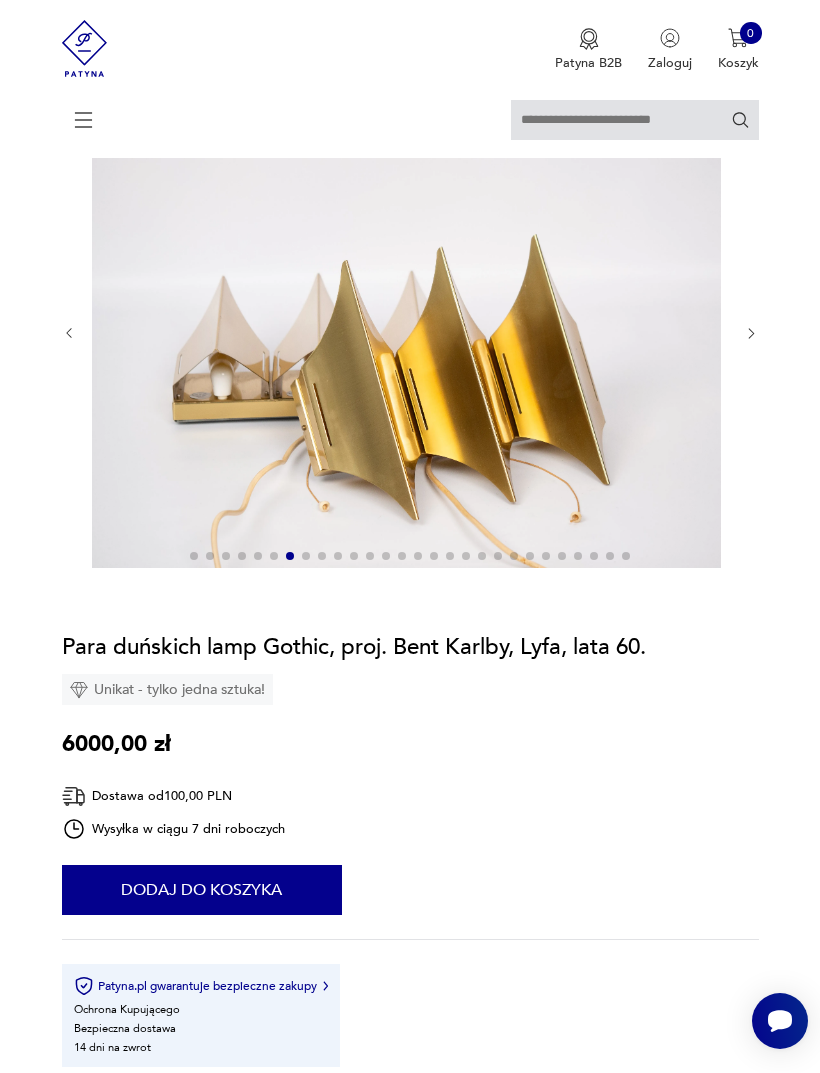 click at bounding box center [751, 333] 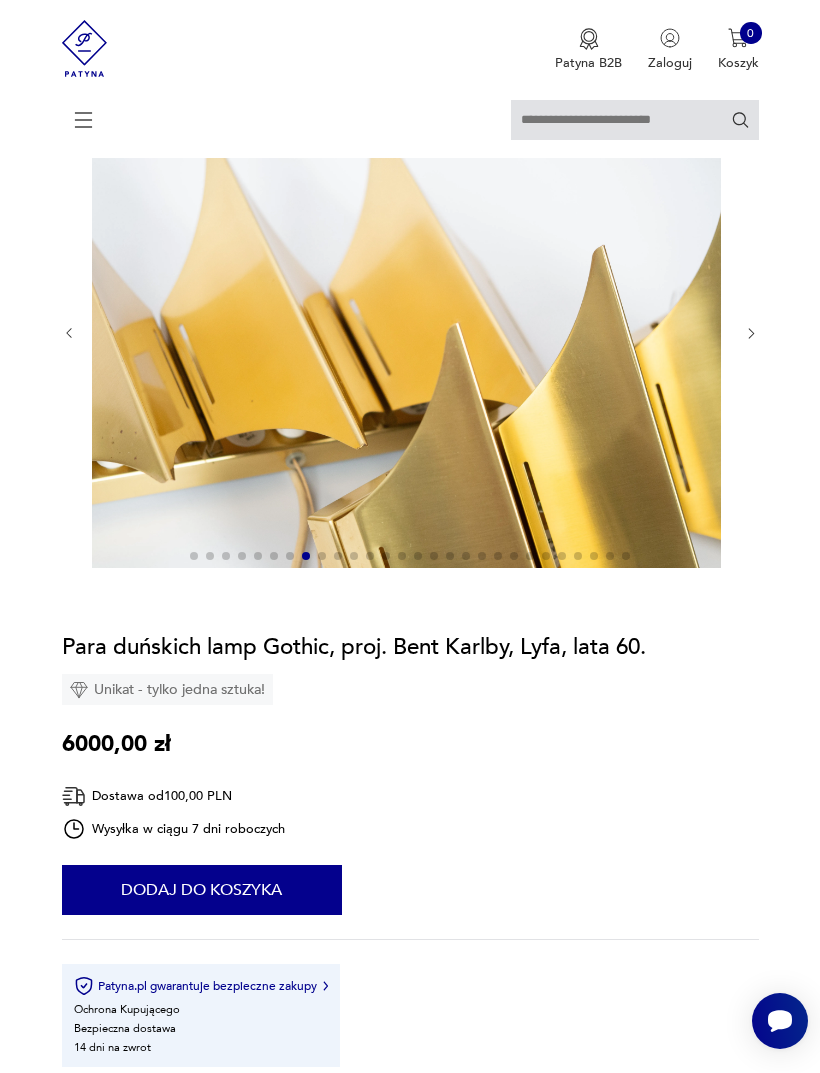 click at bounding box center [751, 333] 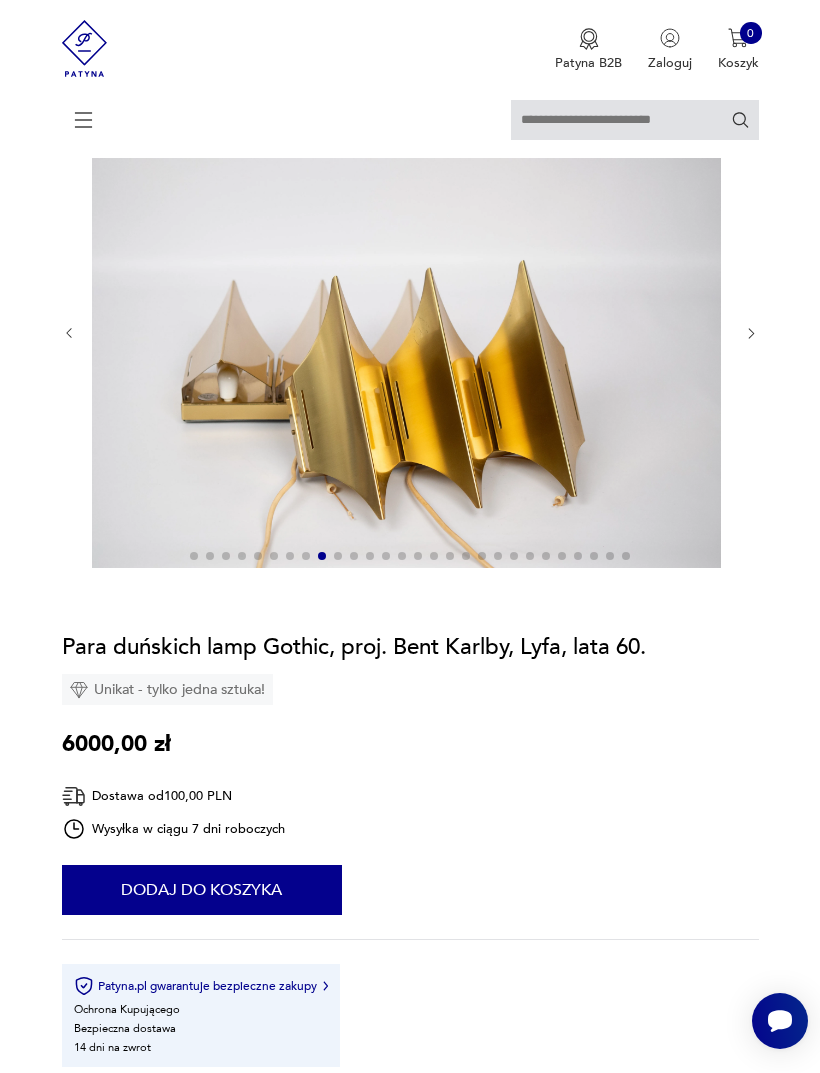 click at bounding box center (751, 333) 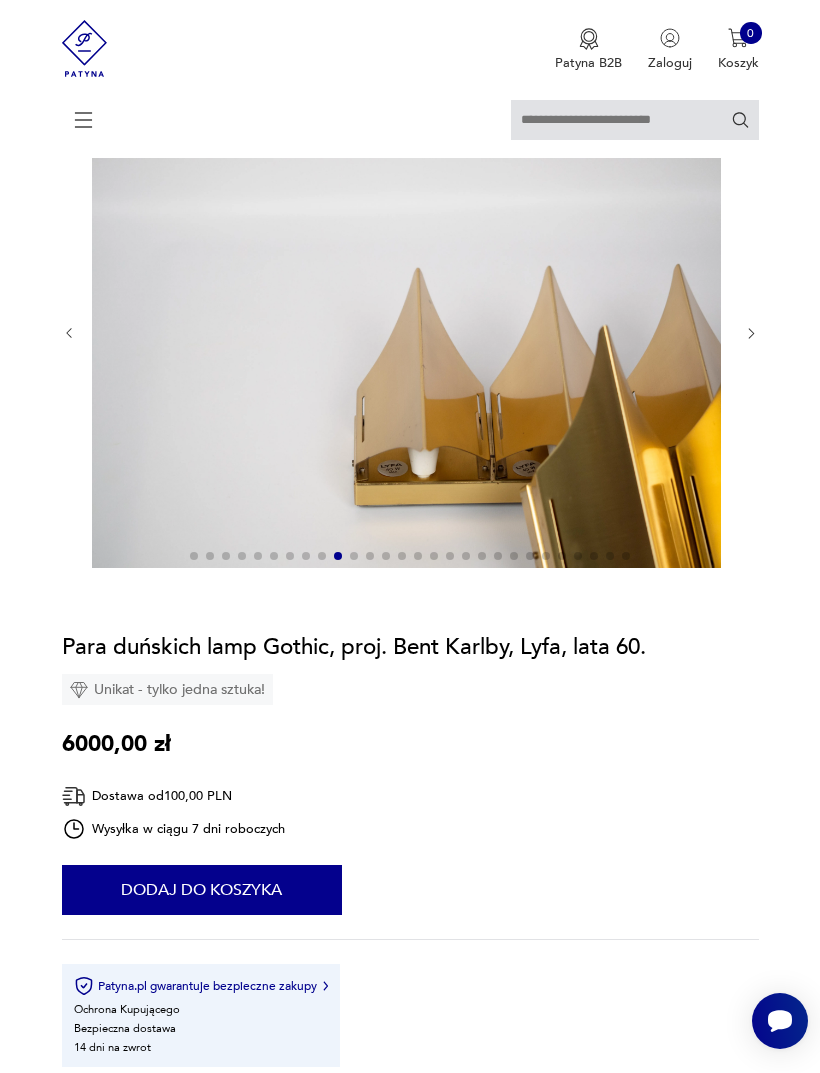 click at bounding box center (751, 333) 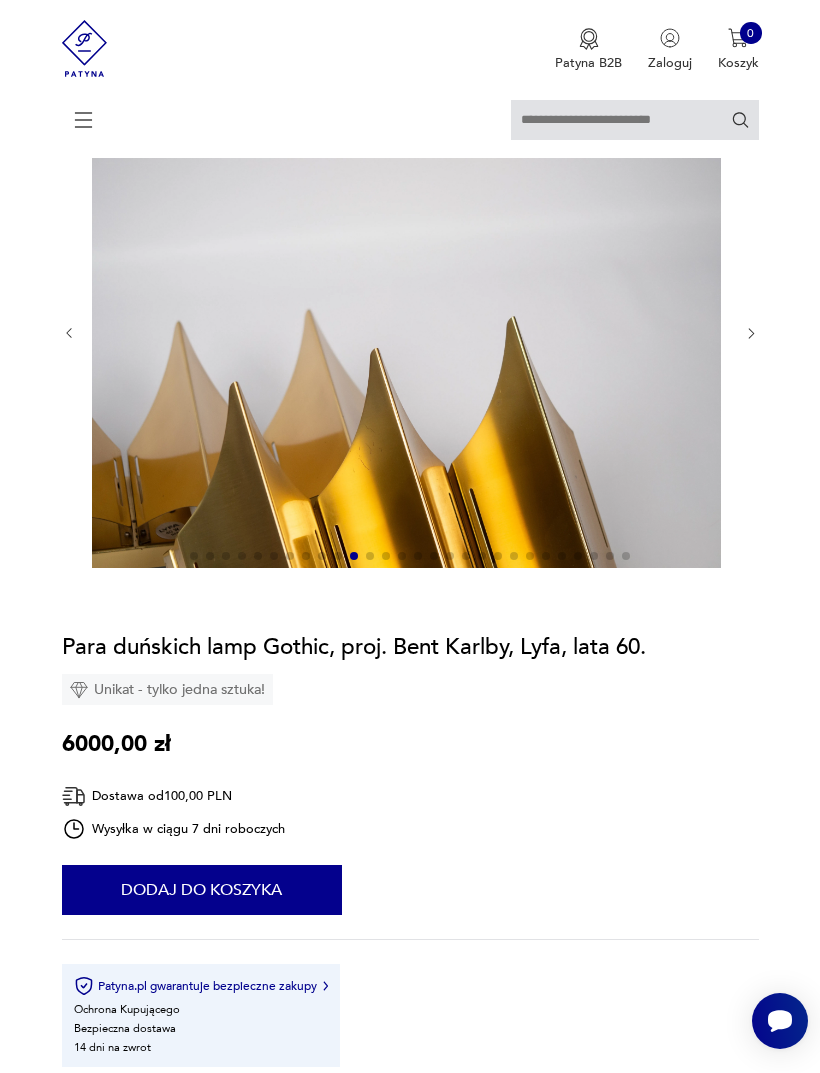 click at bounding box center (751, 333) 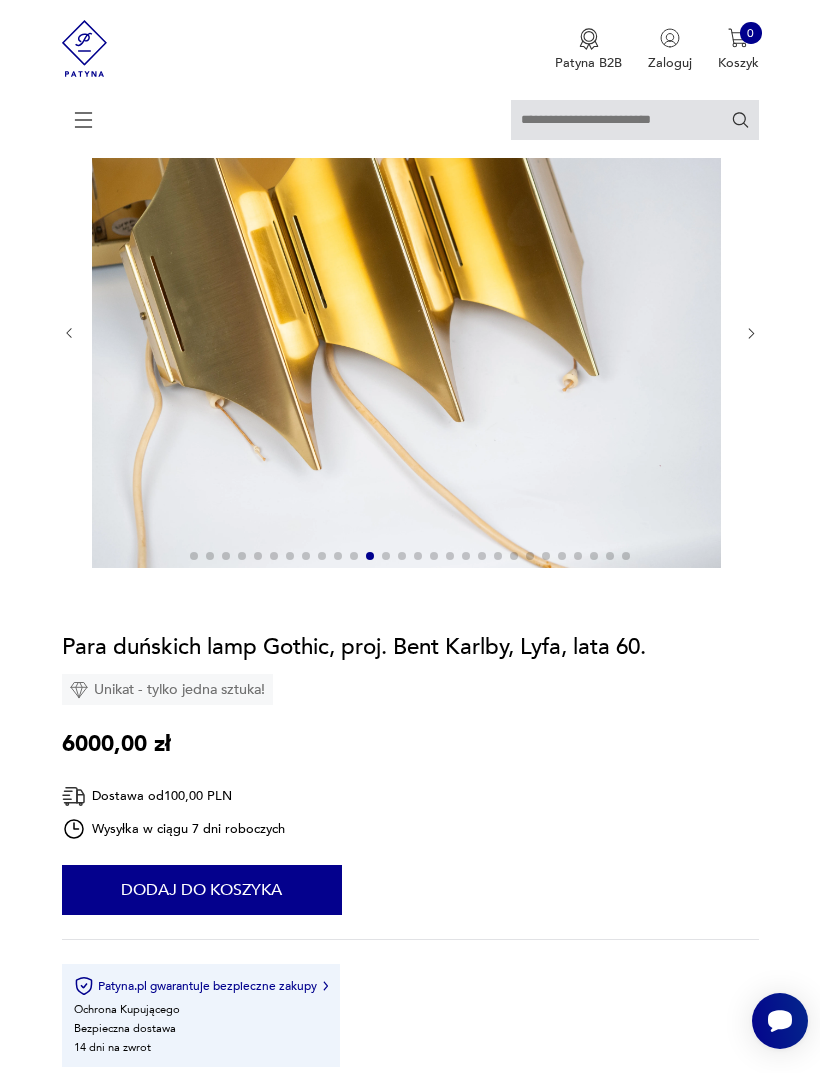 click at bounding box center [751, 333] 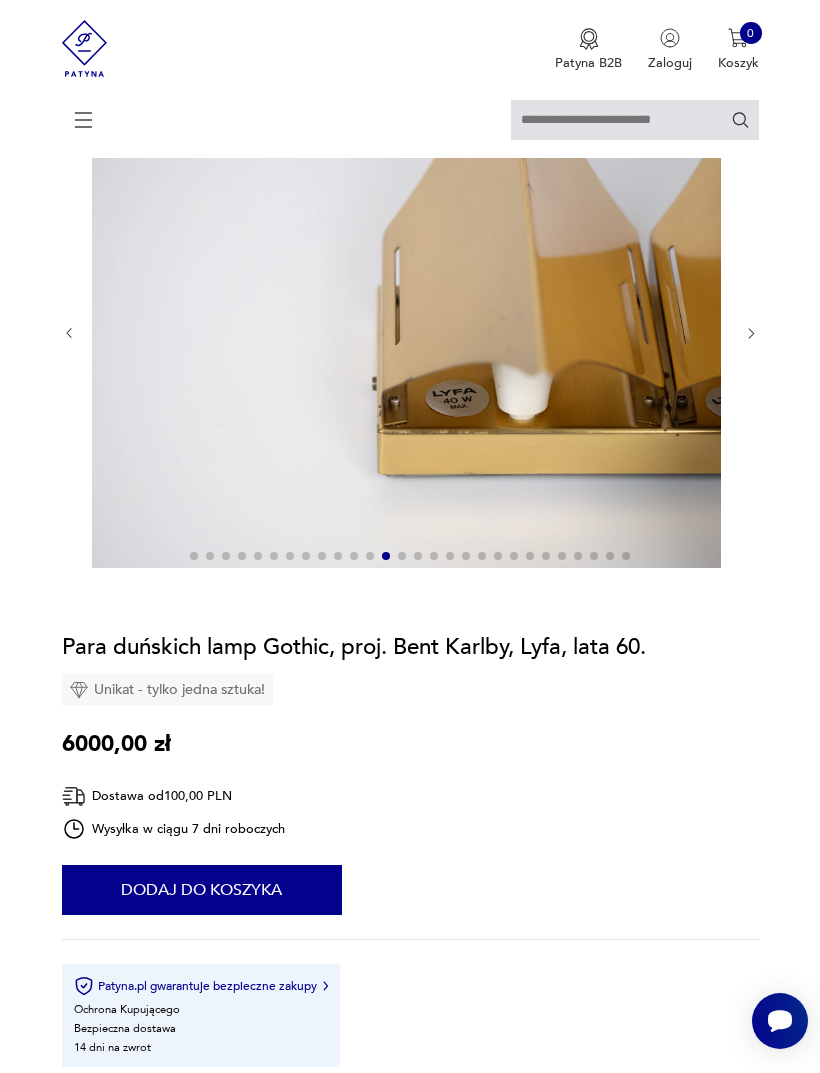 click at bounding box center [410, 333] 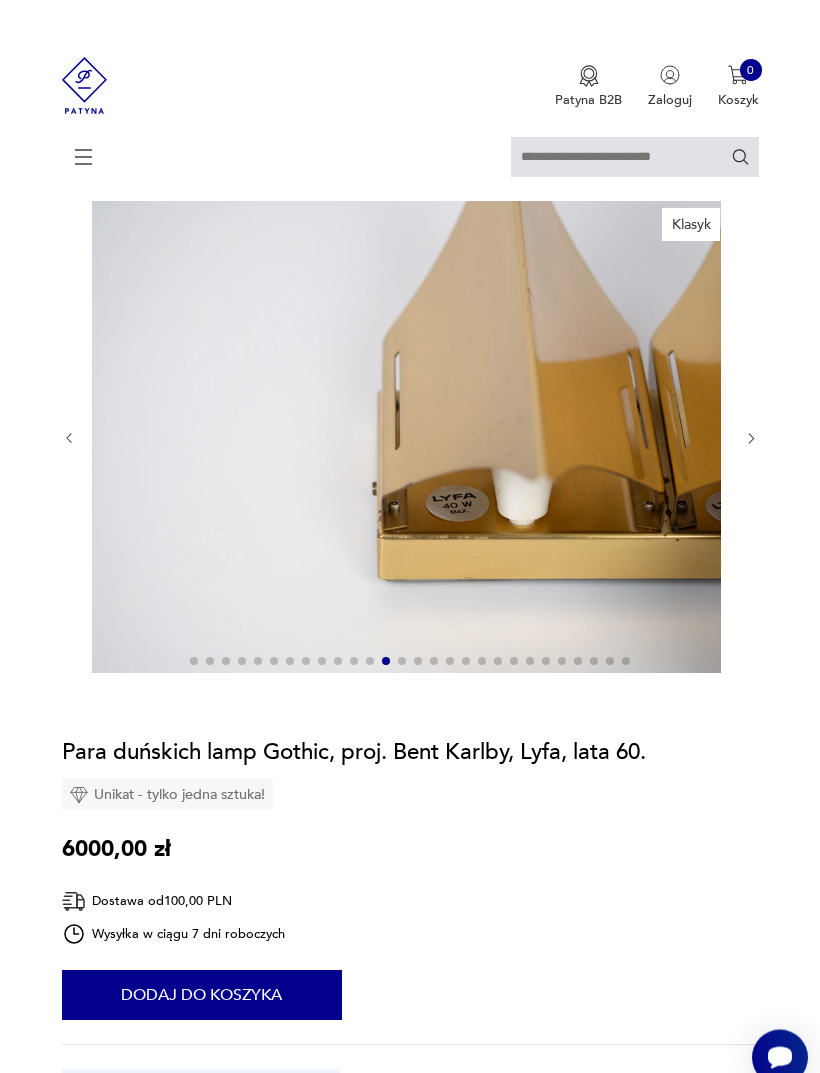scroll, scrollTop: 0, scrollLeft: 0, axis: both 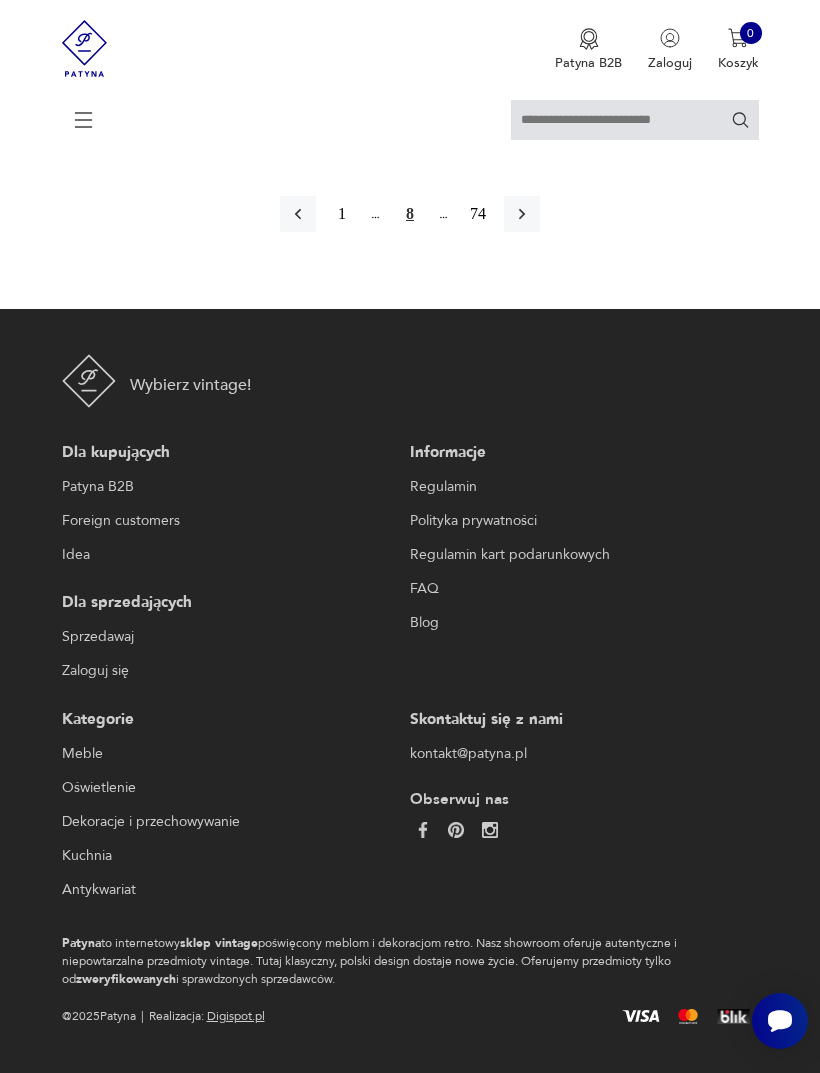 click at bounding box center [522, 214] 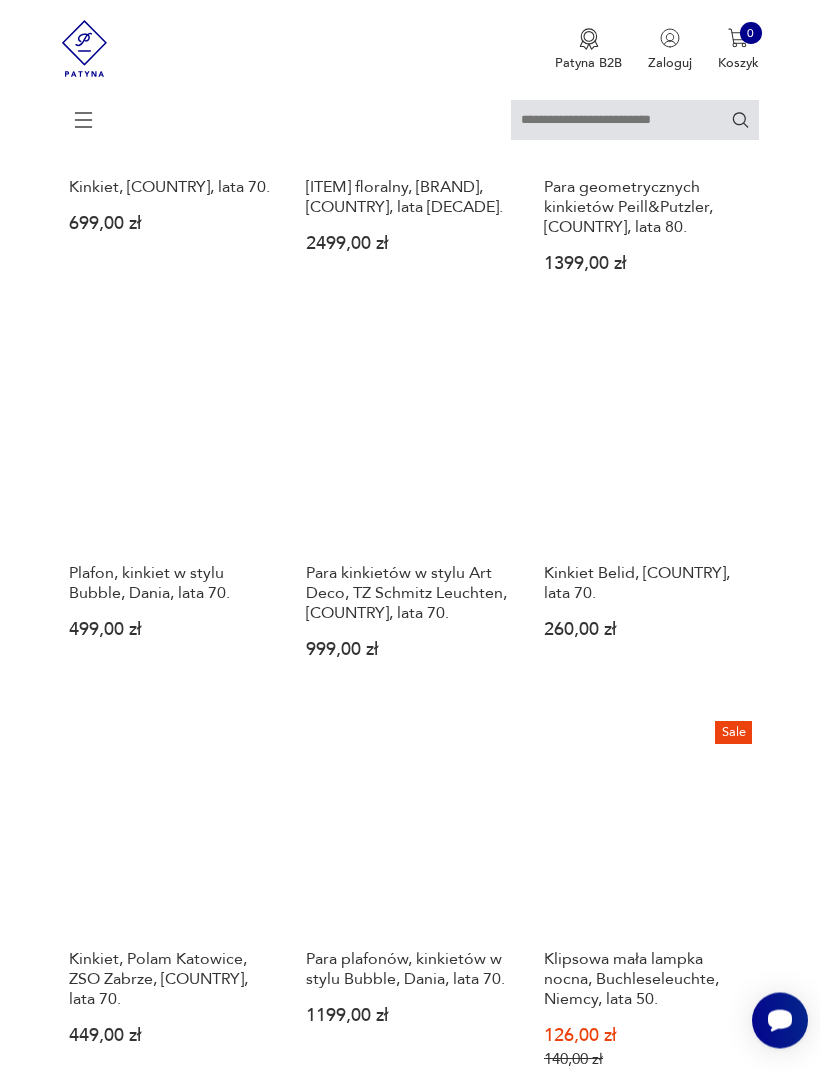scroll, scrollTop: 1616, scrollLeft: 0, axis: vertical 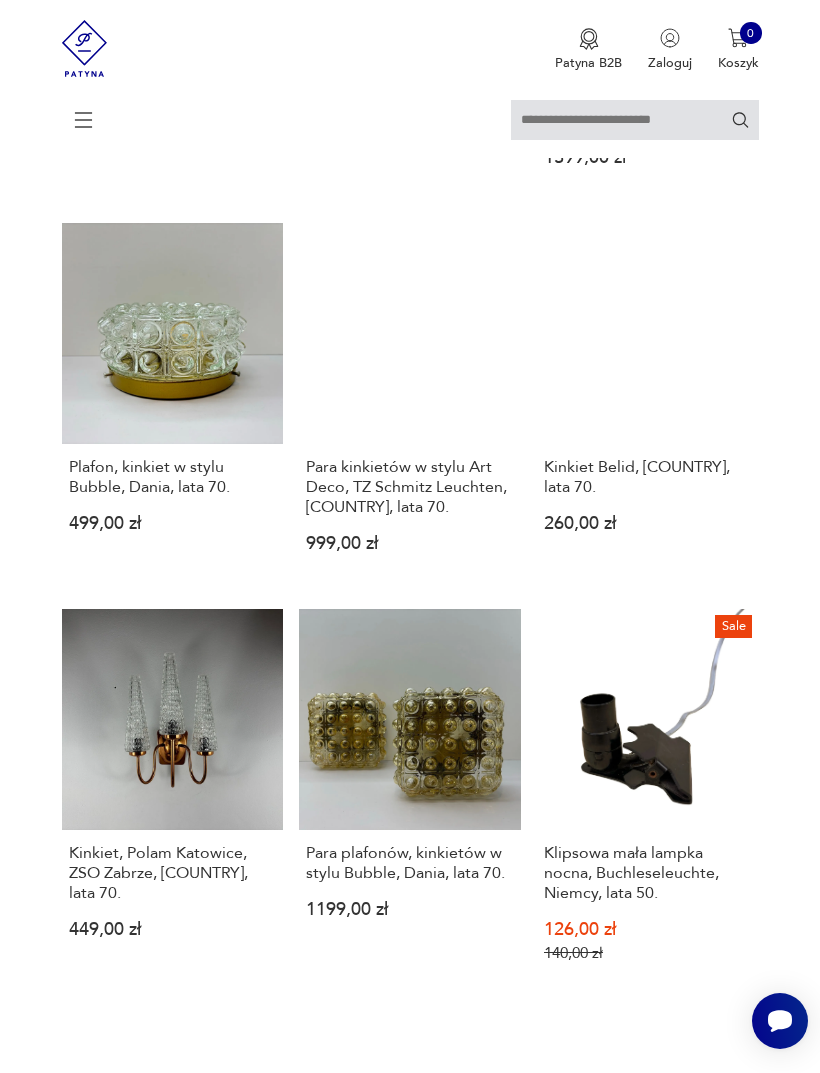 click on "Plafon, [ITEM] w stylu [STYLE], [COUNTRY], lata [DECADE]. [PRICE]" at bounding box center [173, 403] 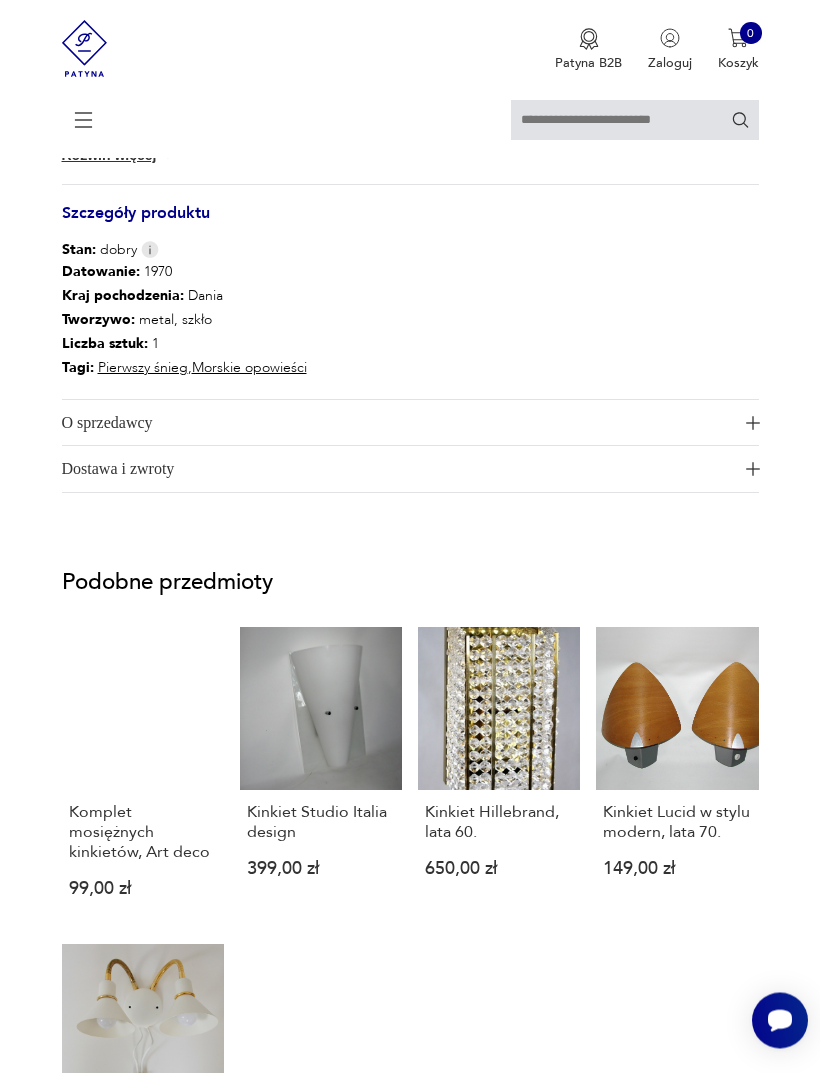 scroll, scrollTop: 1368, scrollLeft: 0, axis: vertical 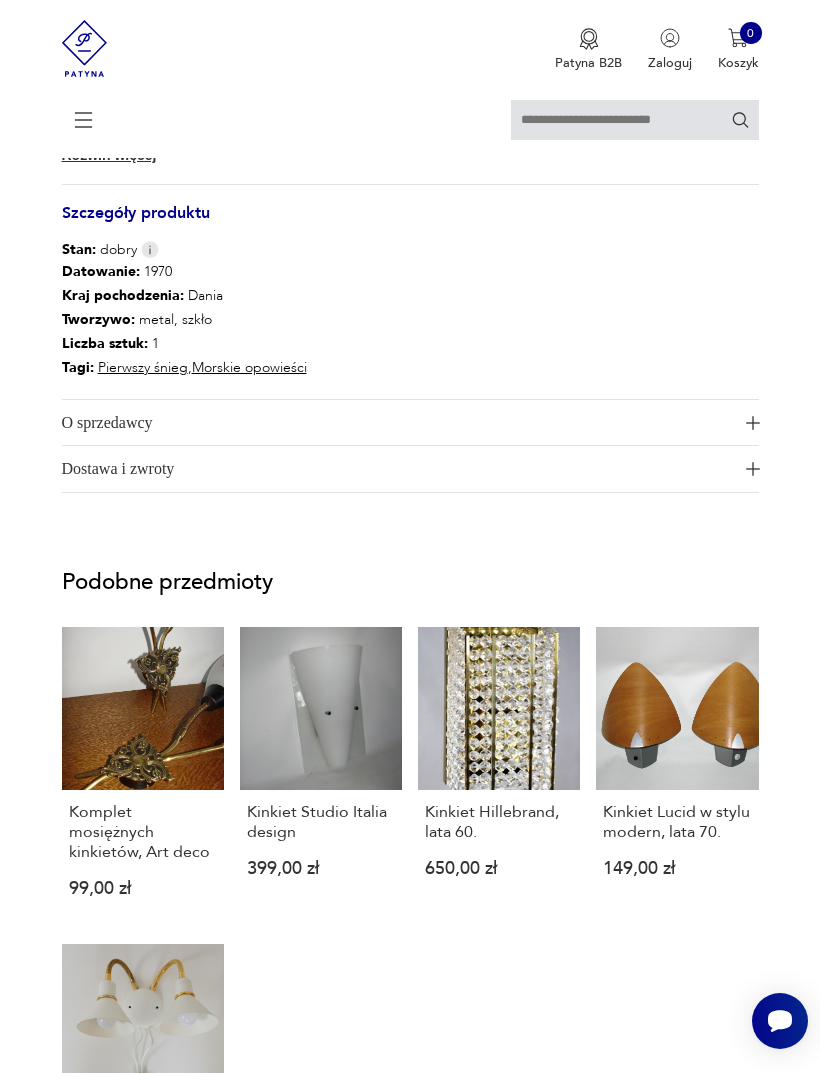 click on "O sprzedawcy" at bounding box center [399, 423] 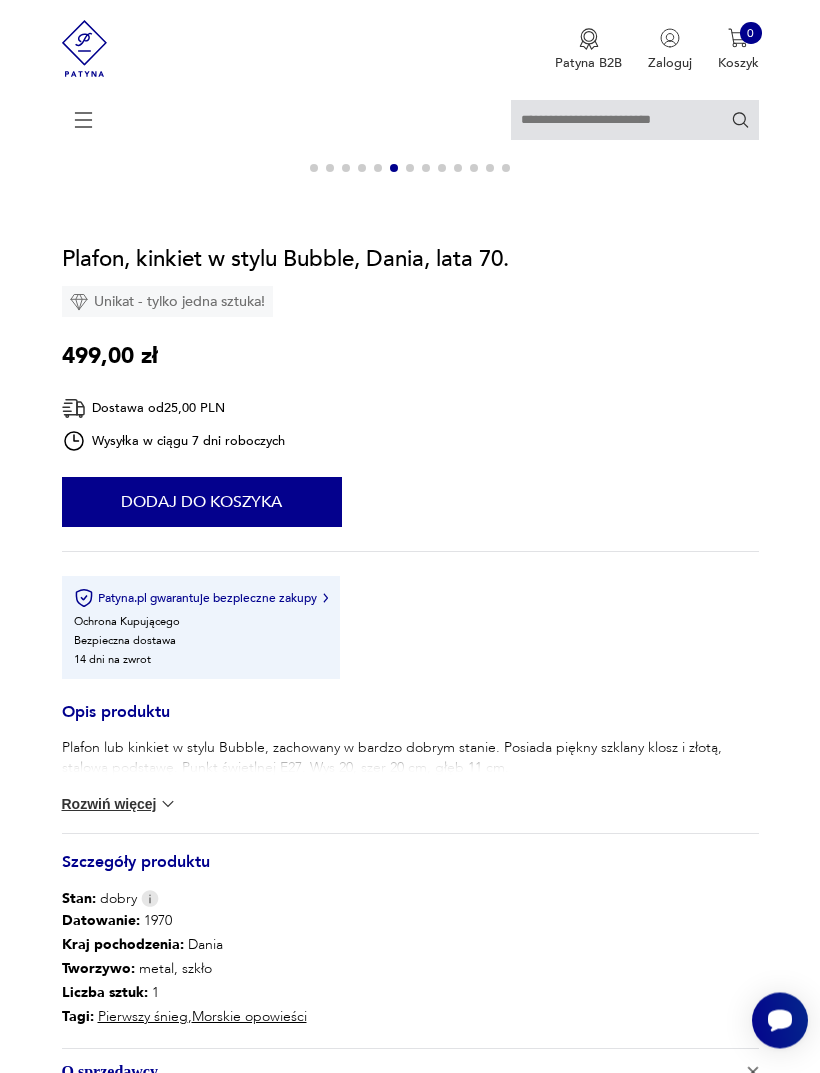 scroll, scrollTop: 720, scrollLeft: 0, axis: vertical 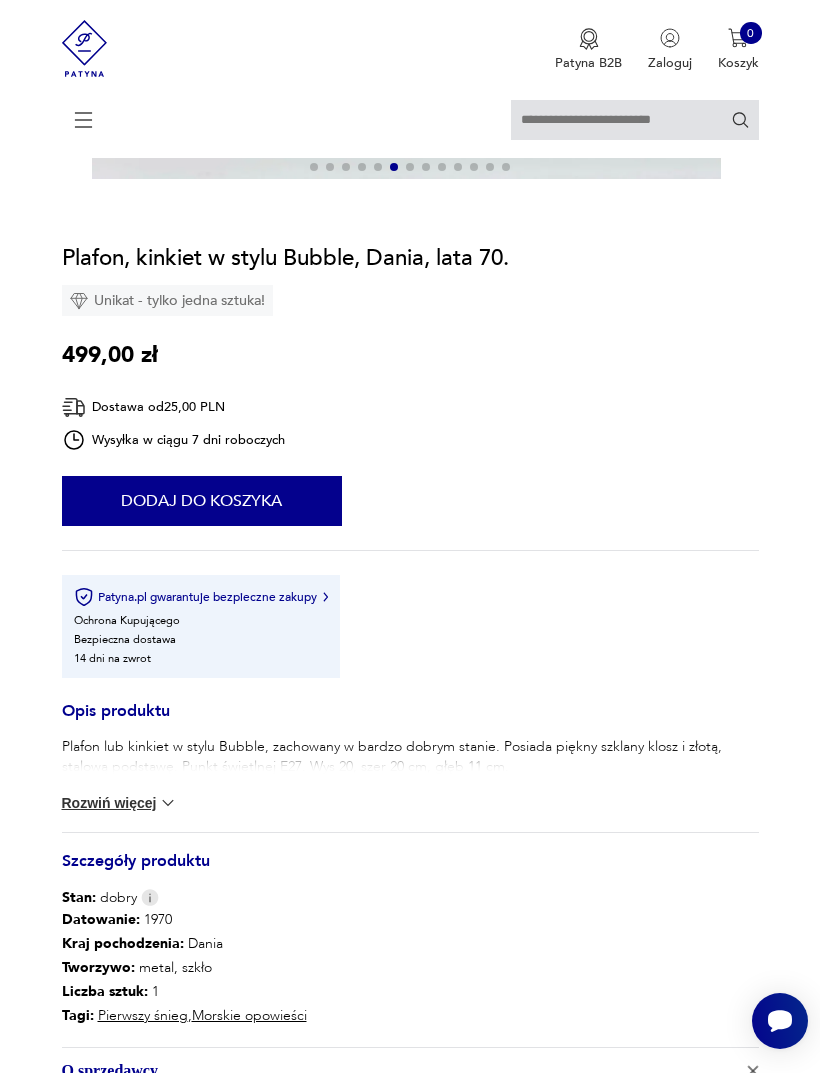 click on "Dodaj do koszyka" at bounding box center [202, 501] 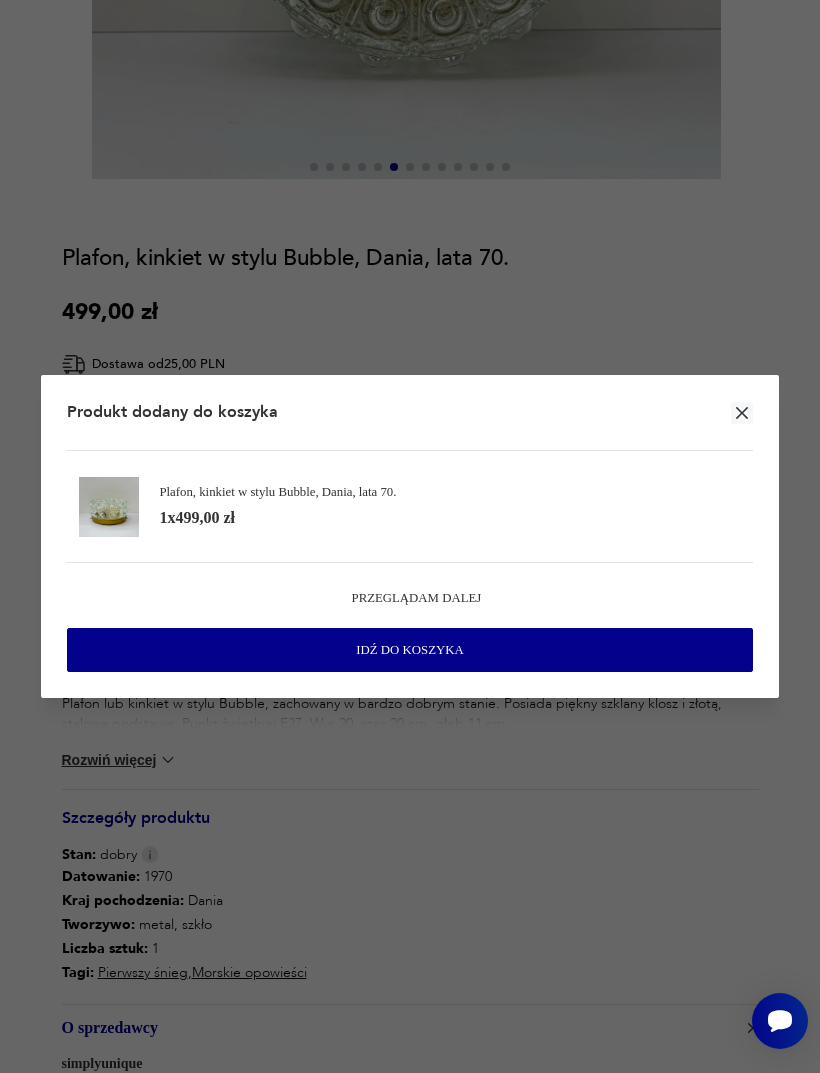 click at bounding box center (742, 413) 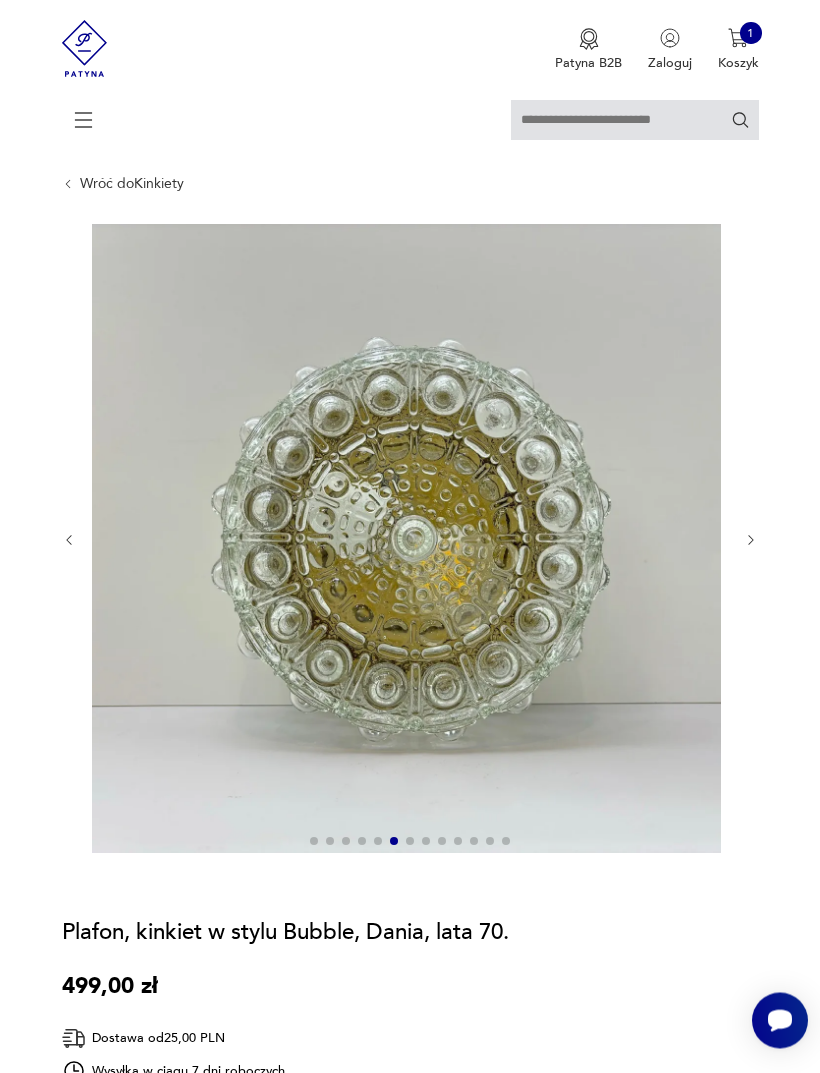 scroll, scrollTop: 0, scrollLeft: 0, axis: both 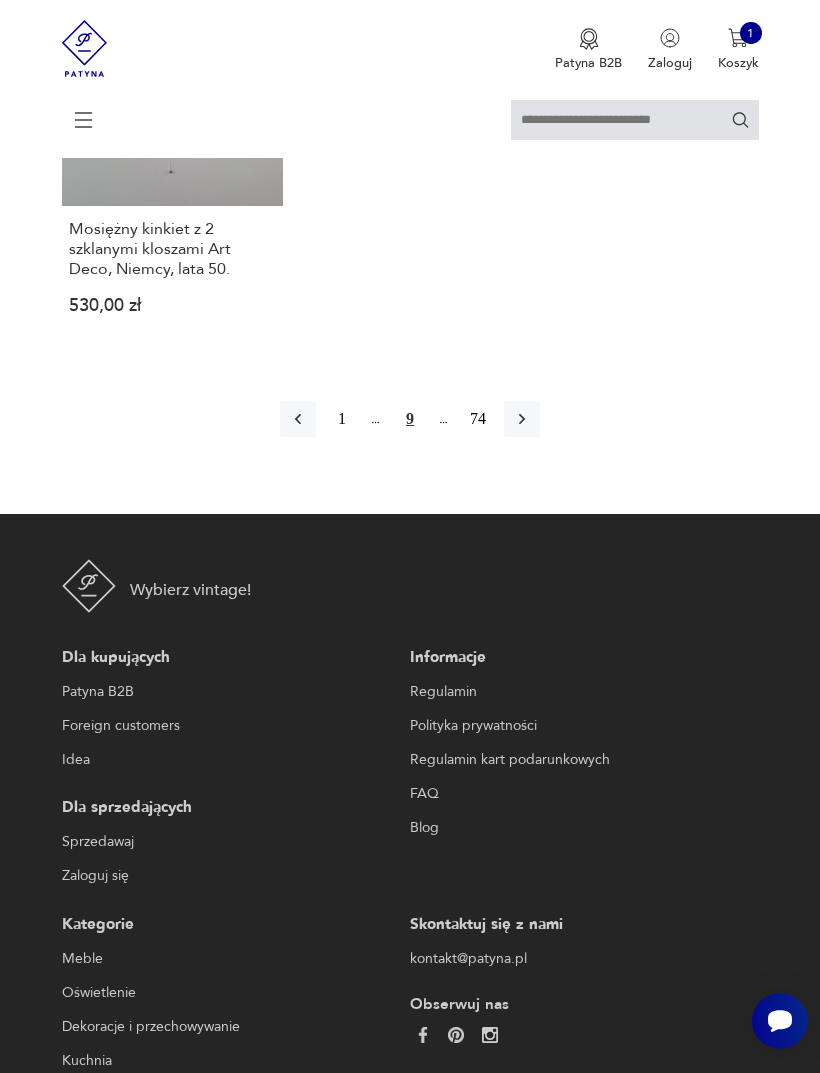 click at bounding box center (522, 419) 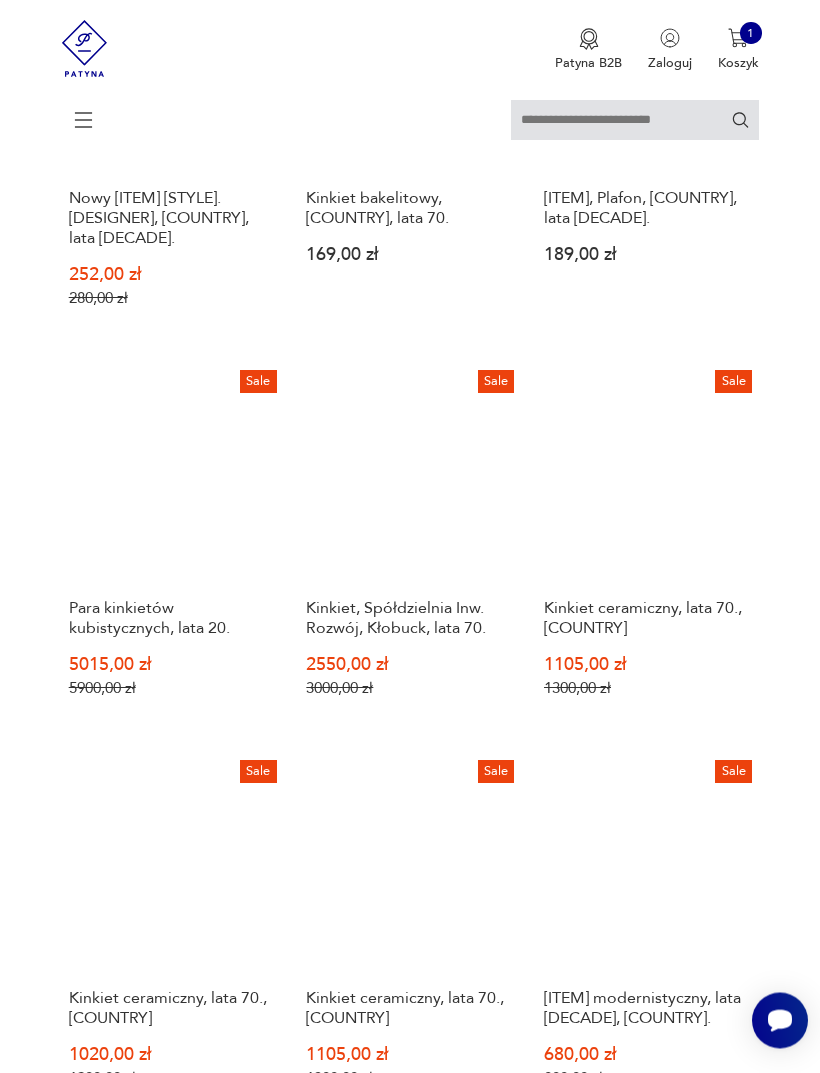 scroll, scrollTop: 1558, scrollLeft: 0, axis: vertical 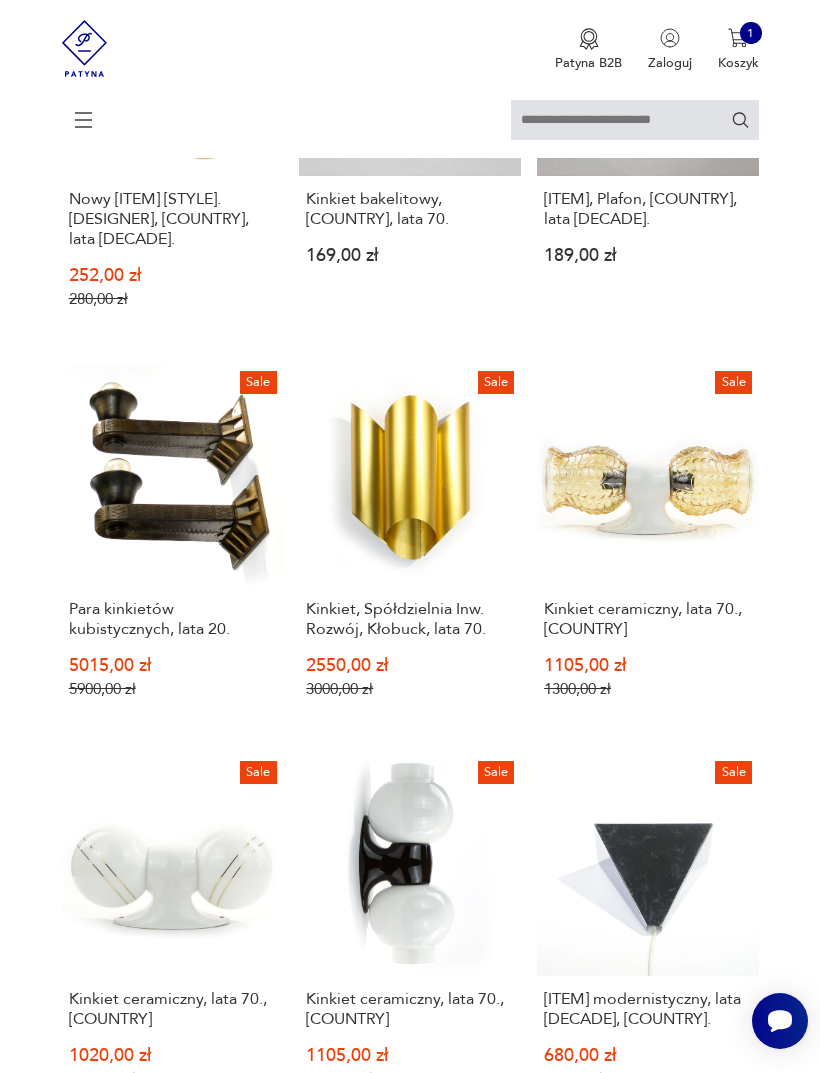 click on "[ITEM] [ITEM_NAME], [COMPANY], [CITY], lata [DECADE]. [PRICE] [PRICE]" at bounding box center [410, 547] 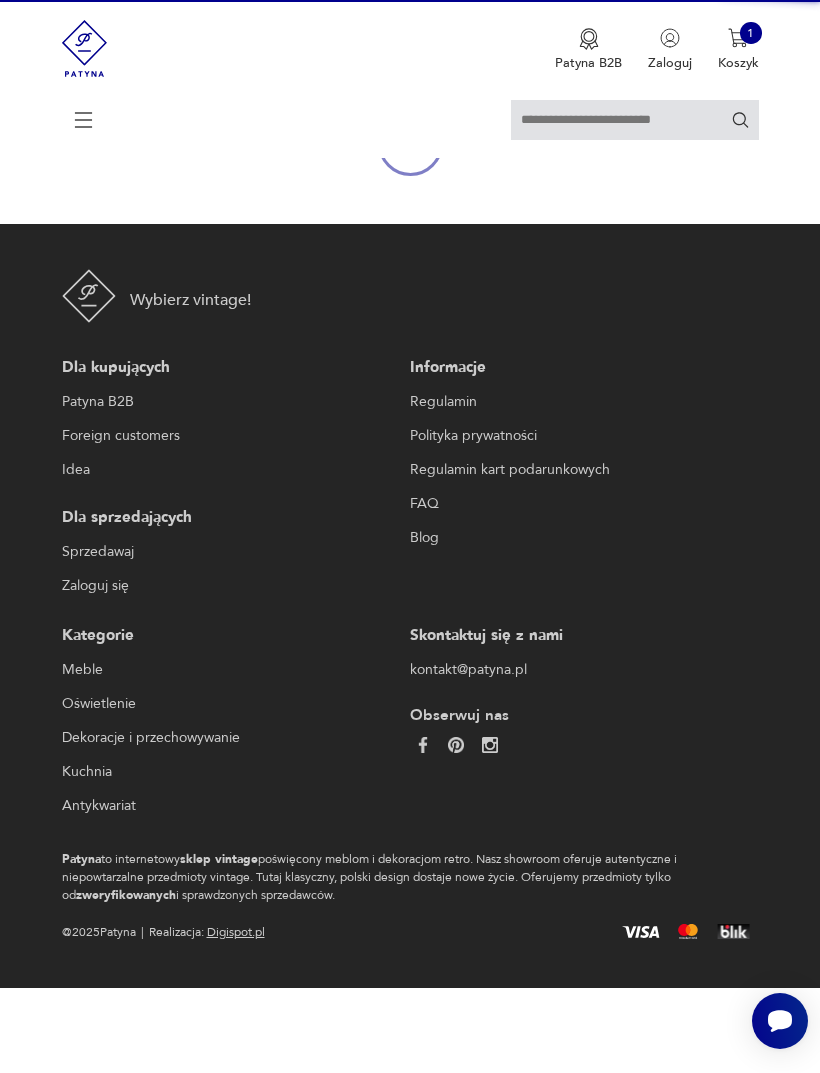 scroll, scrollTop: 174, scrollLeft: 0, axis: vertical 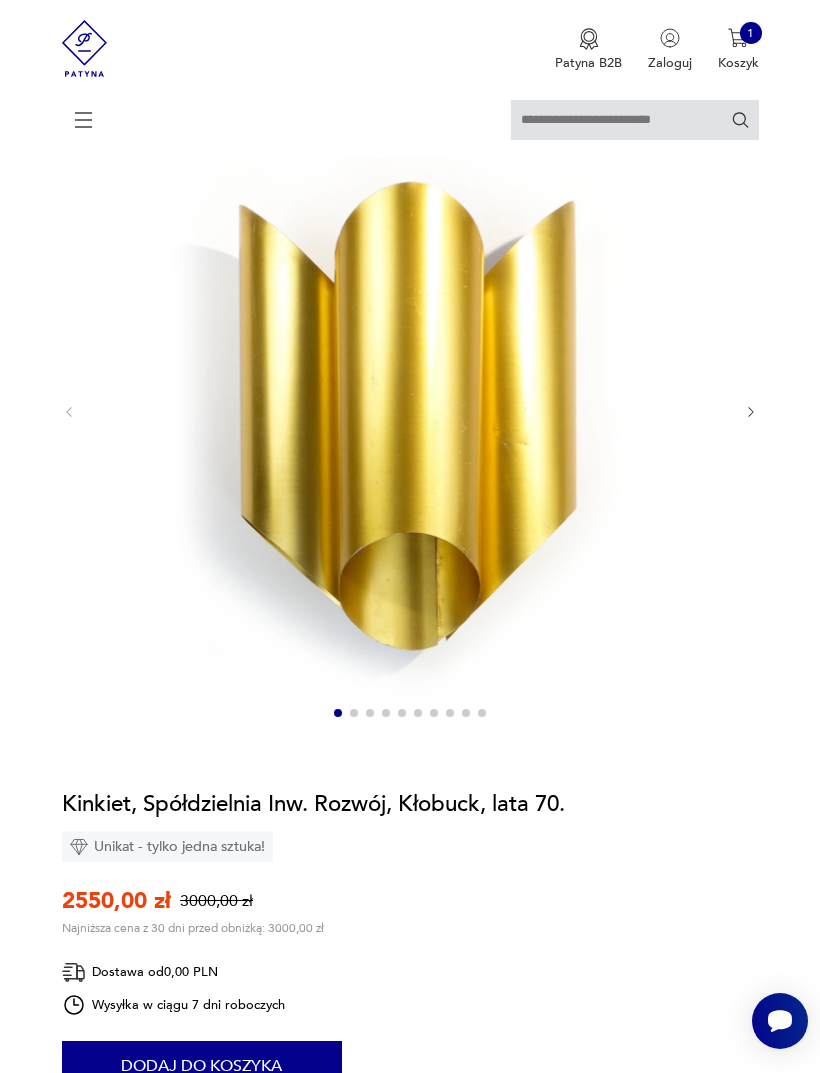 click at bounding box center [751, 412] 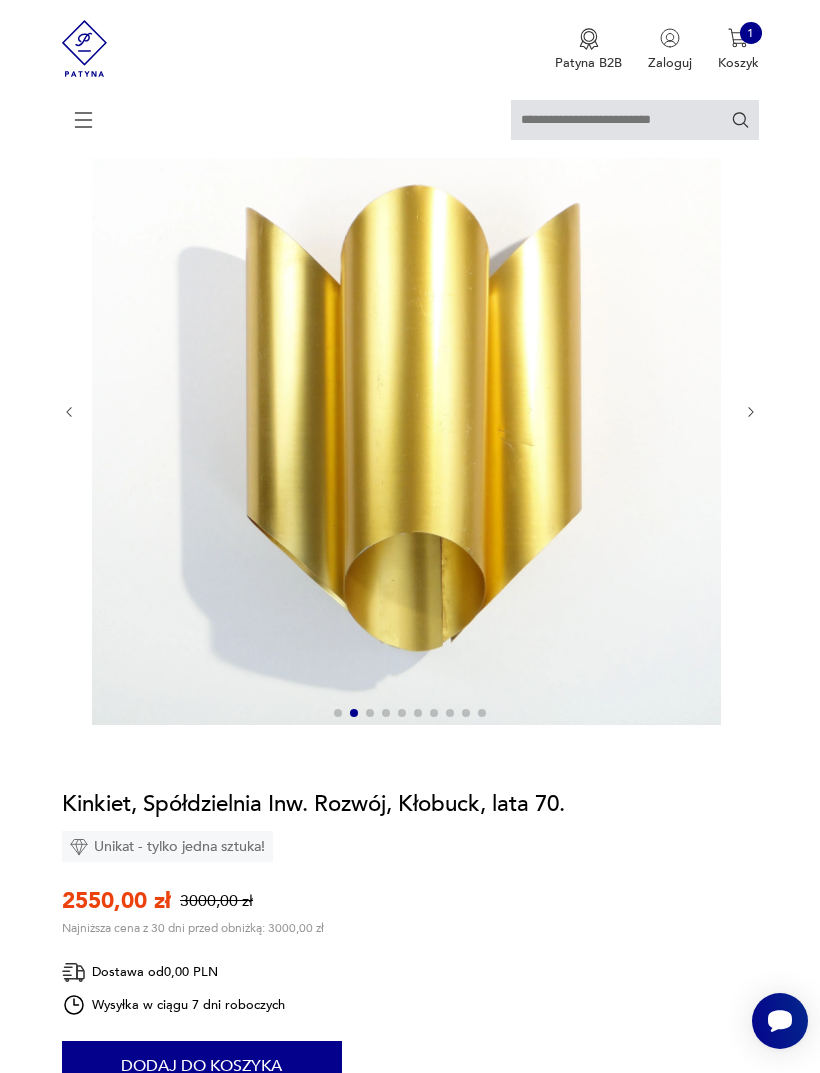 click at bounding box center (751, 412) 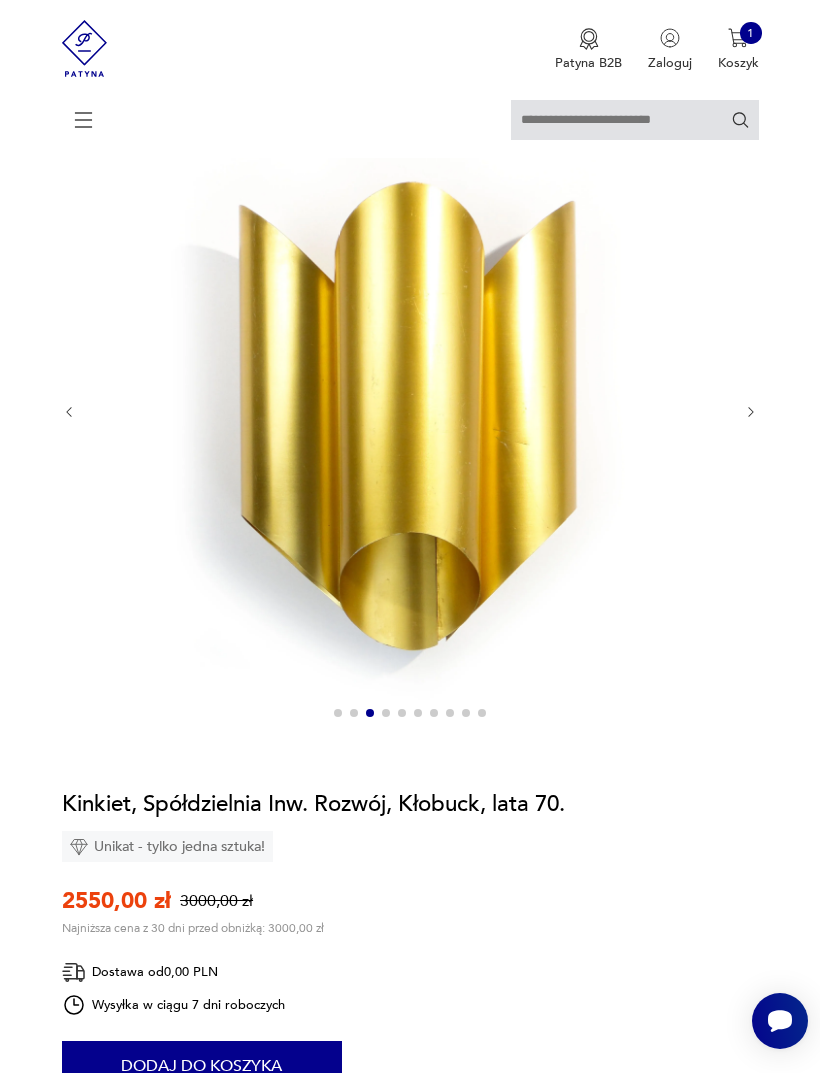 click at bounding box center [751, 412] 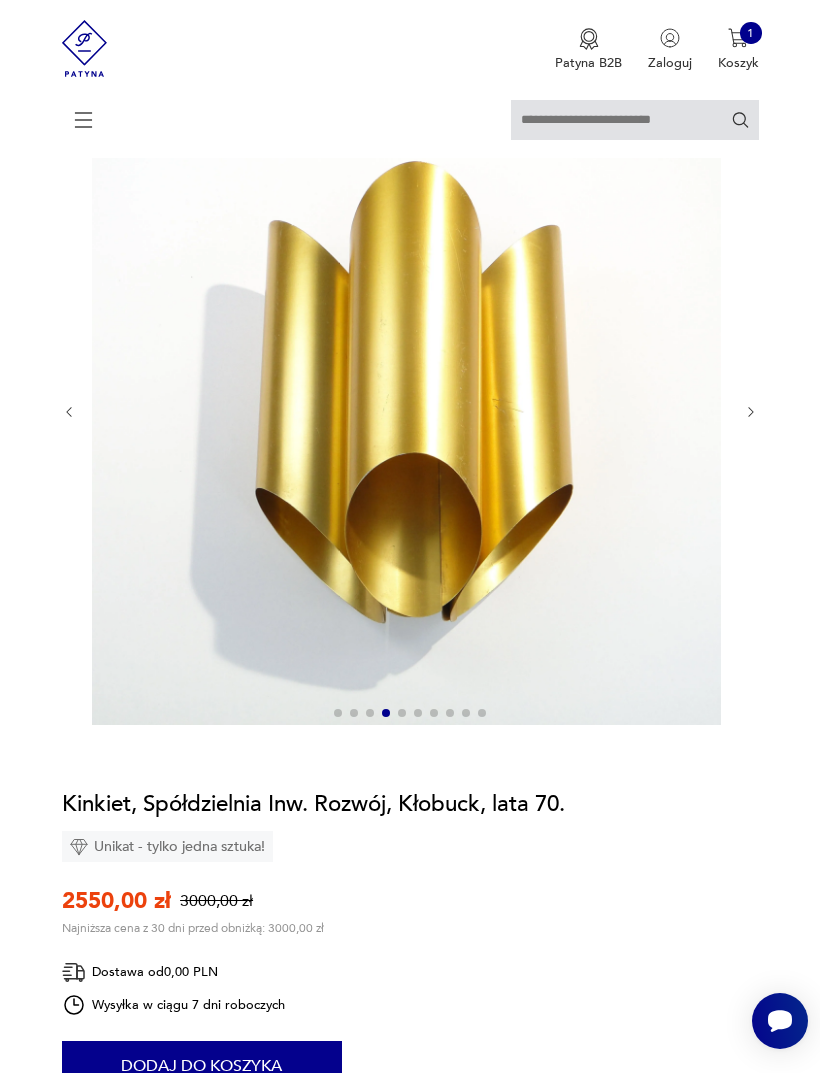 click at bounding box center (751, 412) 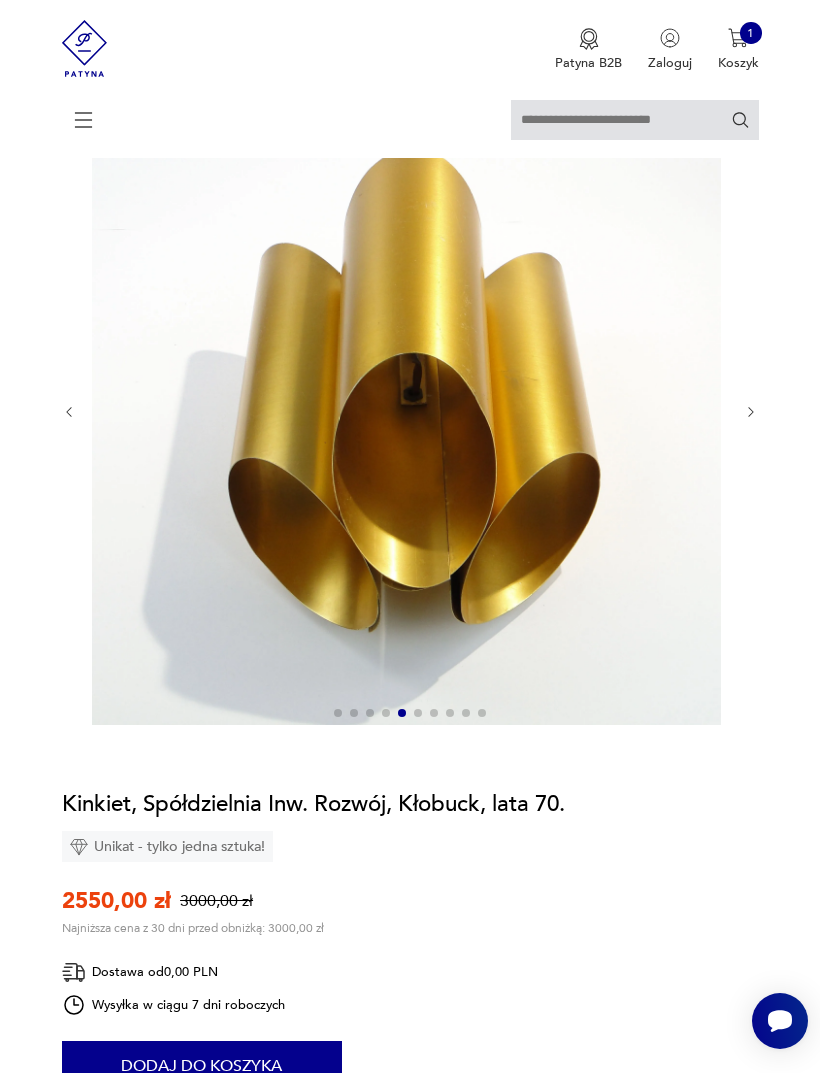 click at bounding box center (751, 412) 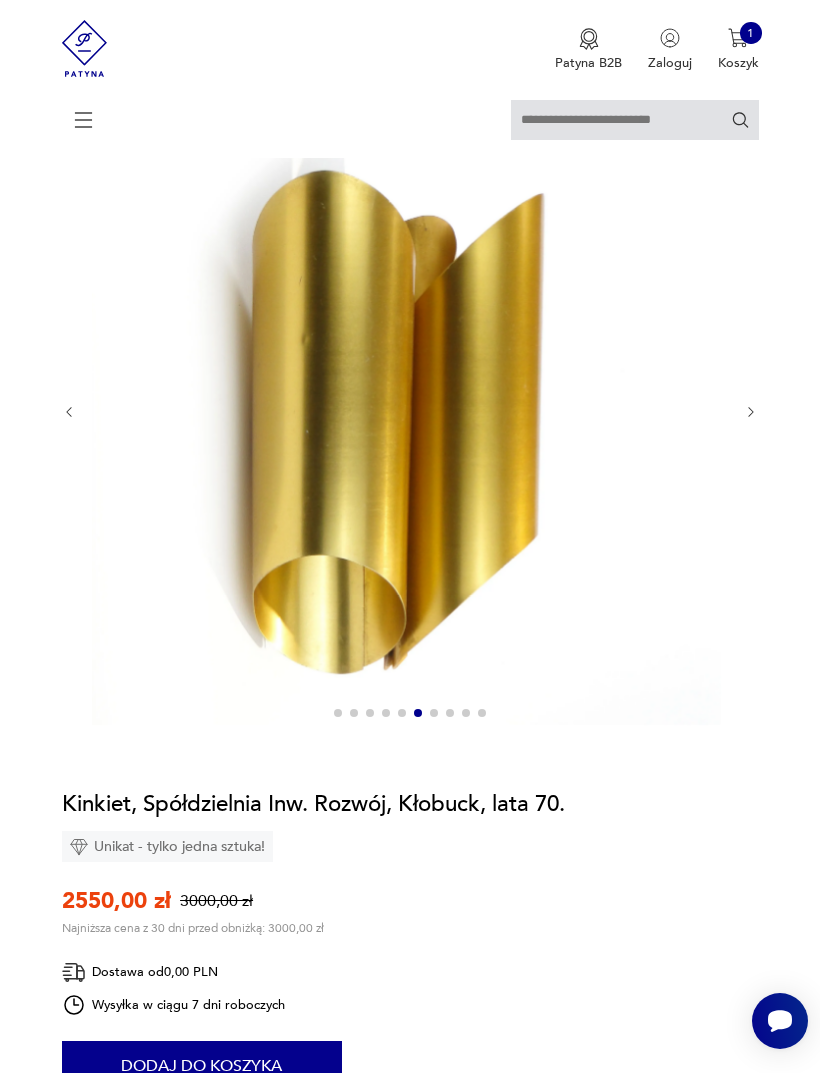 click at bounding box center (751, 412) 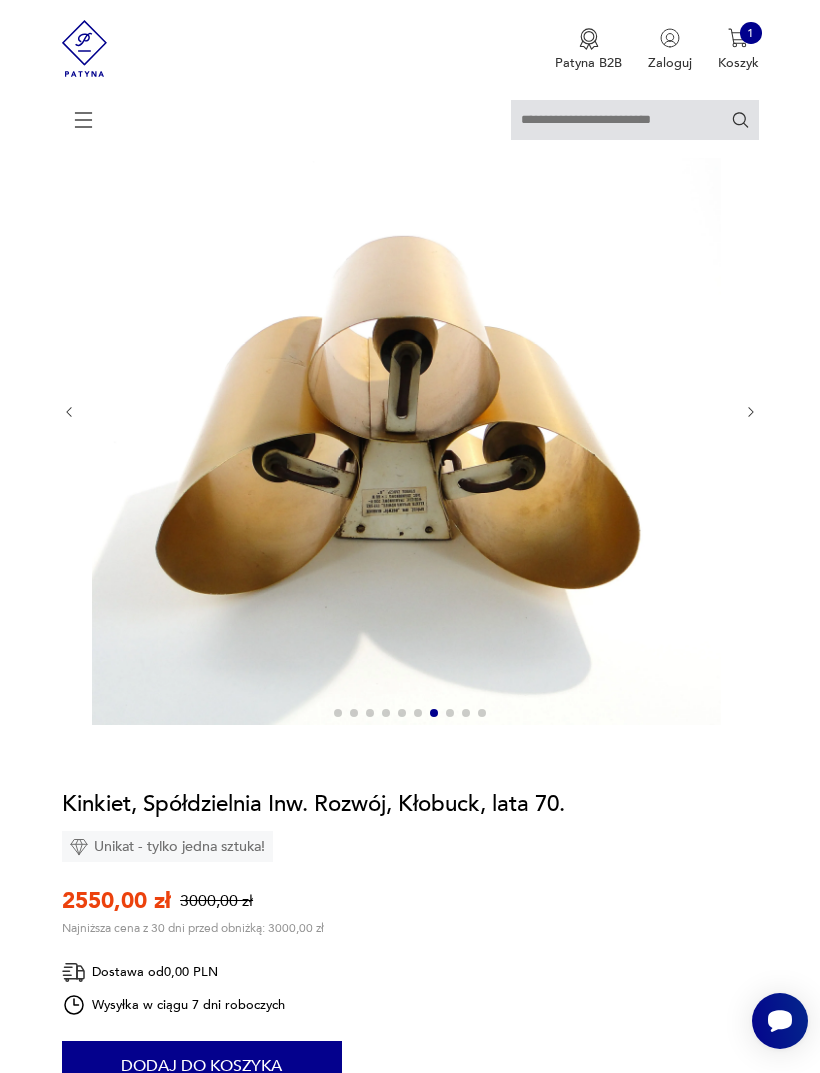 click at bounding box center (751, 412) 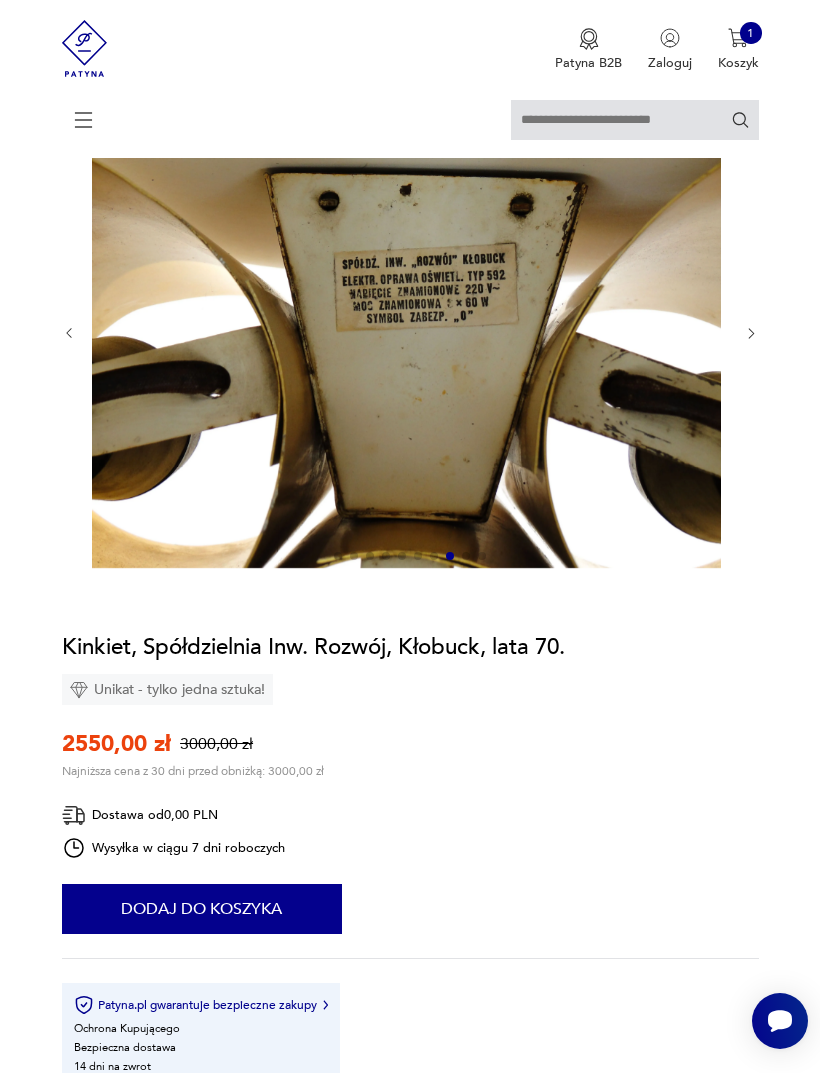 click at bounding box center [751, 333] 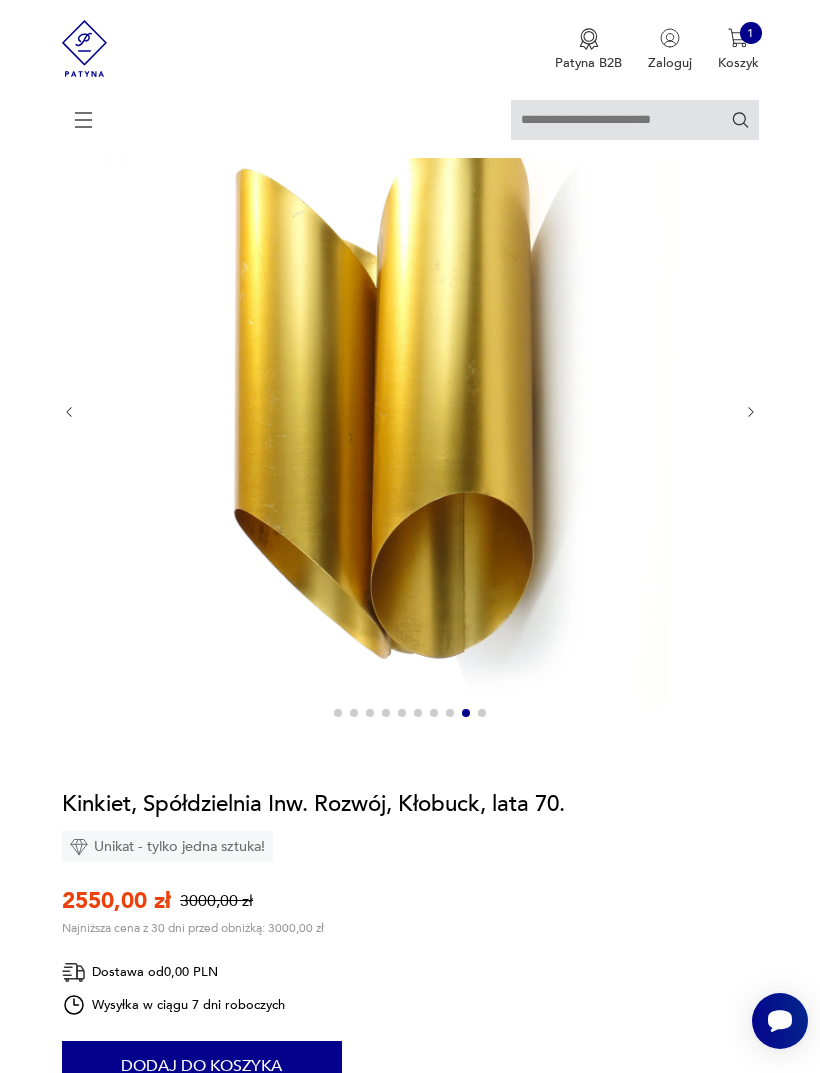 click at bounding box center (751, 412) 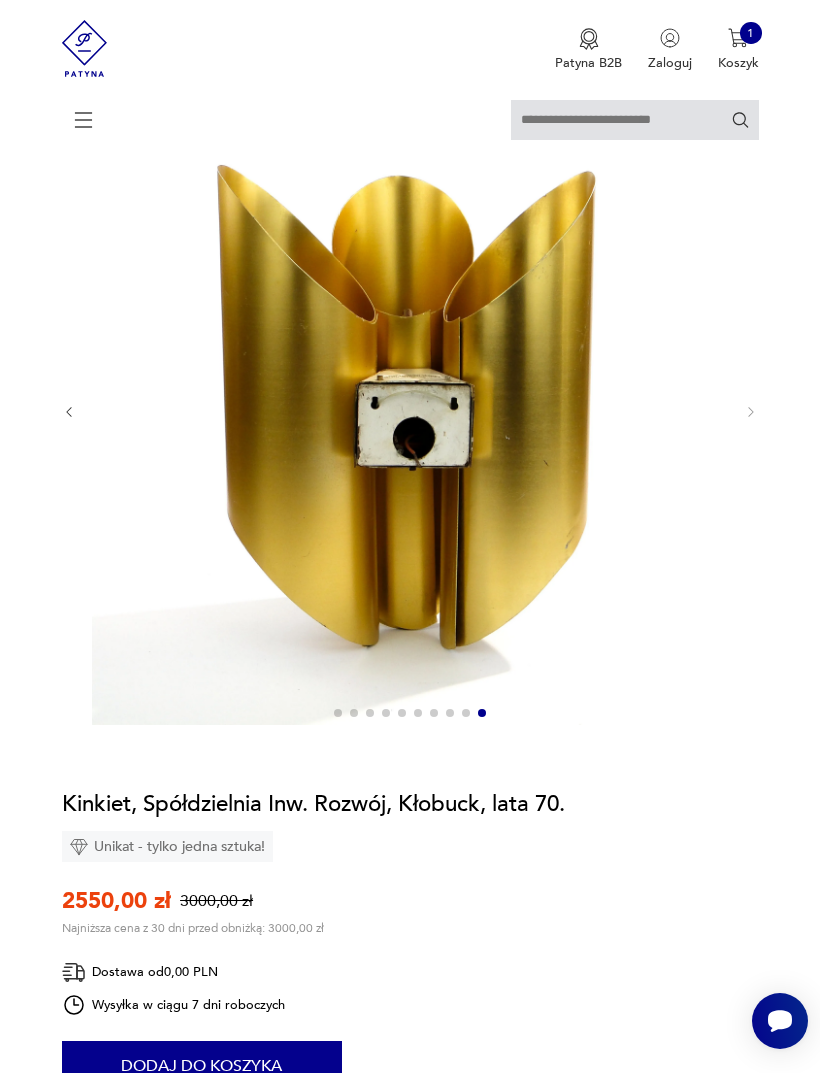 click at bounding box center (410, 412) 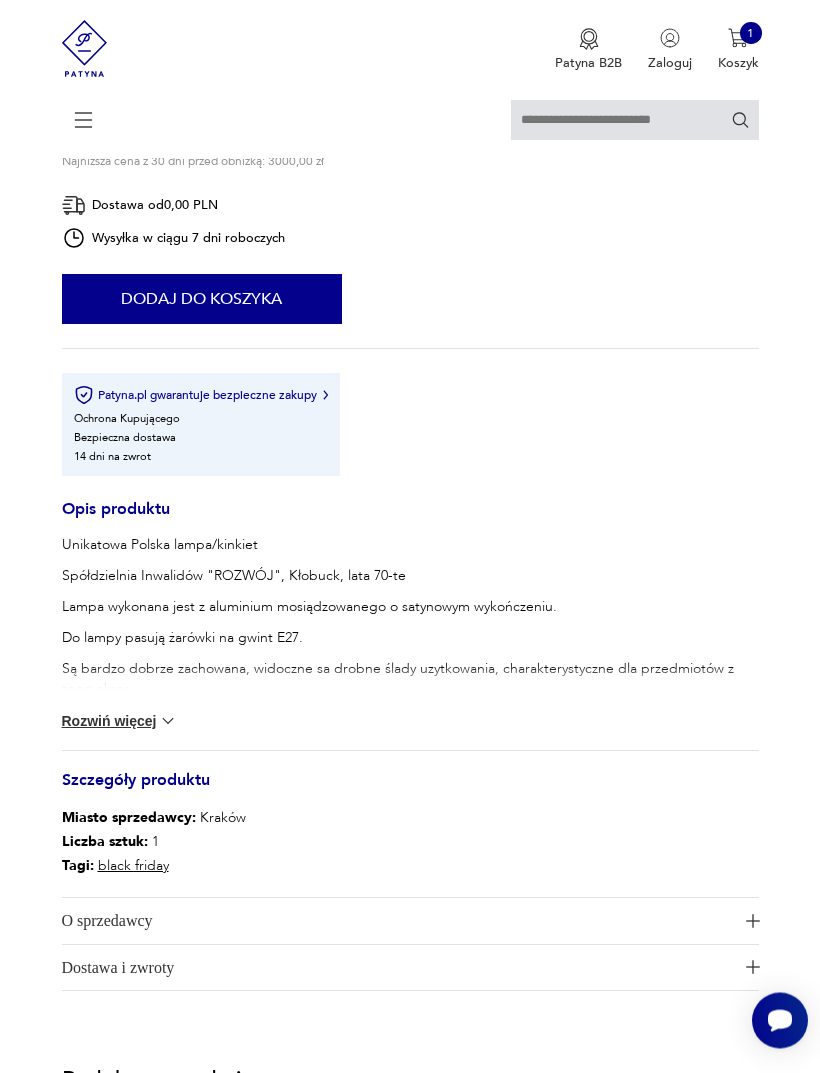 scroll, scrollTop: 941, scrollLeft: 0, axis: vertical 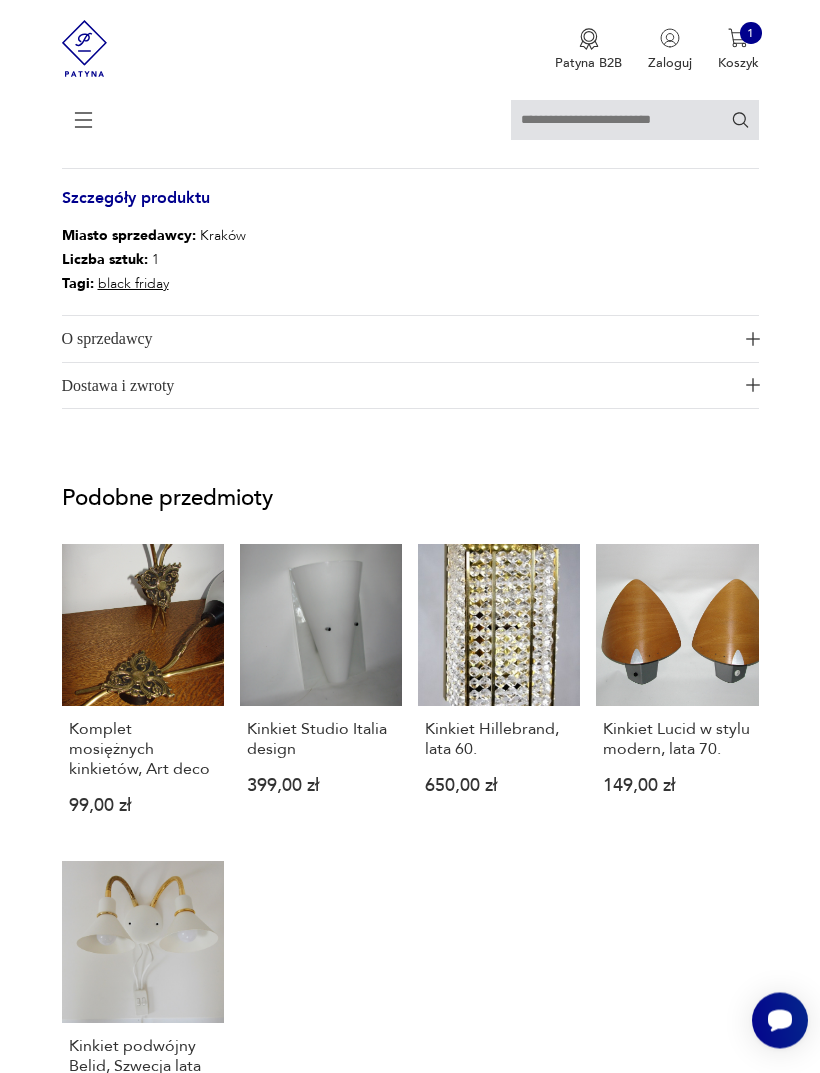 click on "O sprzedawcy" at bounding box center (399, 340) 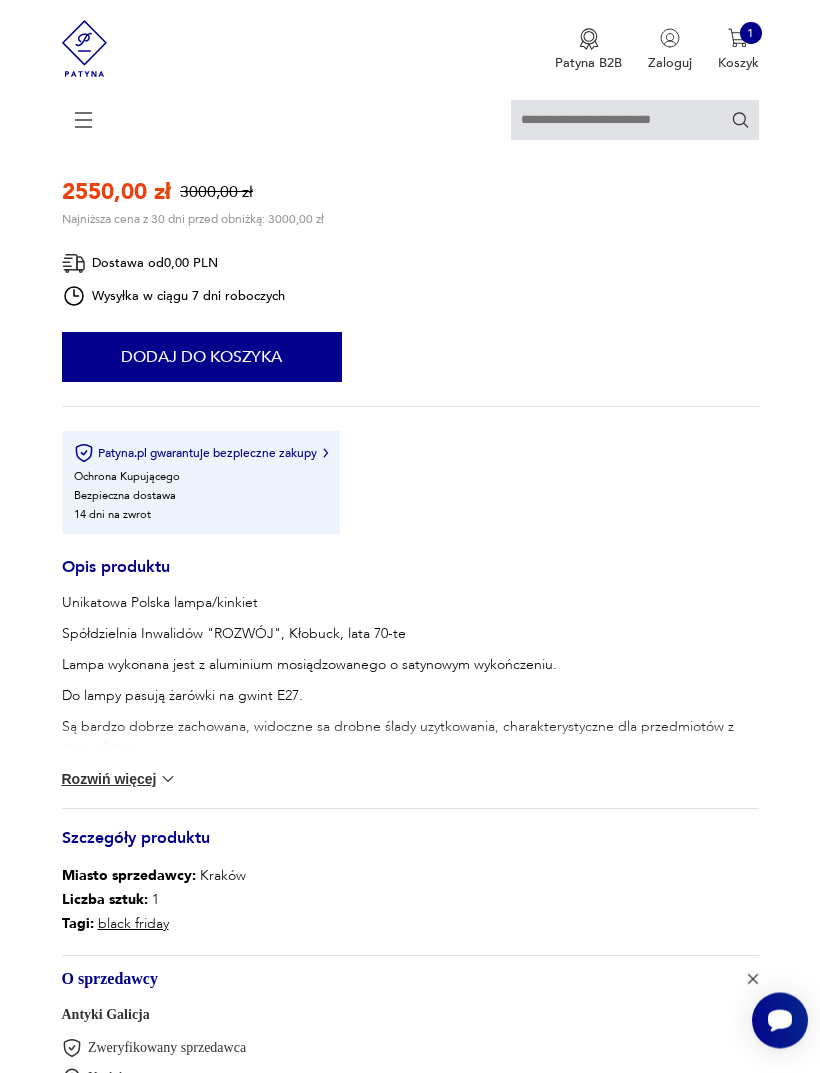 click on "Dodaj do koszyka" at bounding box center [202, 358] 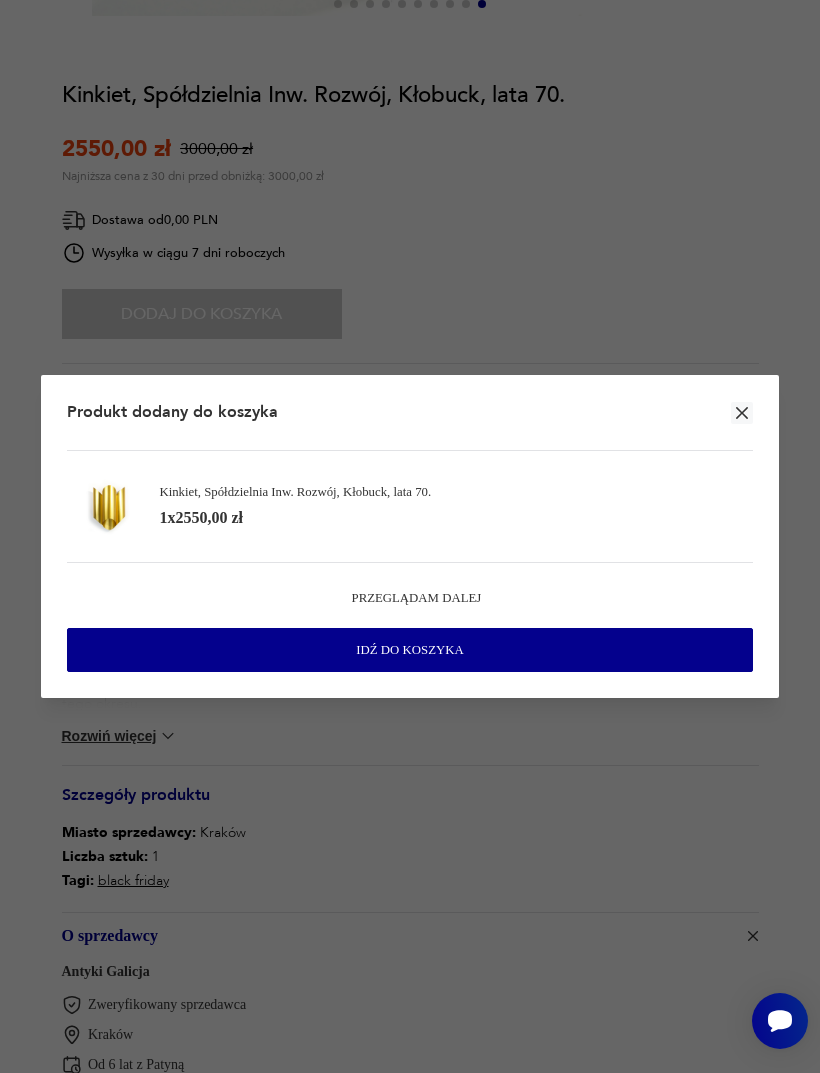 click at bounding box center (410, 536) 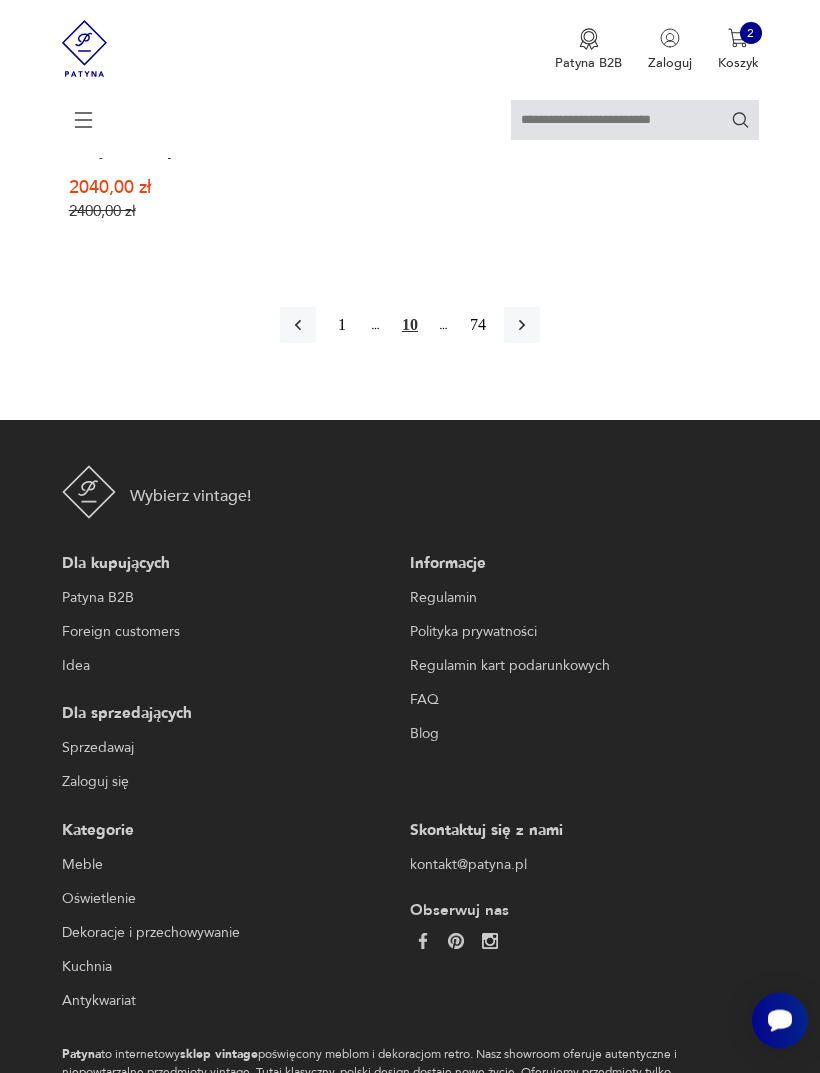 scroll, scrollTop: 2836, scrollLeft: 0, axis: vertical 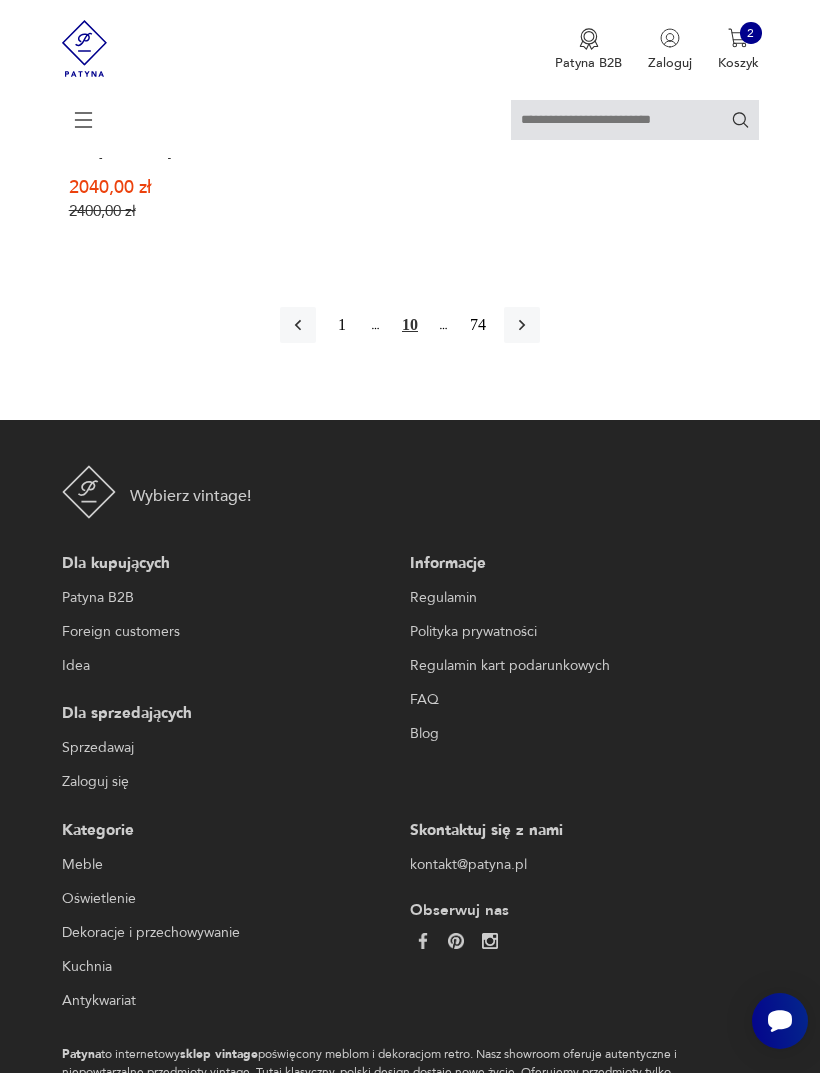 click at bounding box center (522, 325) 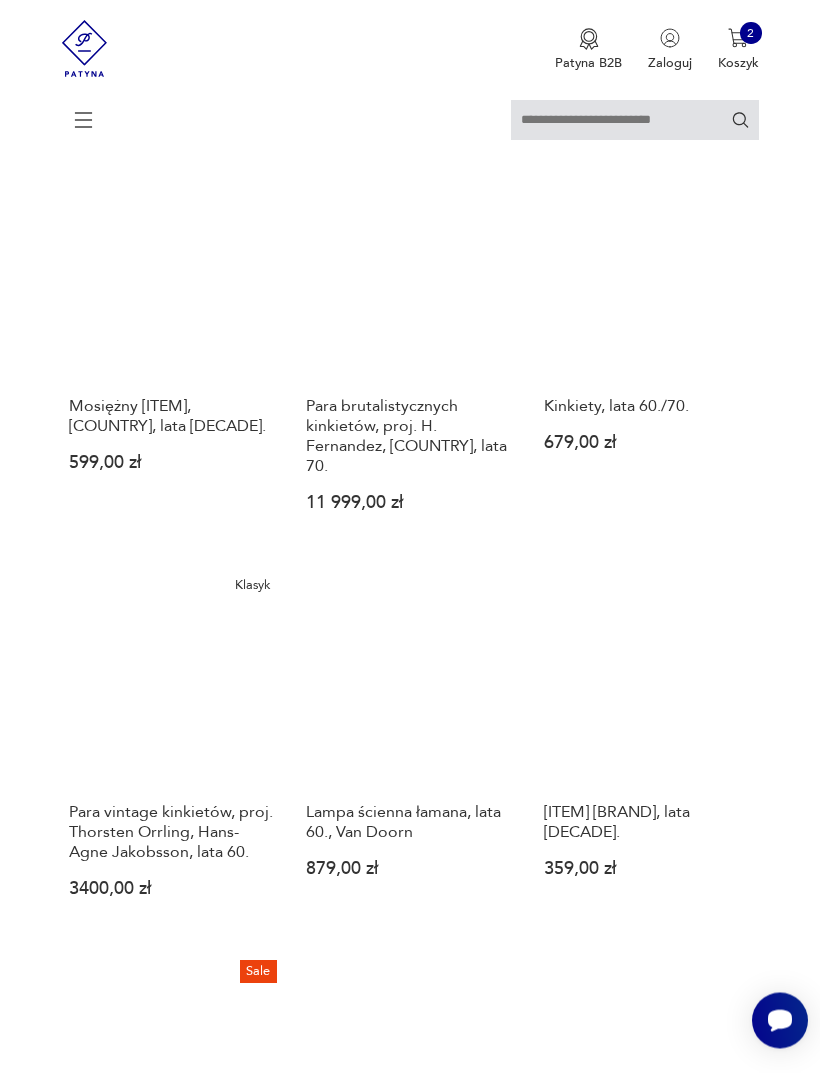 scroll, scrollTop: 1738, scrollLeft: 0, axis: vertical 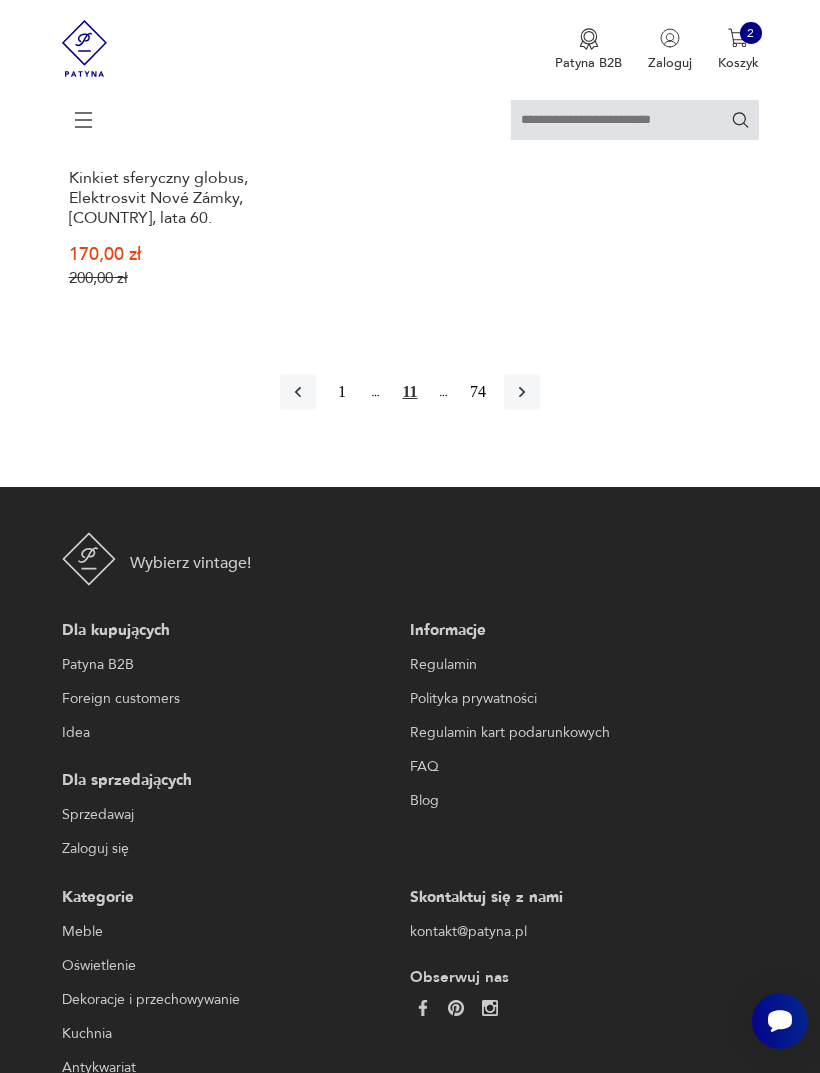click at bounding box center [522, 392] 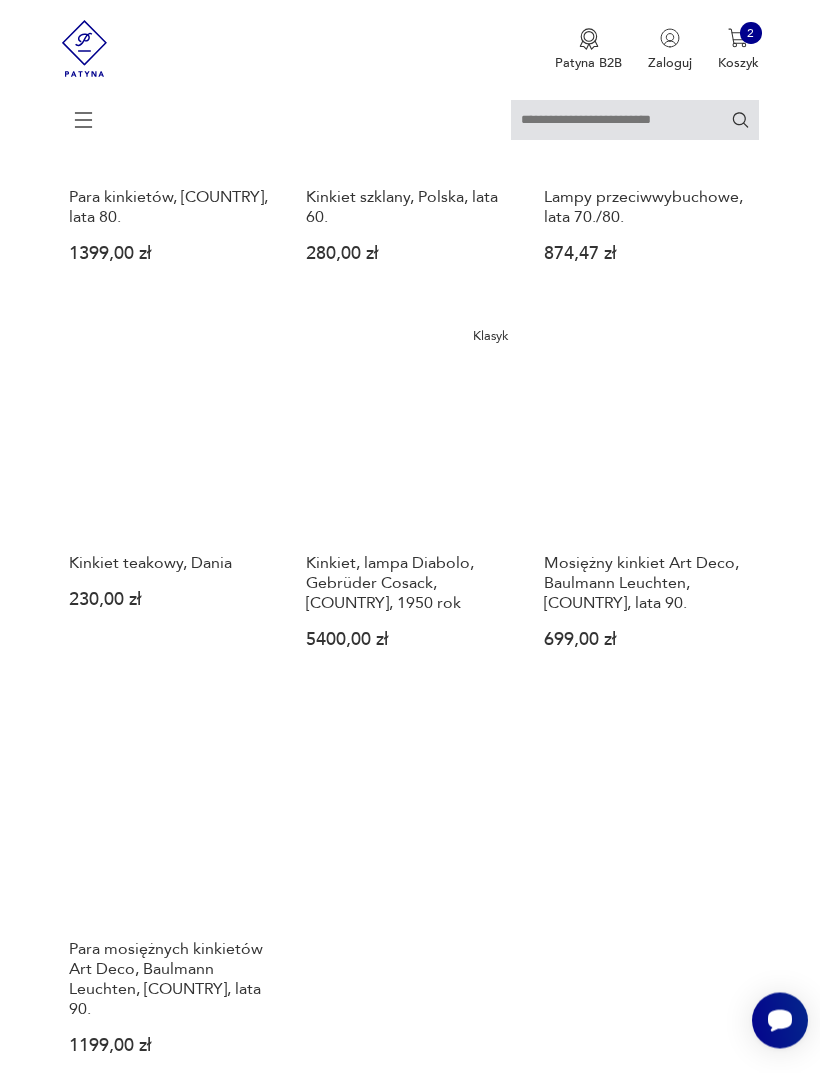 scroll, scrollTop: 1971, scrollLeft: 0, axis: vertical 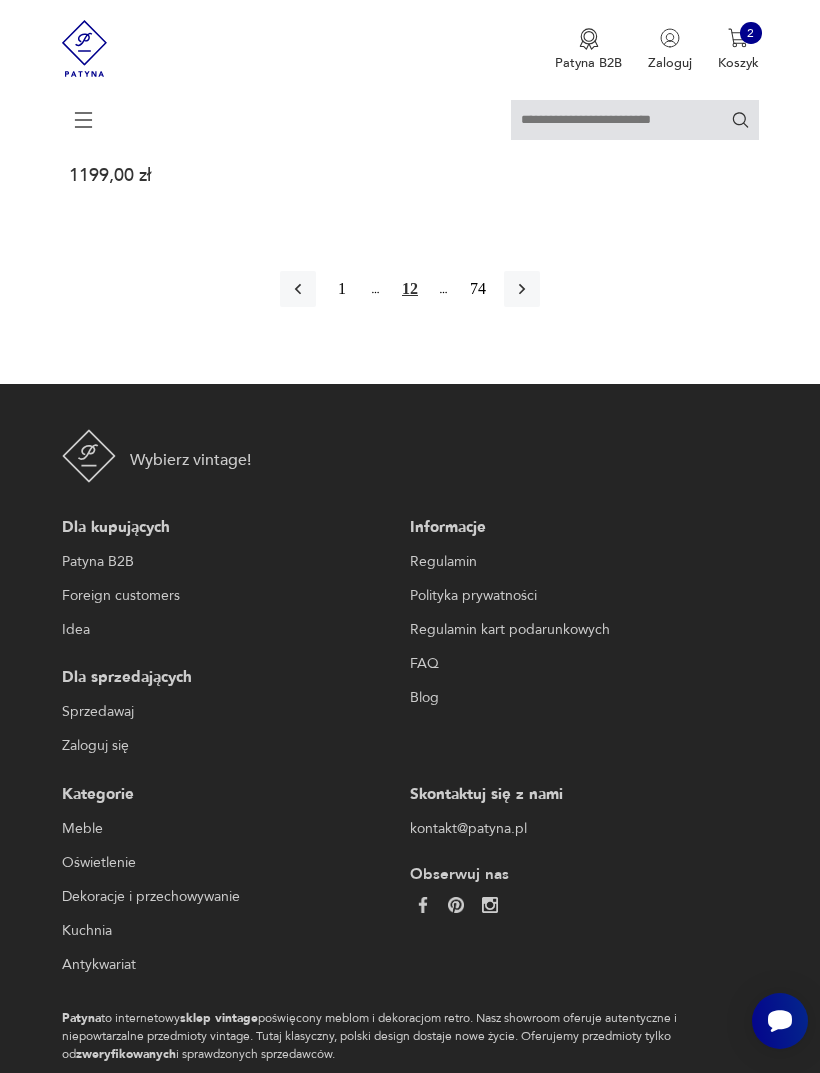 click at bounding box center (522, 289) 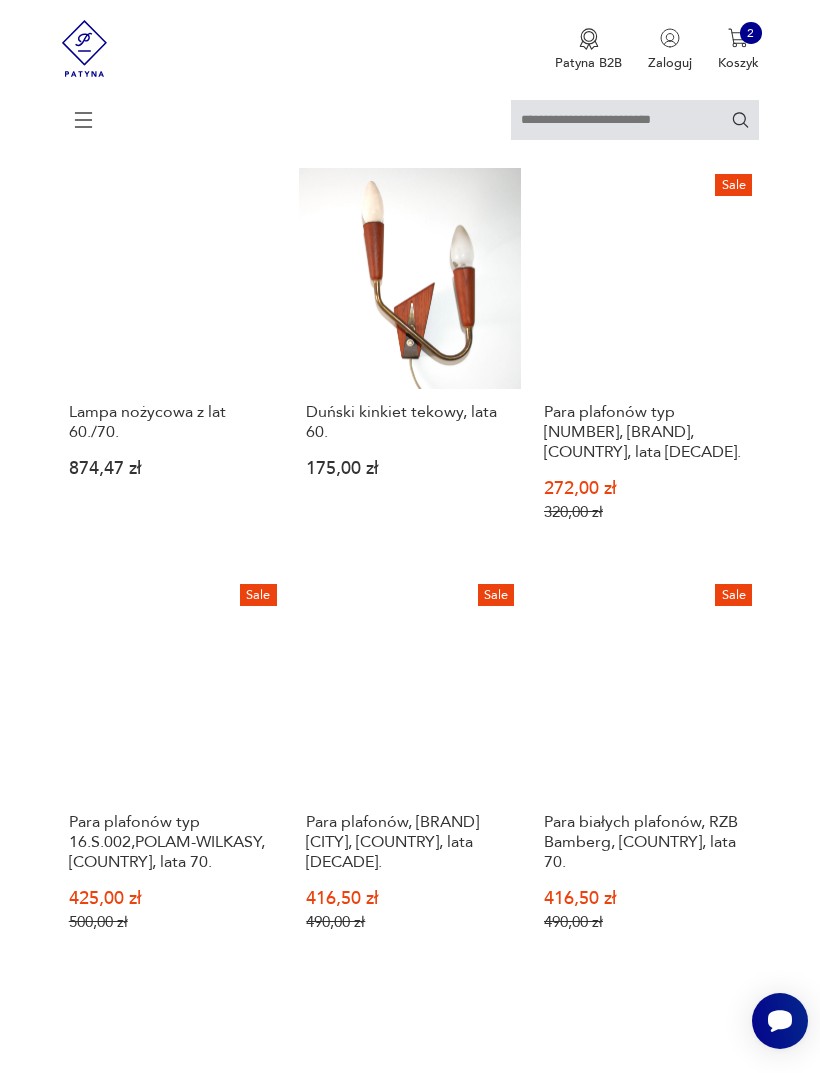 scroll, scrollTop: 365, scrollLeft: 0, axis: vertical 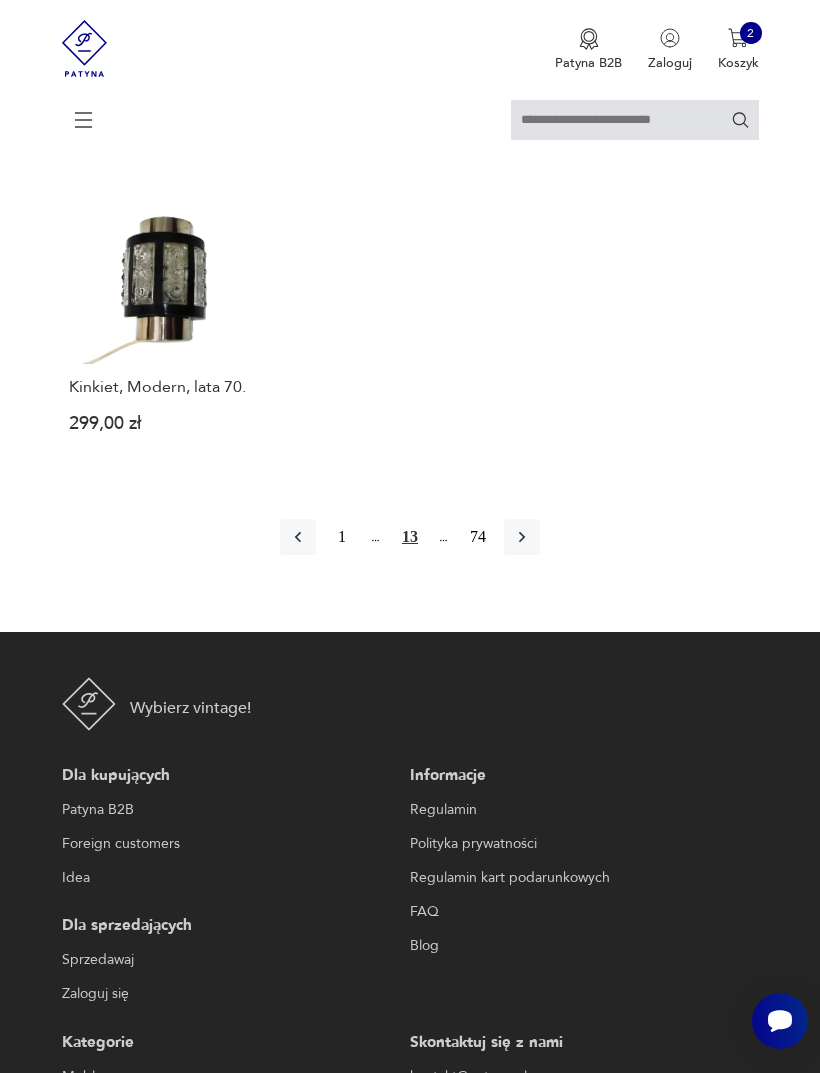 click at bounding box center [522, 537] 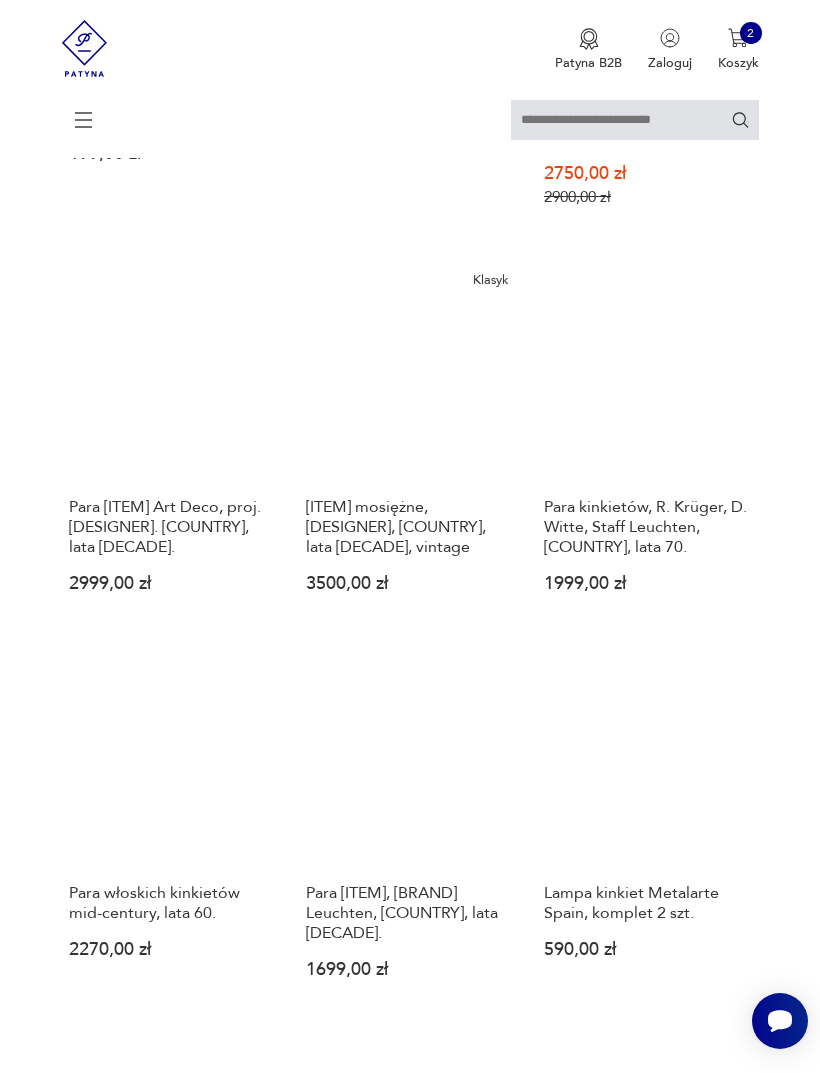 scroll, scrollTop: 365, scrollLeft: 0, axis: vertical 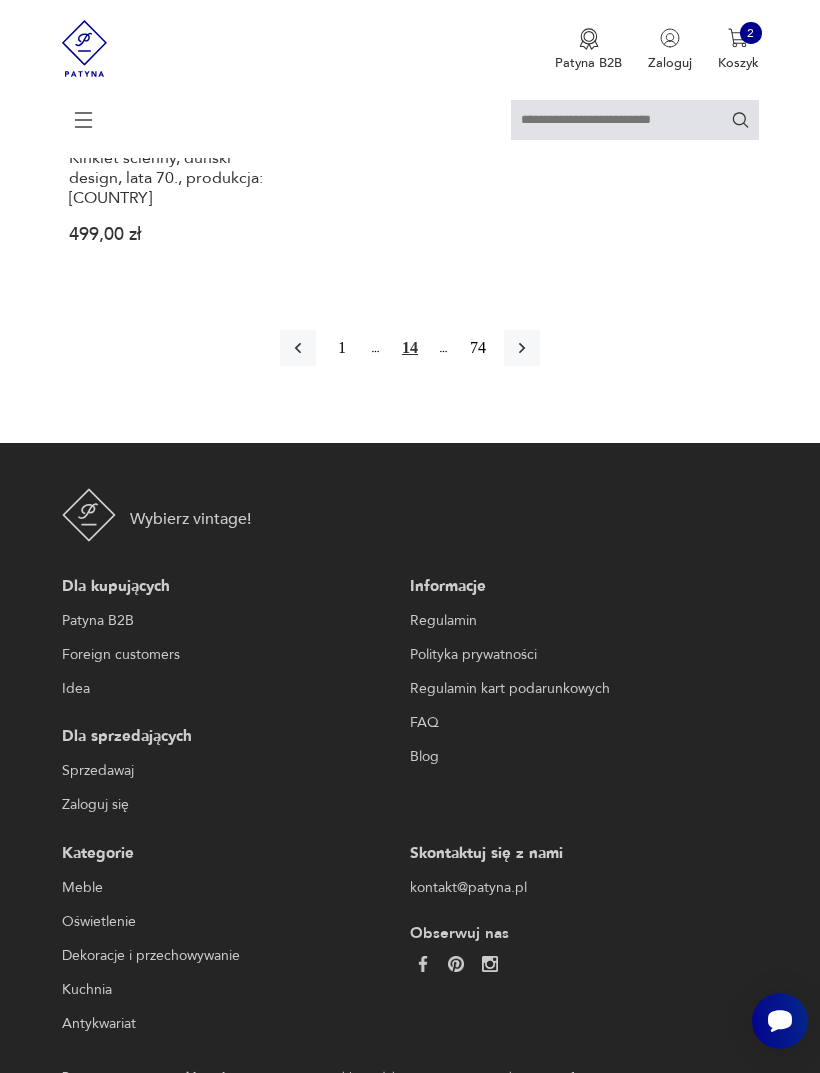 click at bounding box center [522, 348] 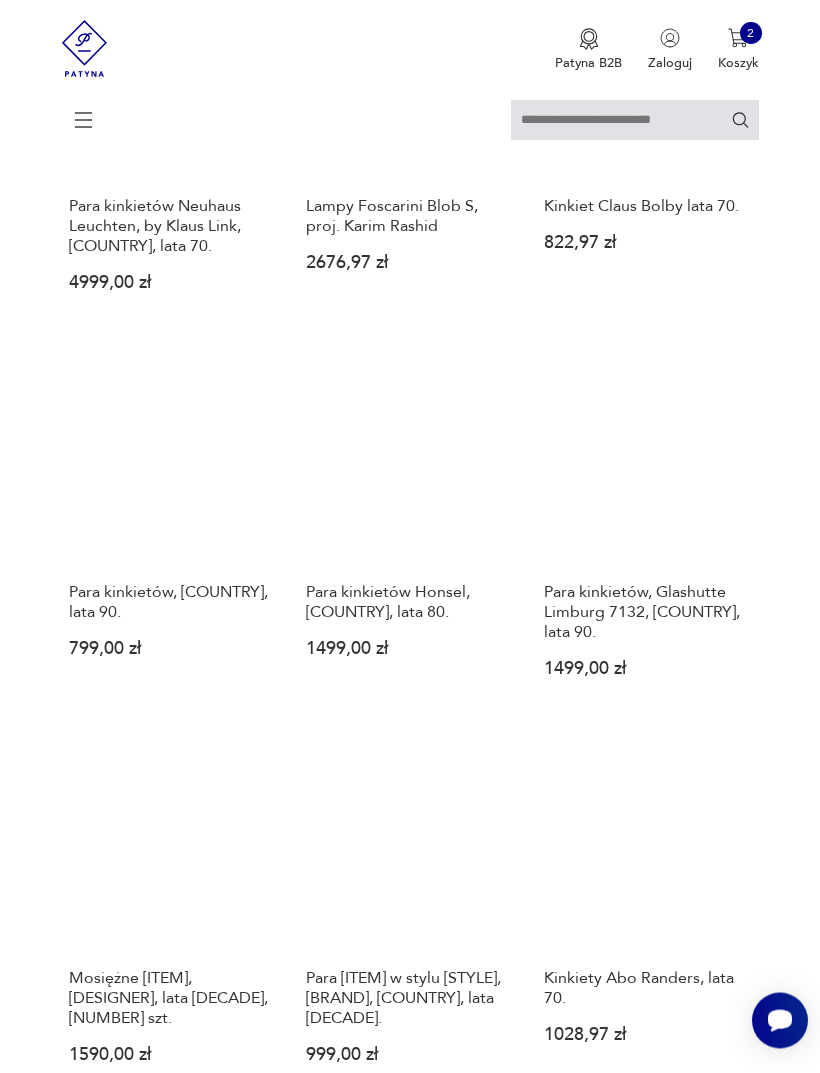 scroll, scrollTop: 756, scrollLeft: 0, axis: vertical 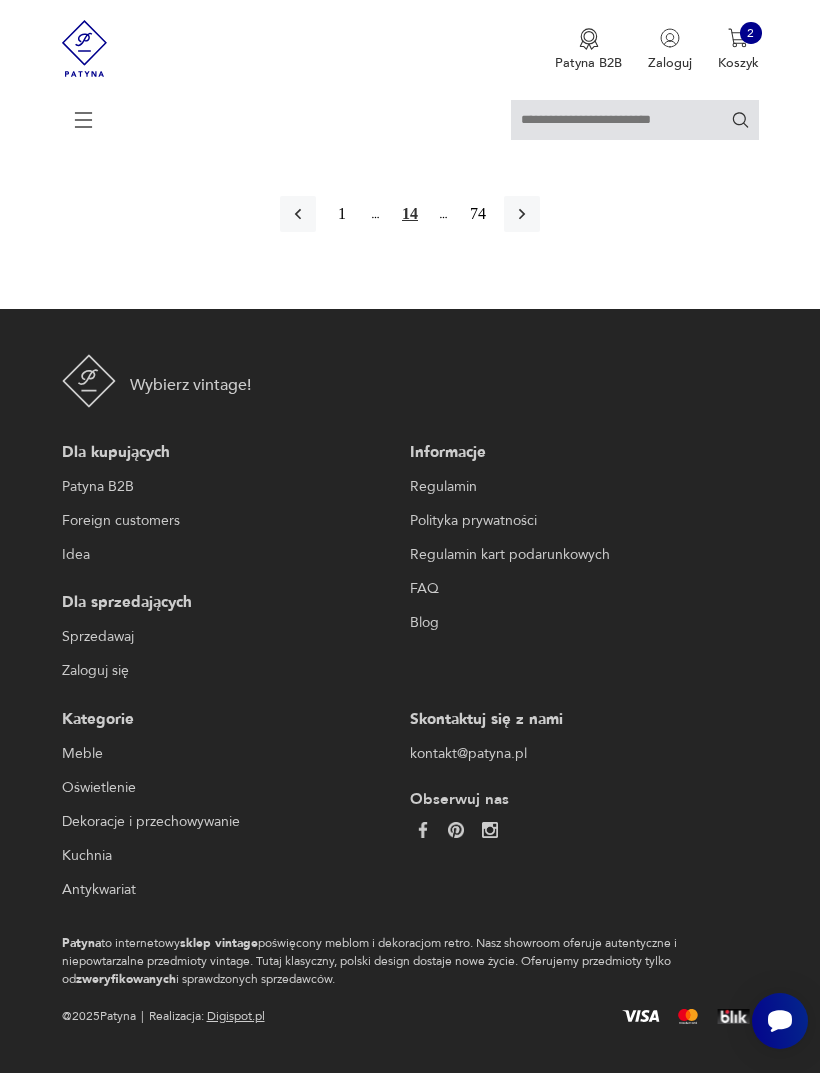 click at bounding box center [522, 214] 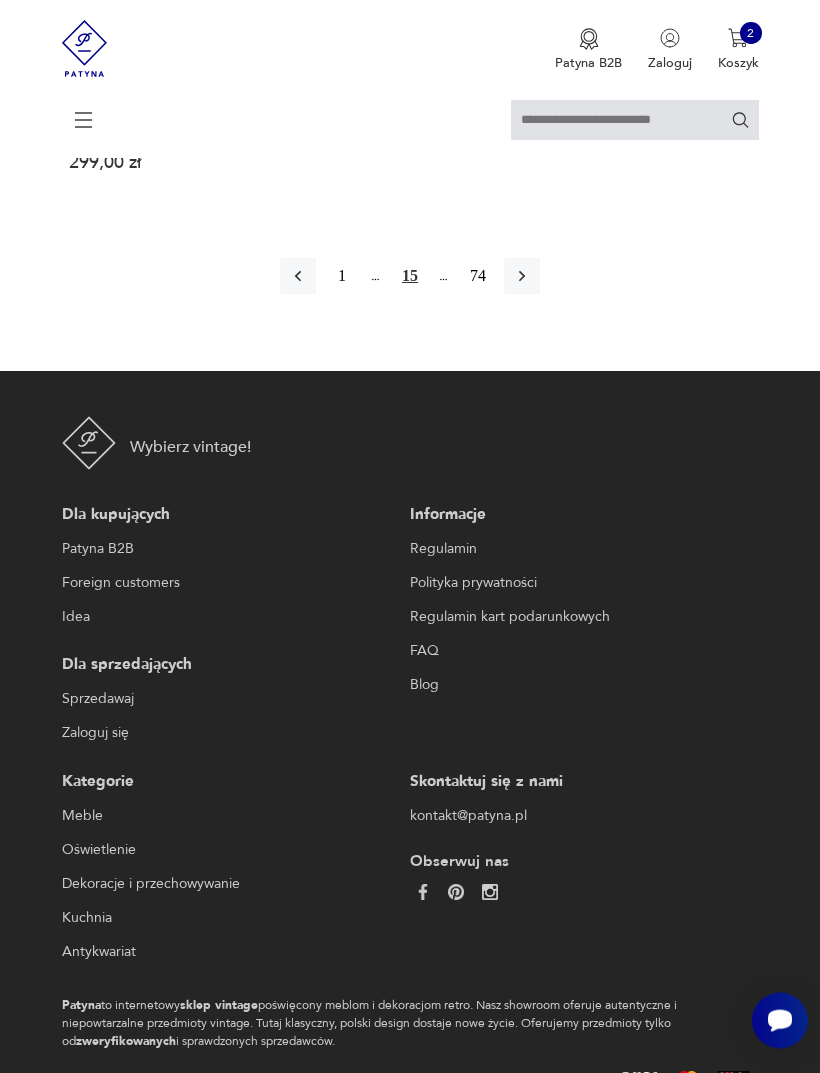 scroll, scrollTop: 2812, scrollLeft: 0, axis: vertical 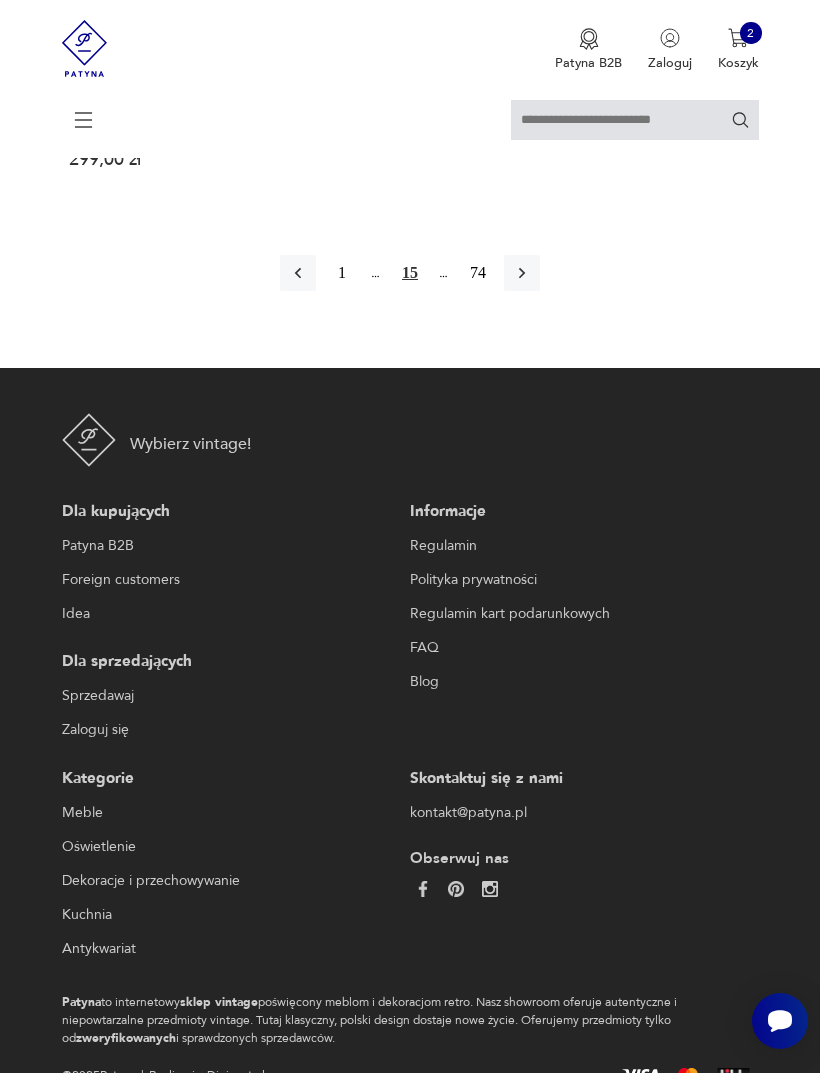 click at bounding box center [522, 273] 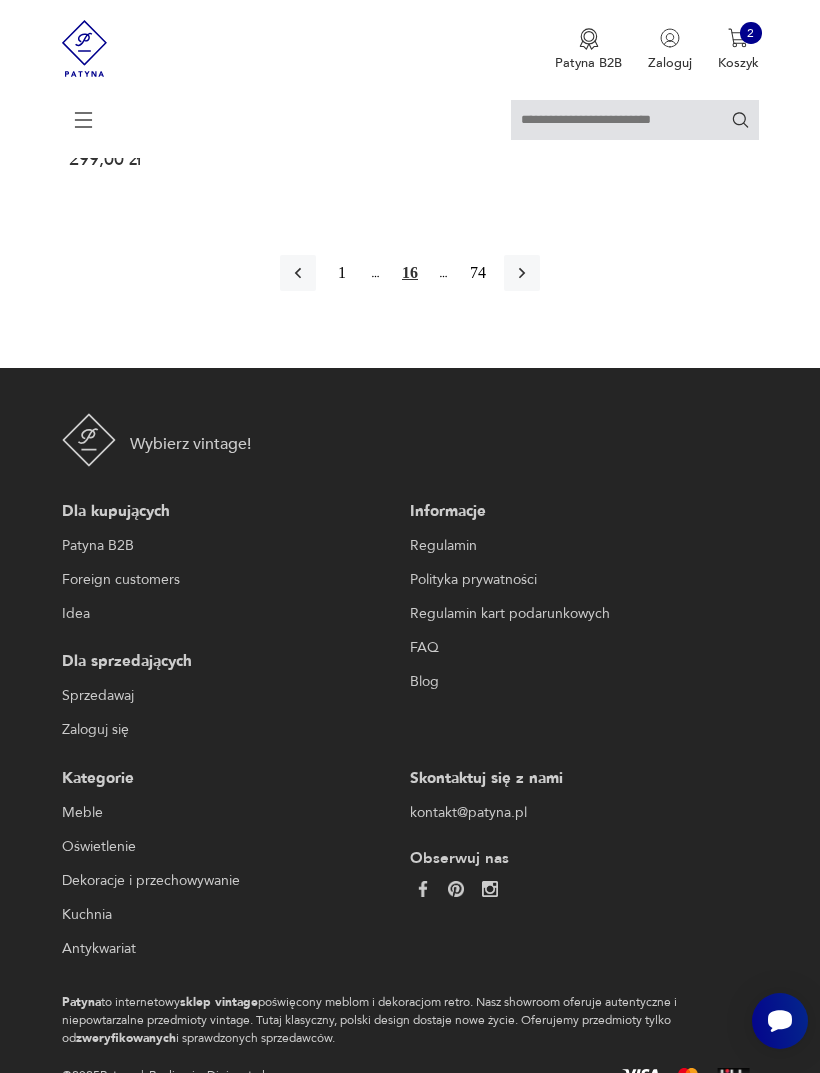 click at bounding box center [522, 273] 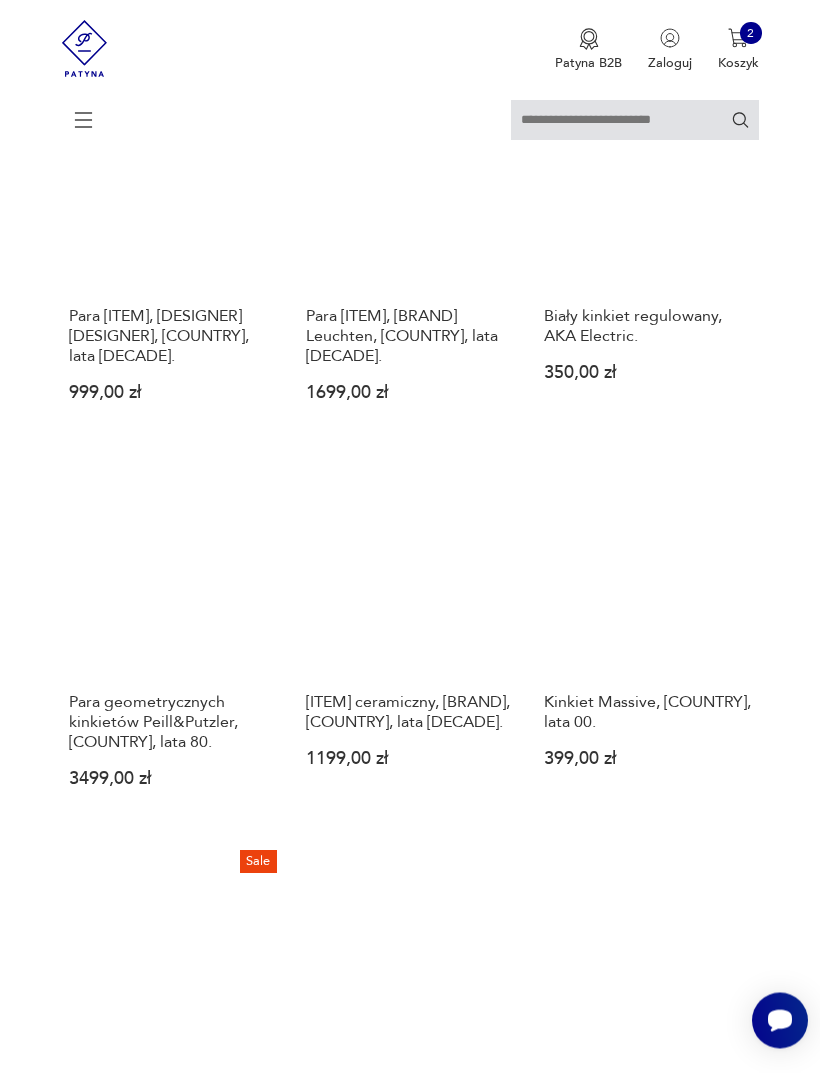 scroll, scrollTop: 1400, scrollLeft: 0, axis: vertical 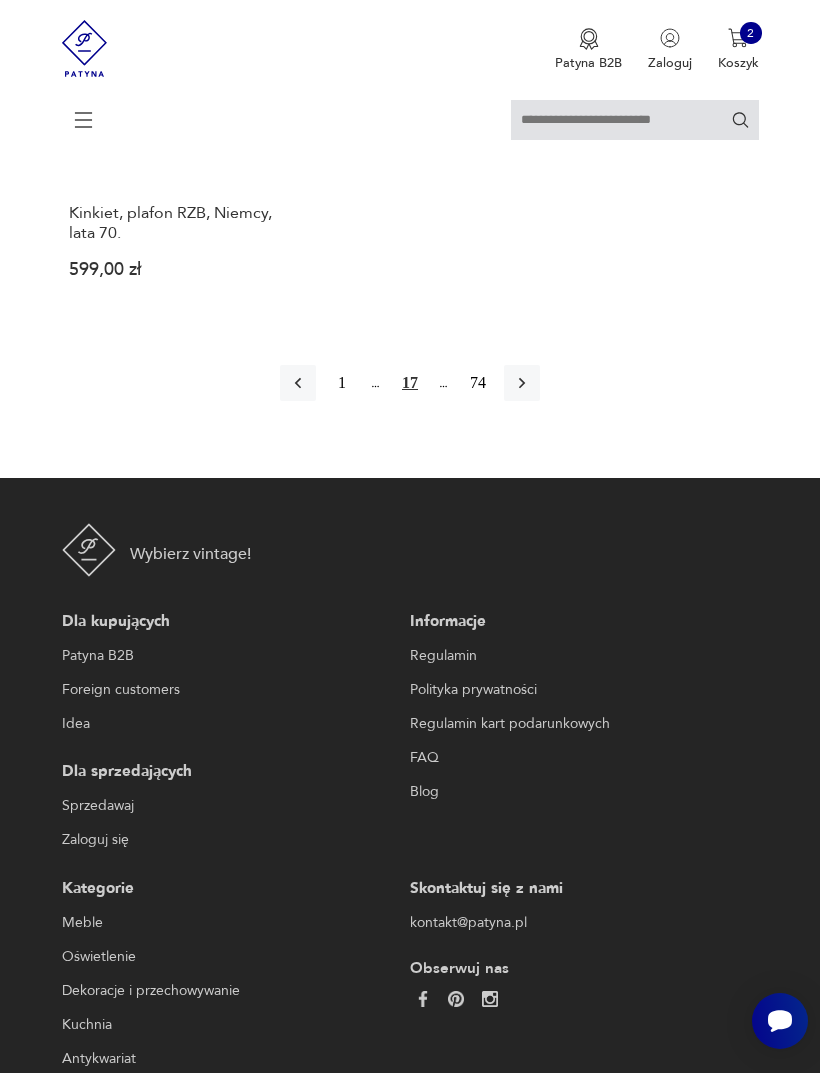click at bounding box center [522, 383] 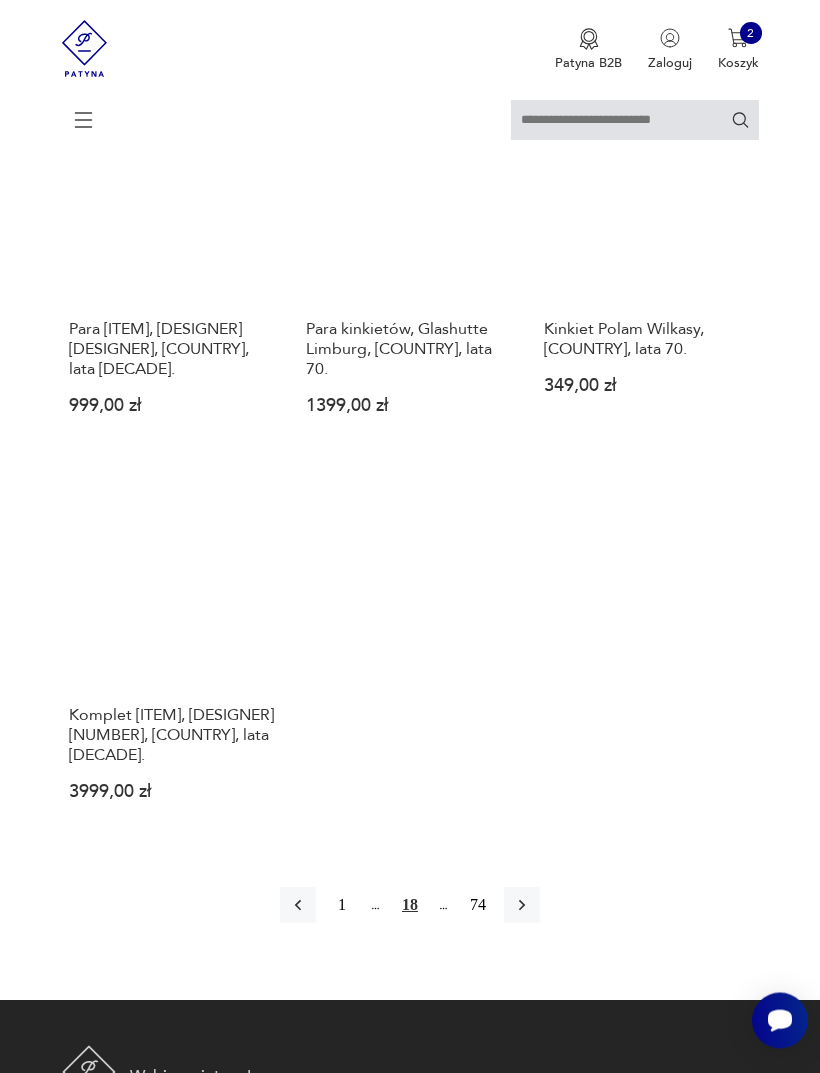 scroll, scrollTop: 174, scrollLeft: 0, axis: vertical 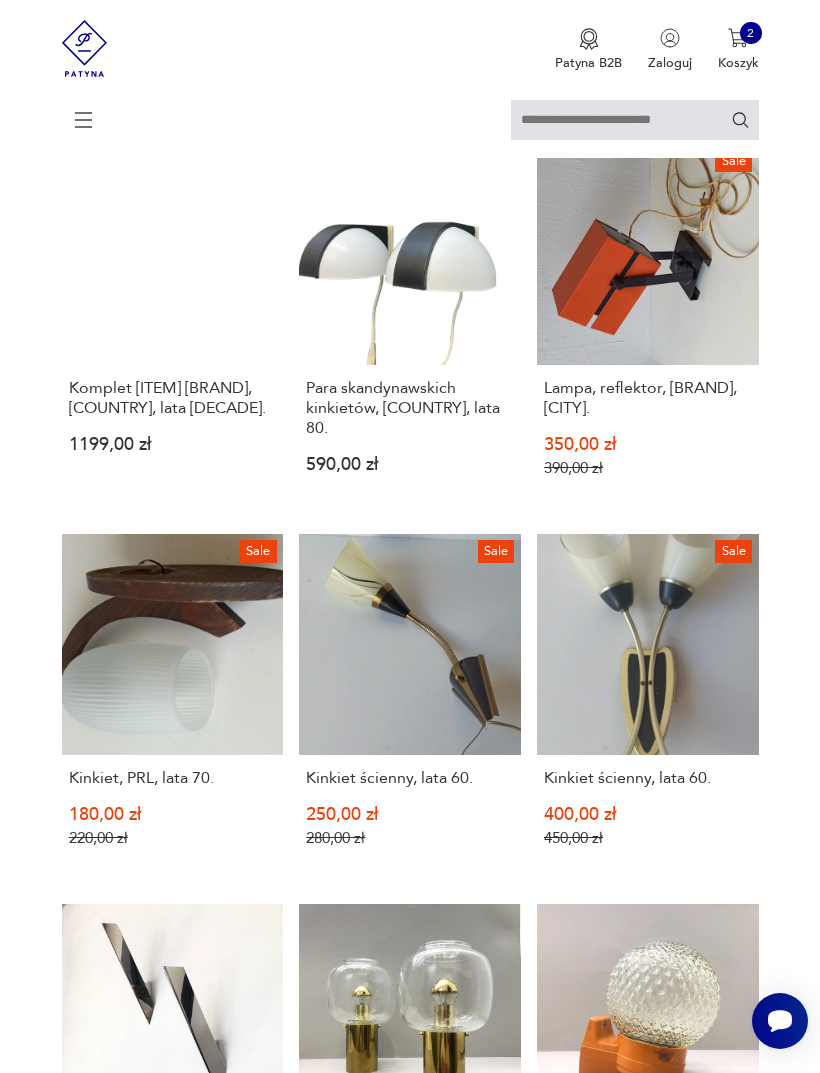 click on "Para kinkietów, J.T Kalmar, [COUNTRY], lata 70. 999,00 zł" at bounding box center [173, 1084] 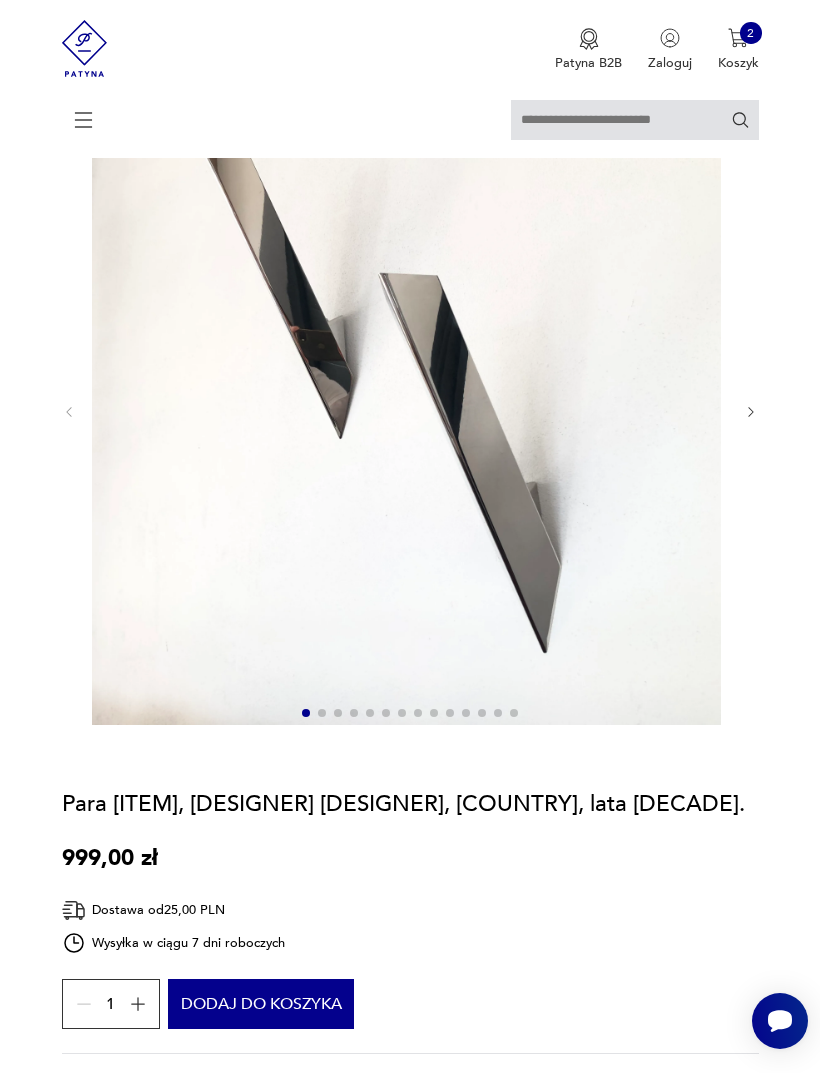 click at bounding box center [751, 412] 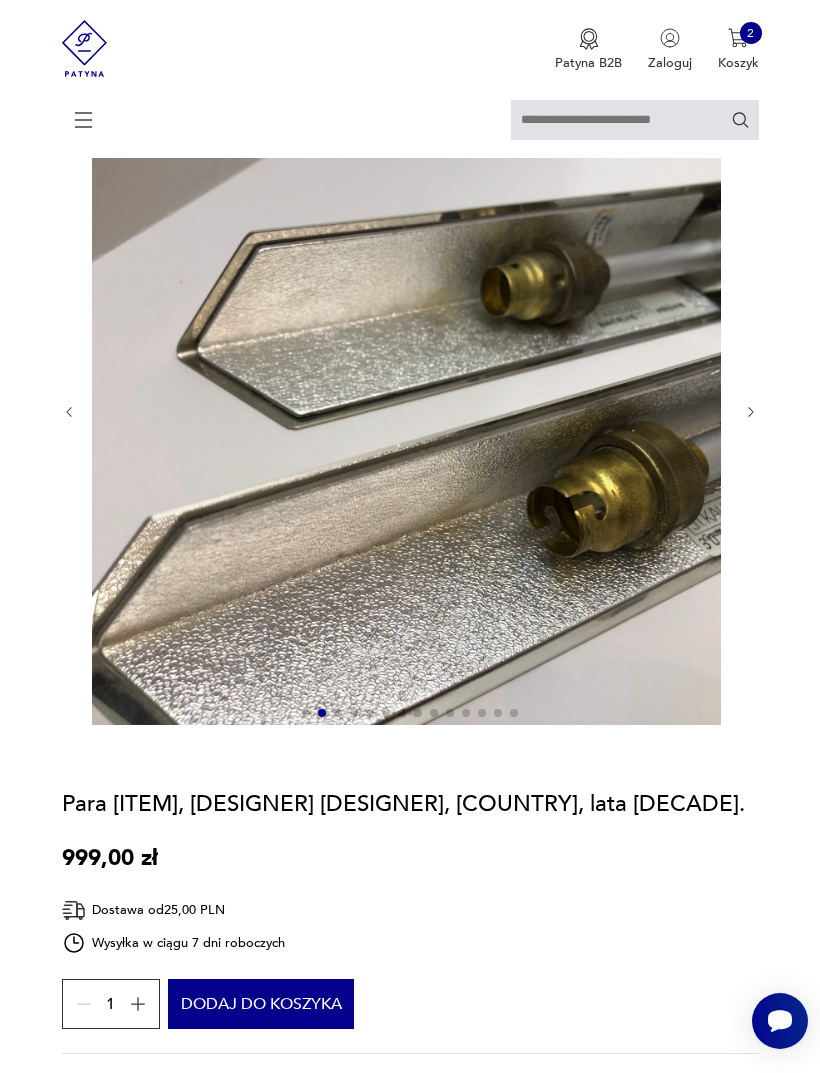 click at bounding box center [751, 412] 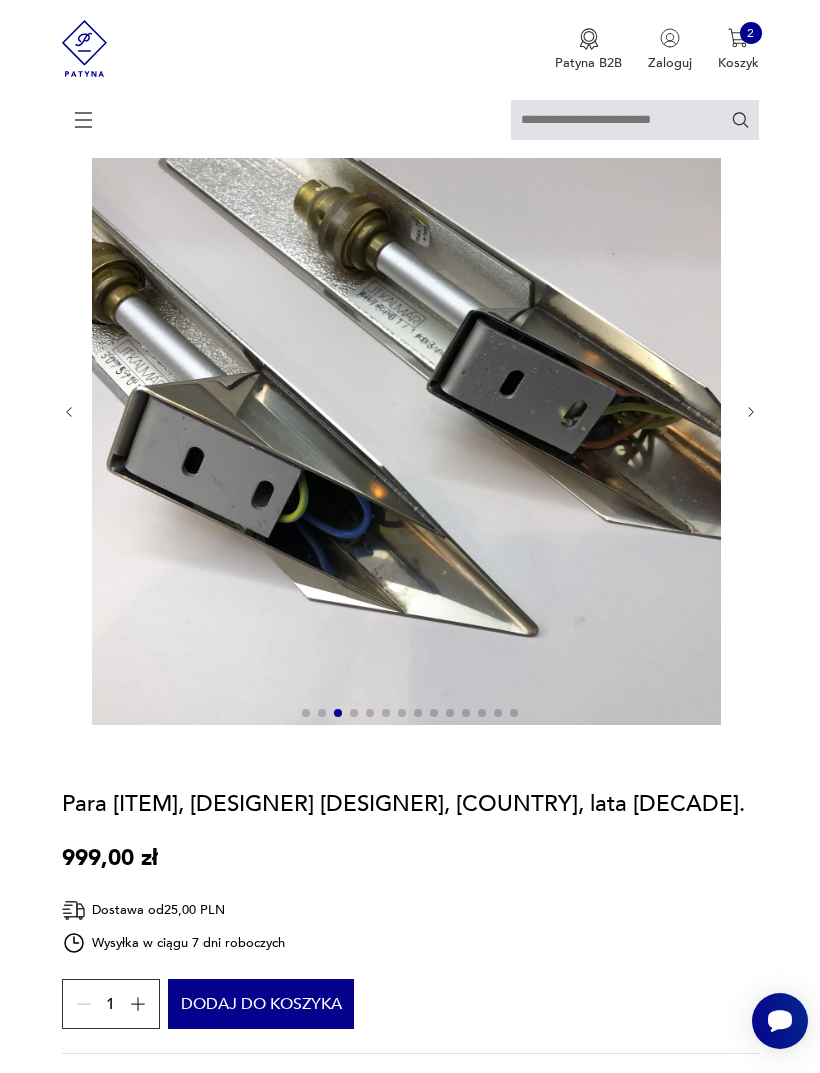 click at bounding box center [751, 412] 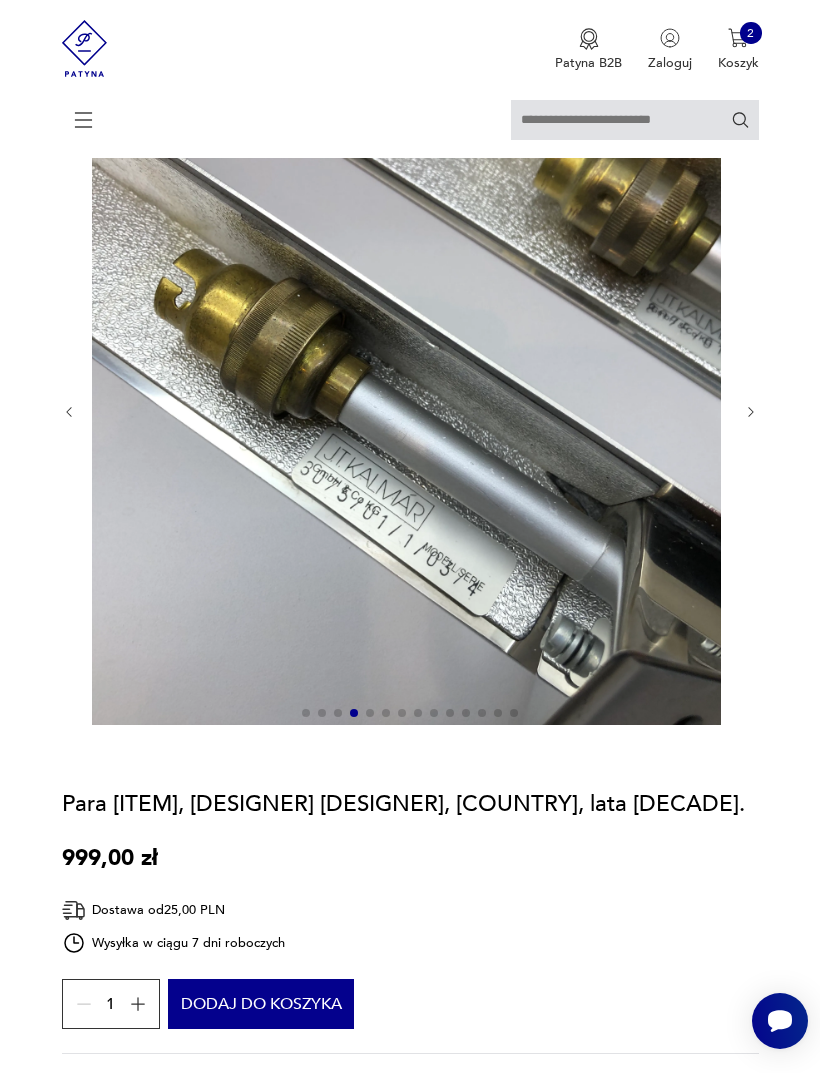 click at bounding box center (751, 412) 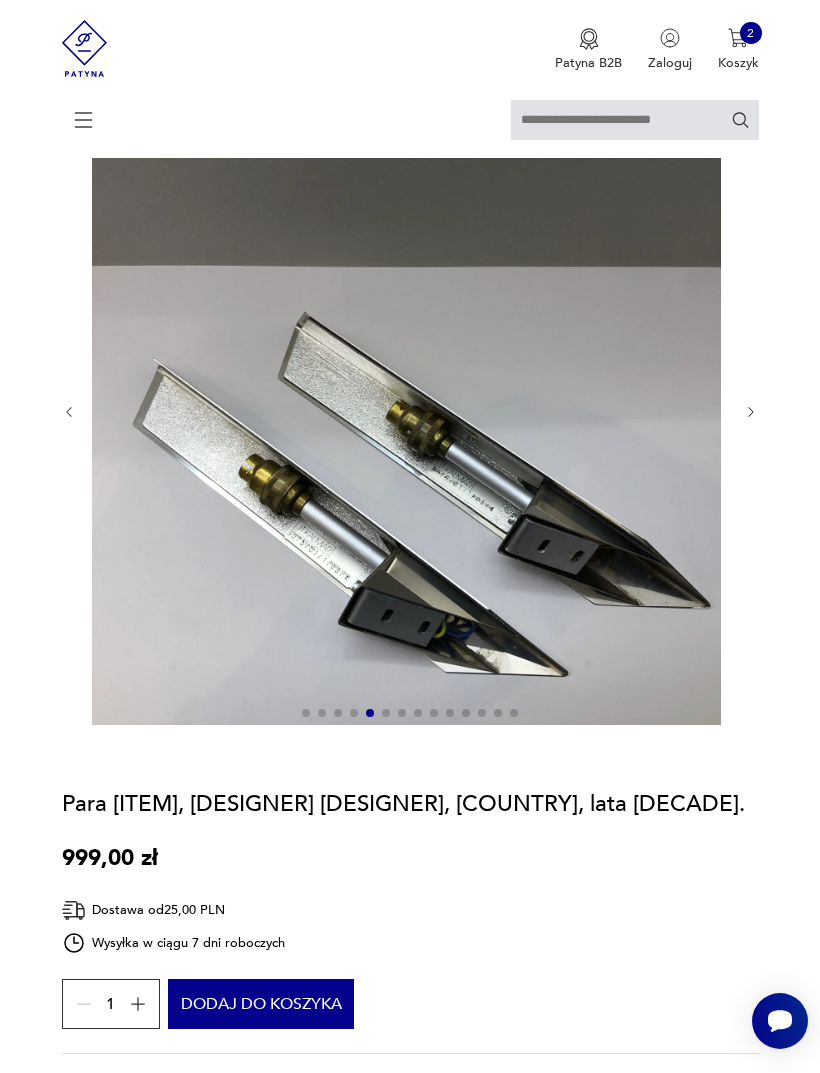 click at bounding box center [410, 412] 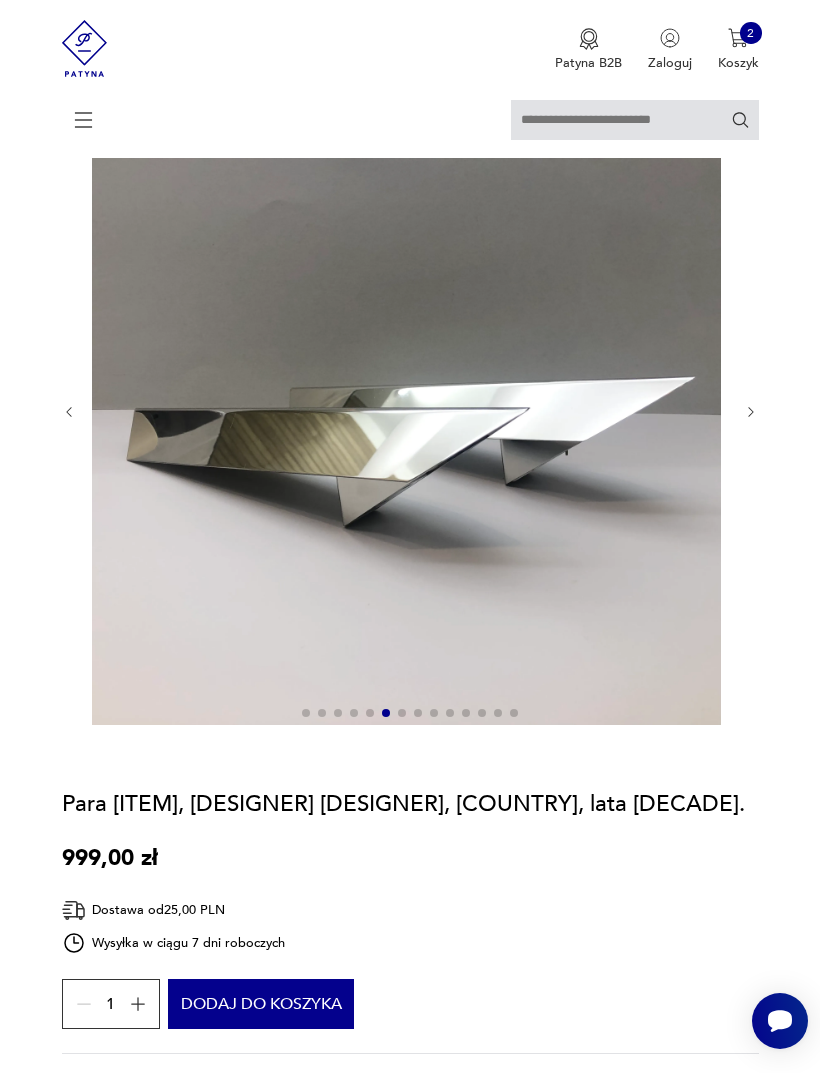 click at bounding box center (410, 412) 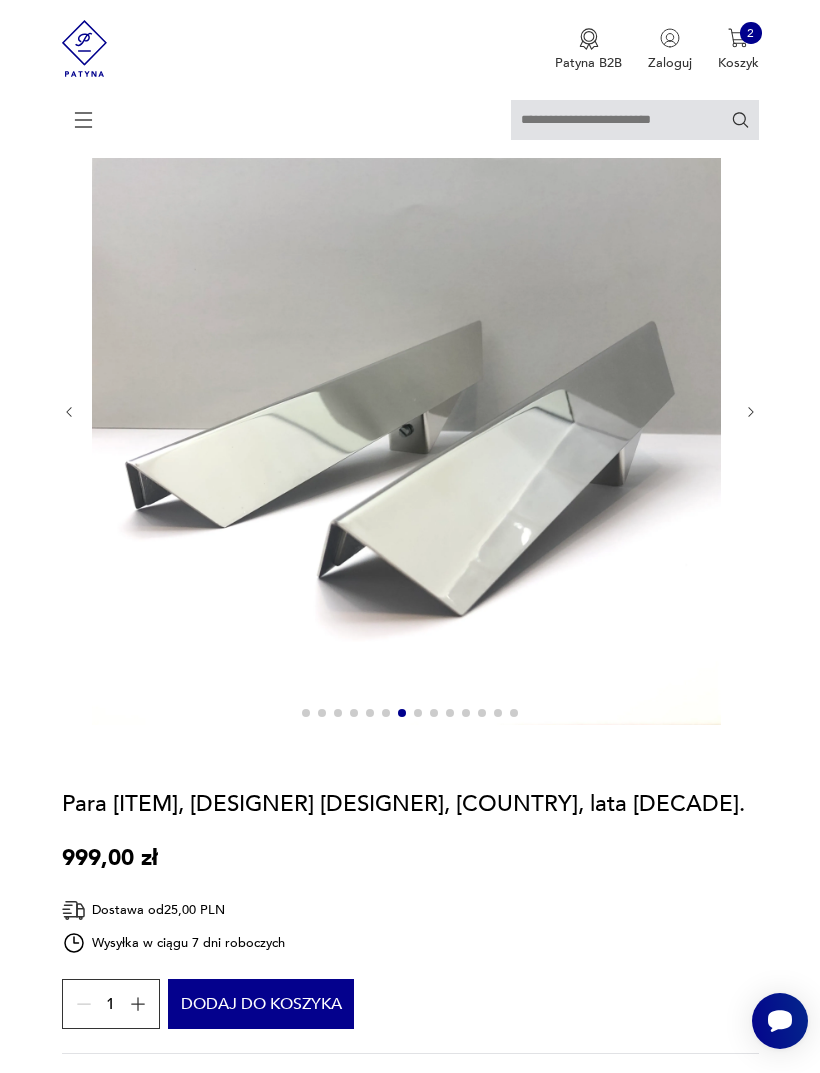 click at bounding box center (410, 412) 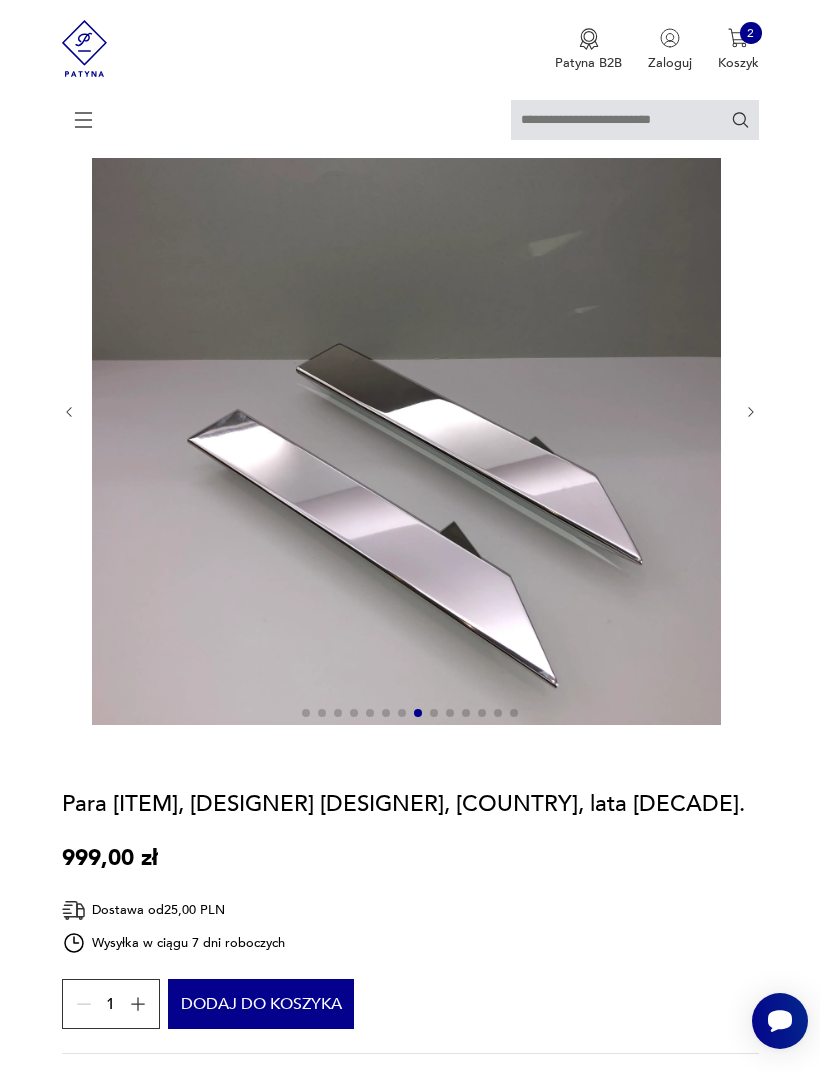 click at bounding box center (410, 412) 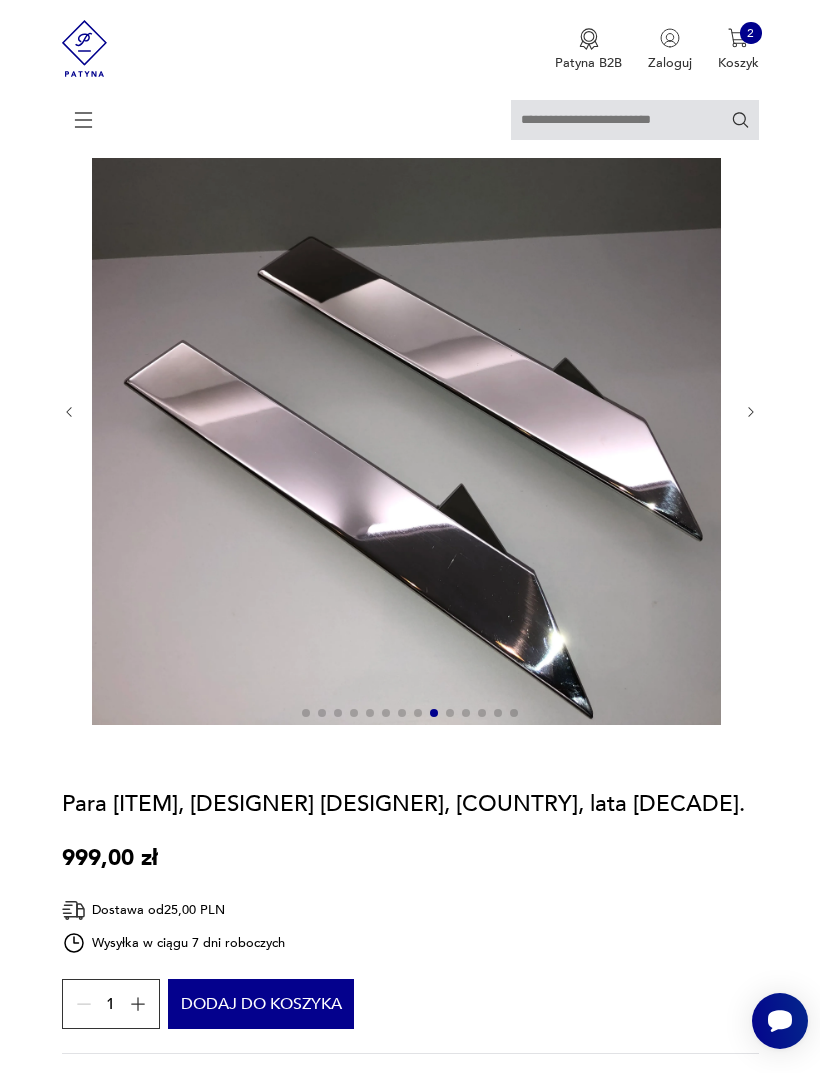 click at bounding box center [410, 412] 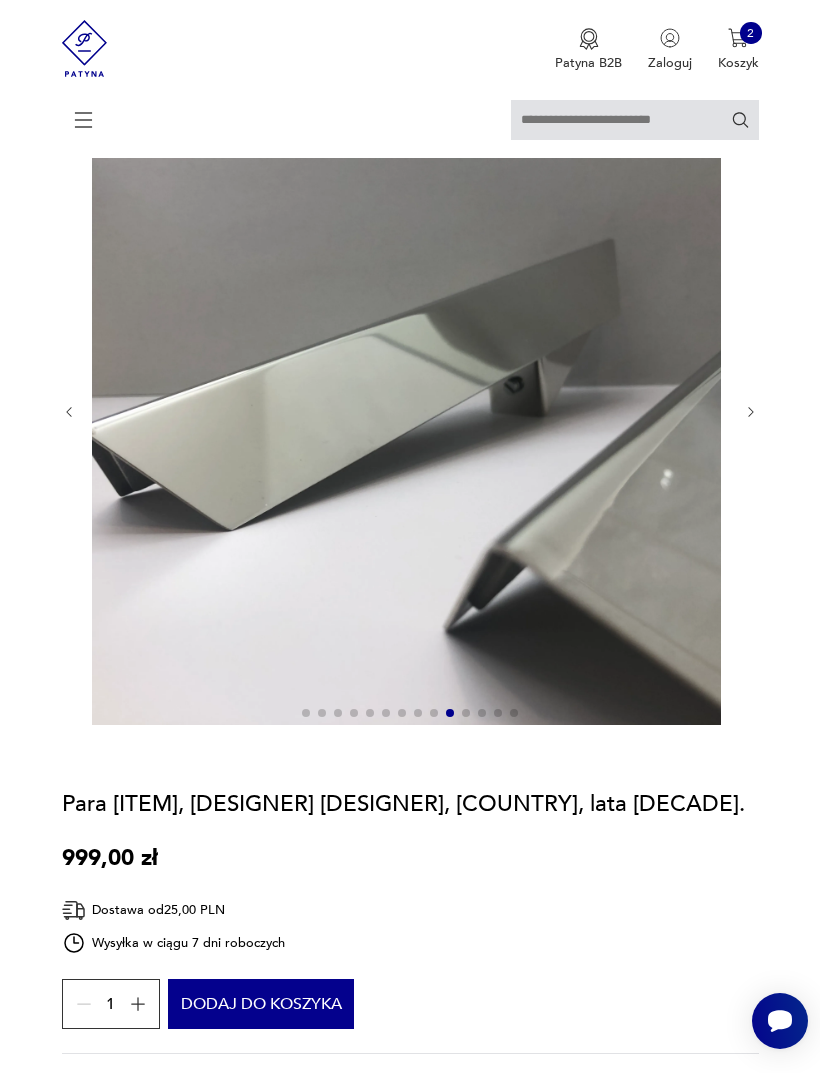 click at bounding box center [410, 412] 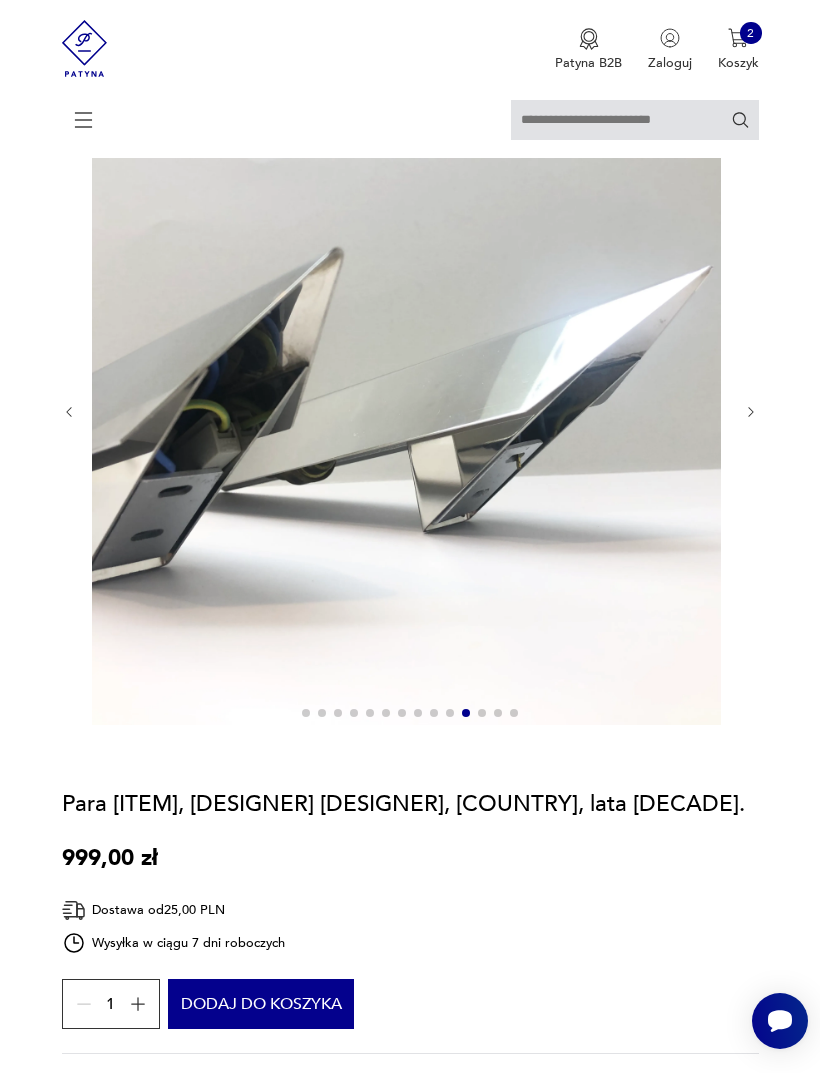 click at bounding box center [751, 412] 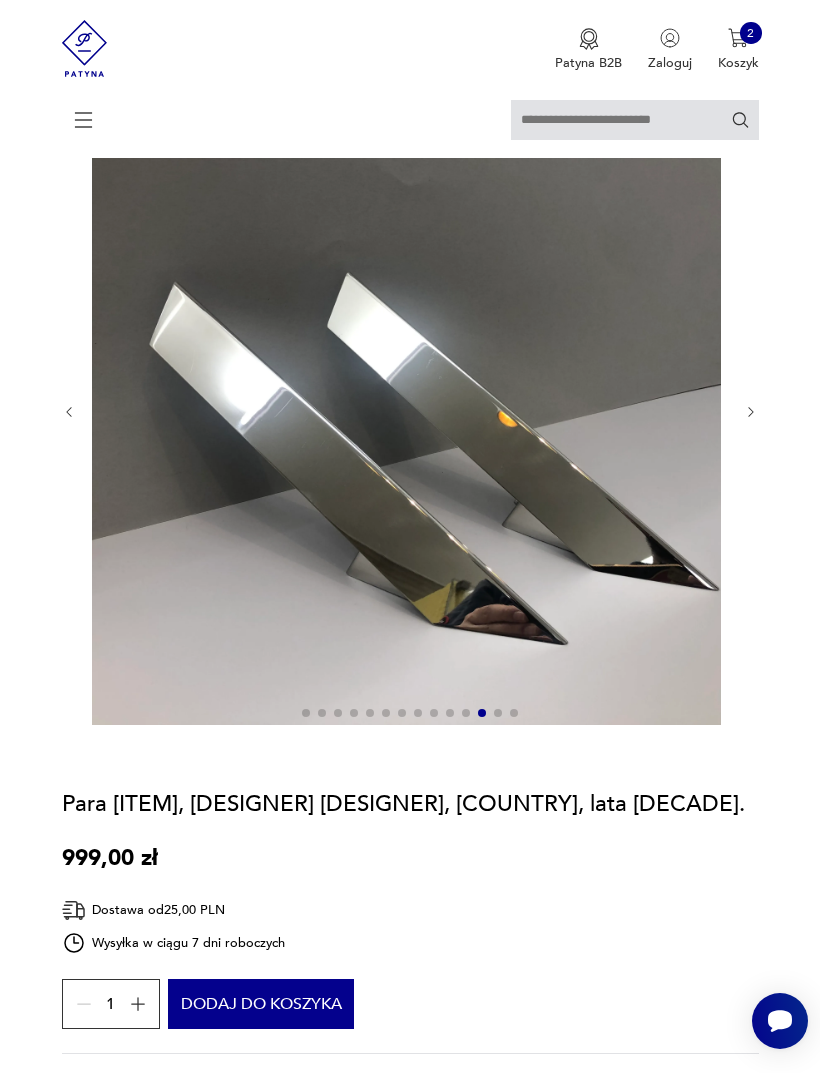 click at bounding box center (410, 412) 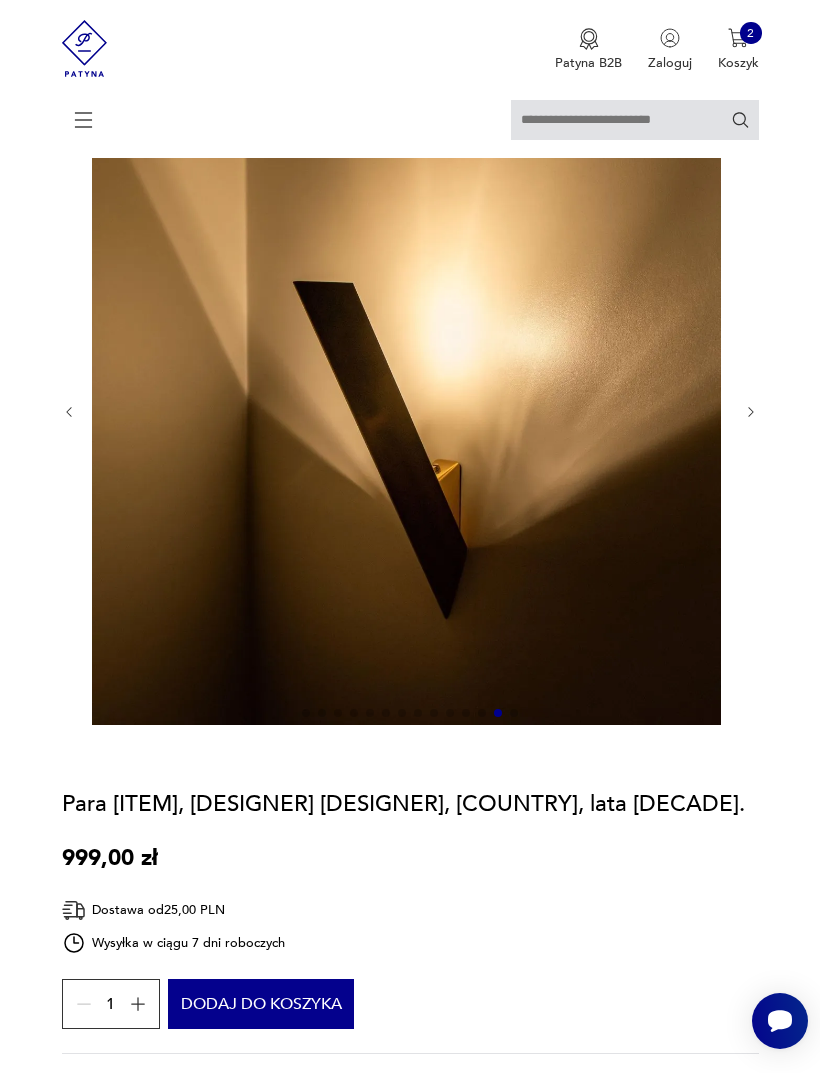 click at bounding box center [751, 412] 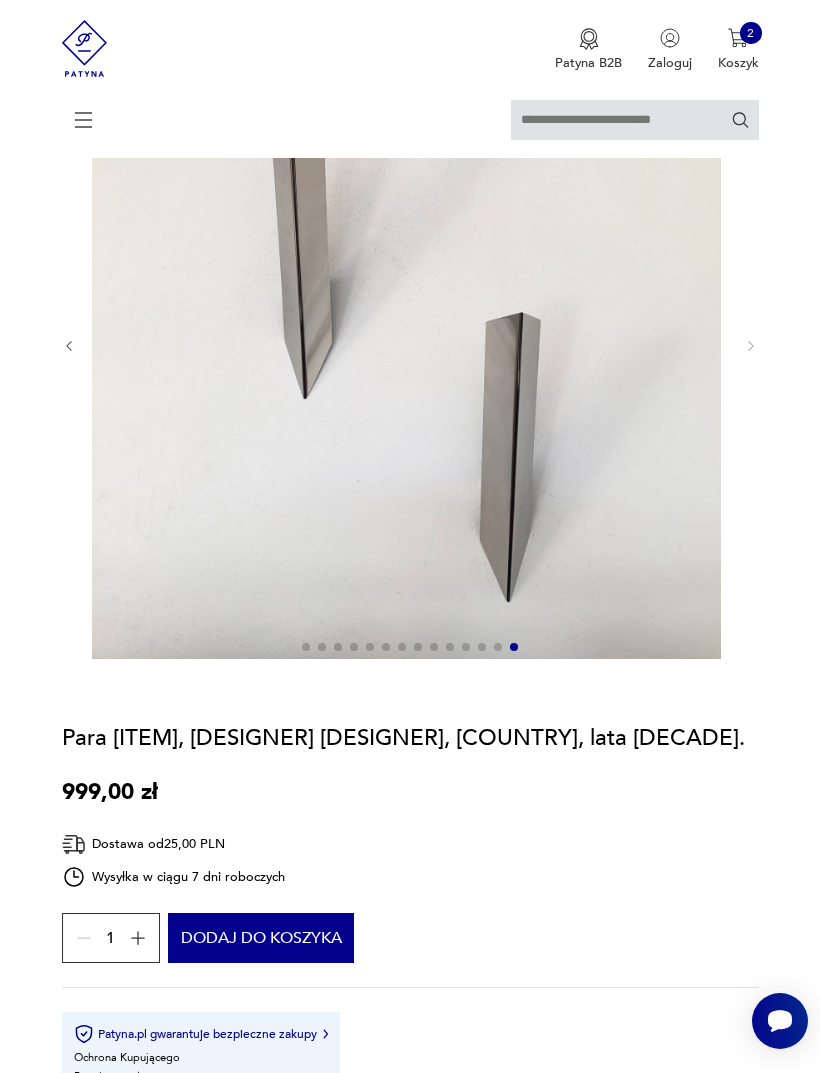 scroll, scrollTop: 183, scrollLeft: 0, axis: vertical 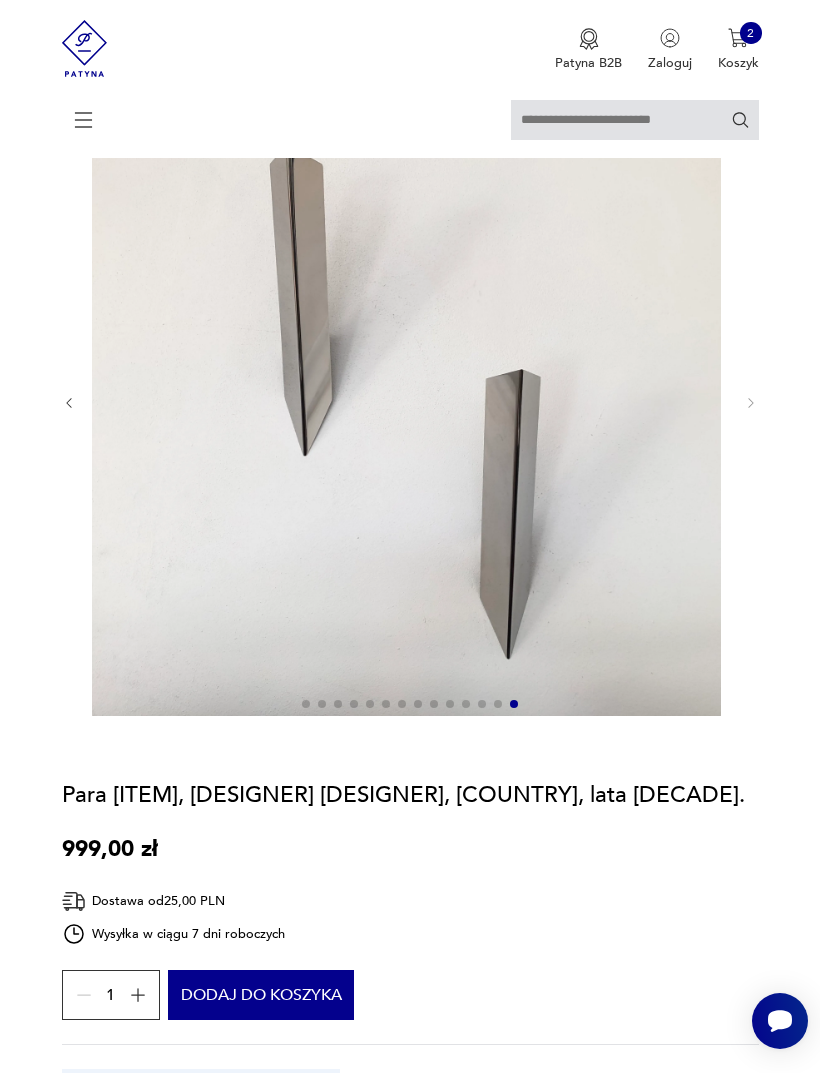 click at bounding box center (410, 403) 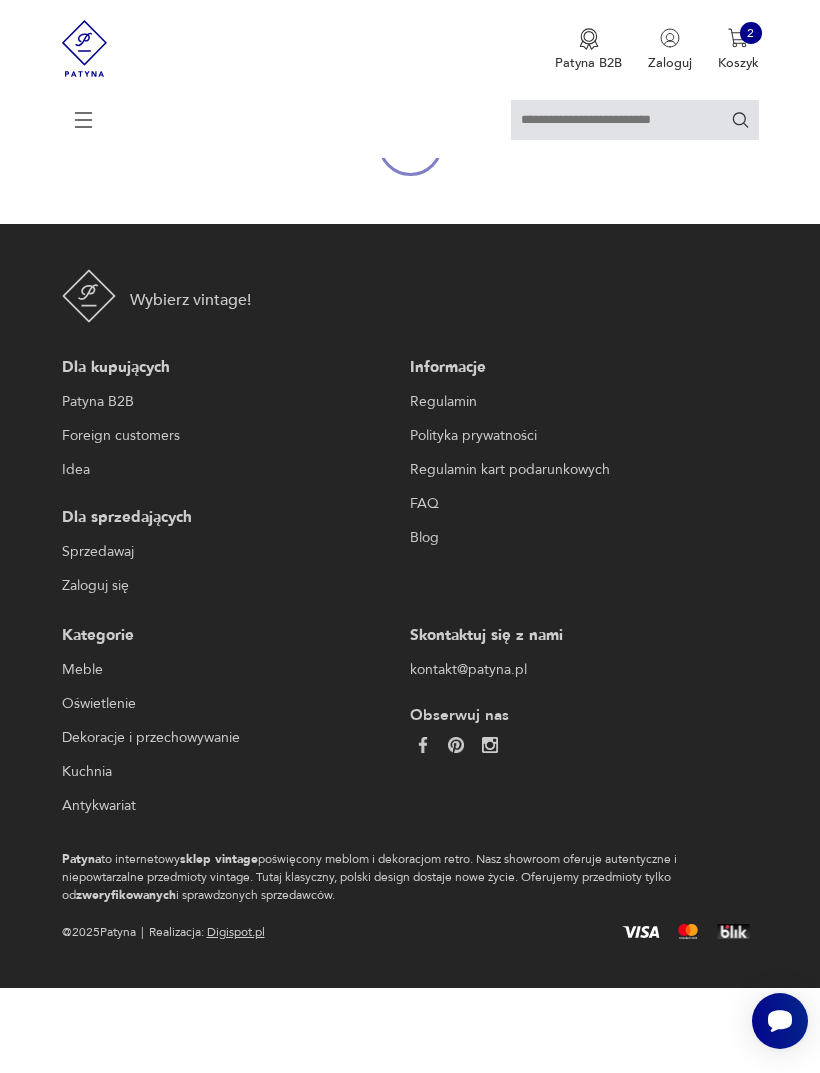 scroll, scrollTop: 180, scrollLeft: 0, axis: vertical 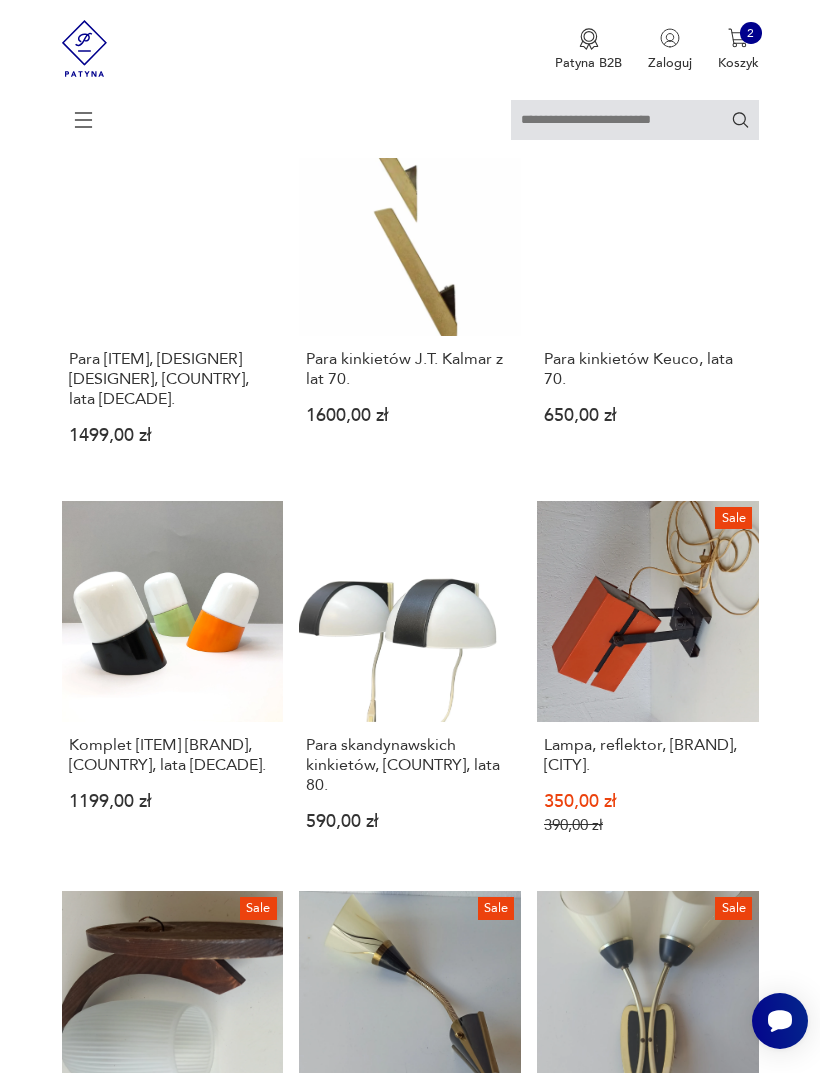 click on "Para [ITEM] [DESIGNER] z lat [DECADE]. [PRICE]" at bounding box center (410, 295) 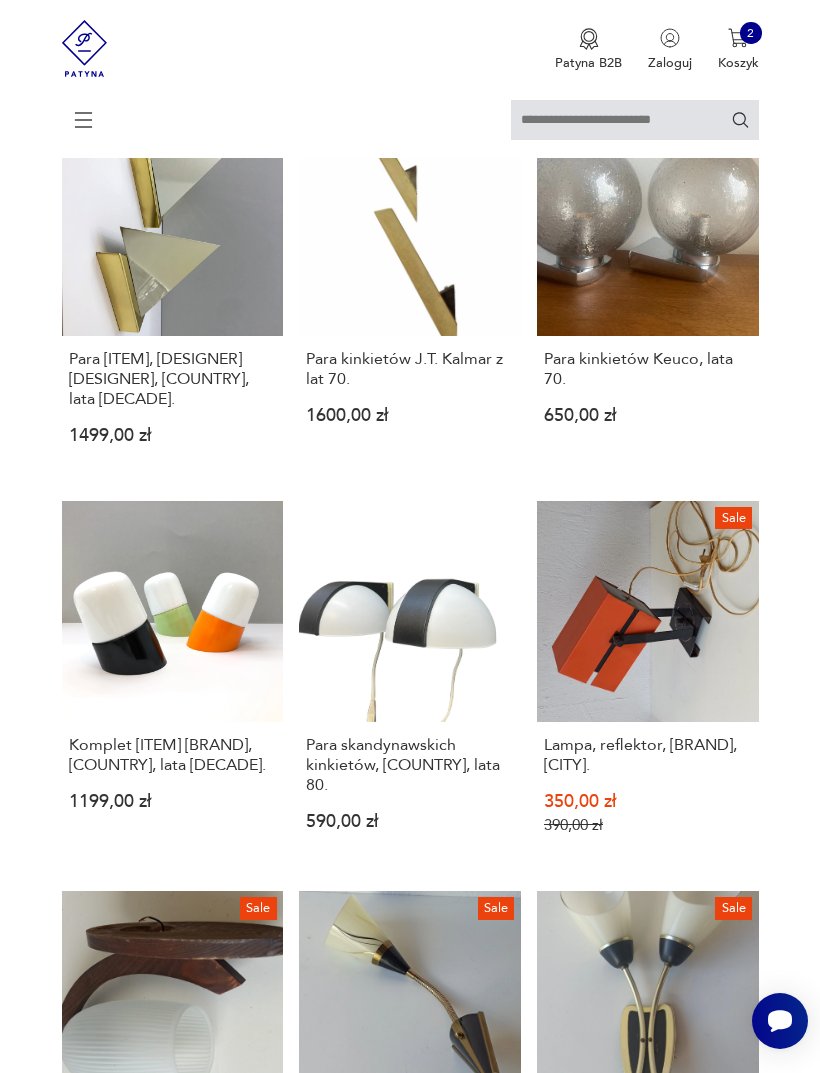 scroll, scrollTop: 174, scrollLeft: 0, axis: vertical 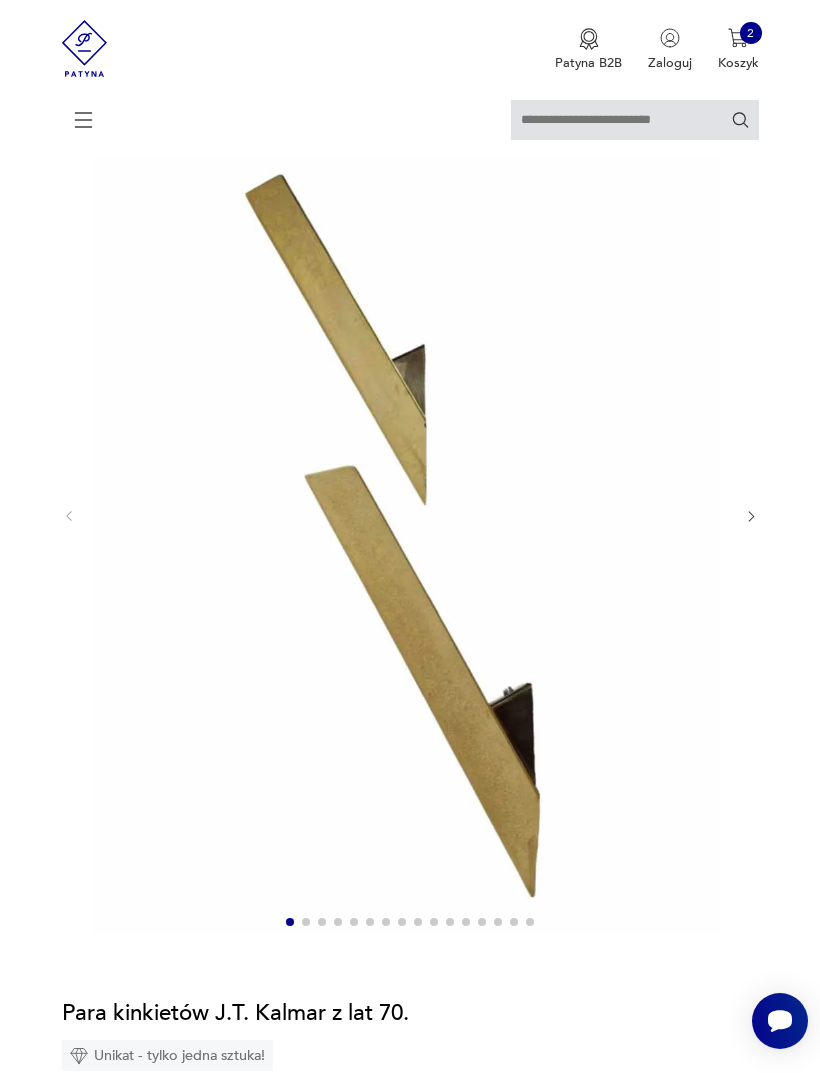 click at bounding box center [751, 516] 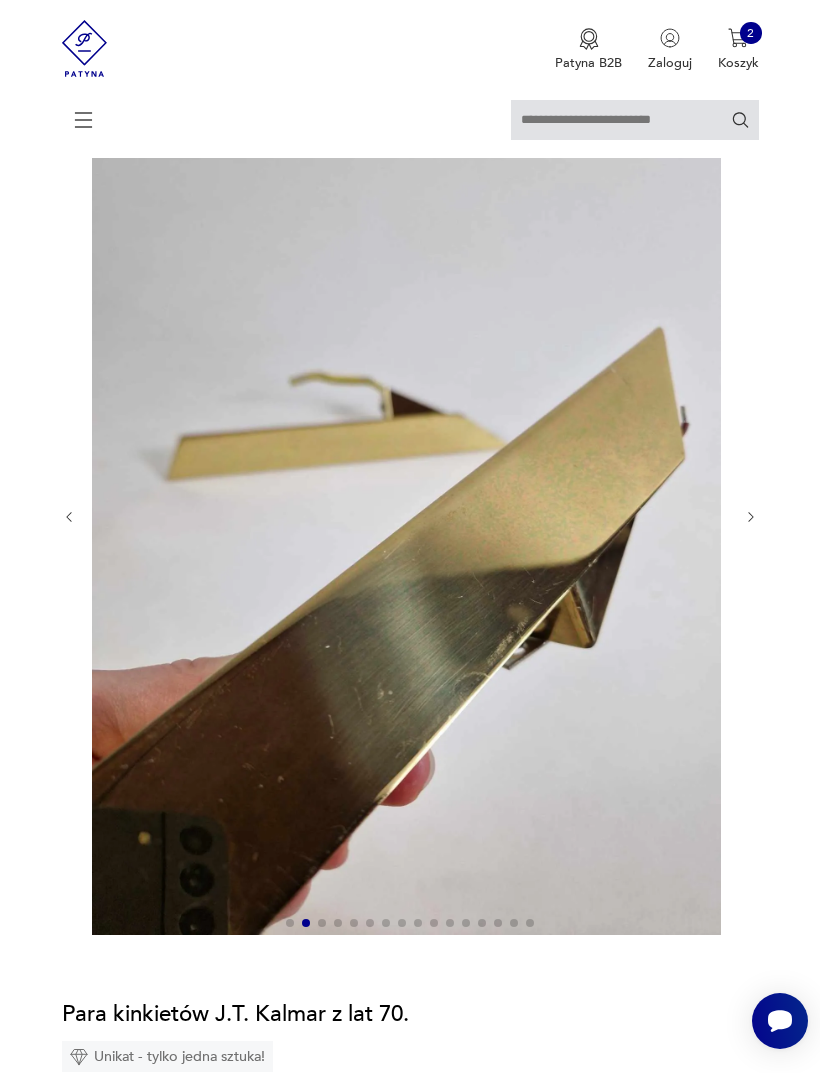 click at bounding box center [410, 517] 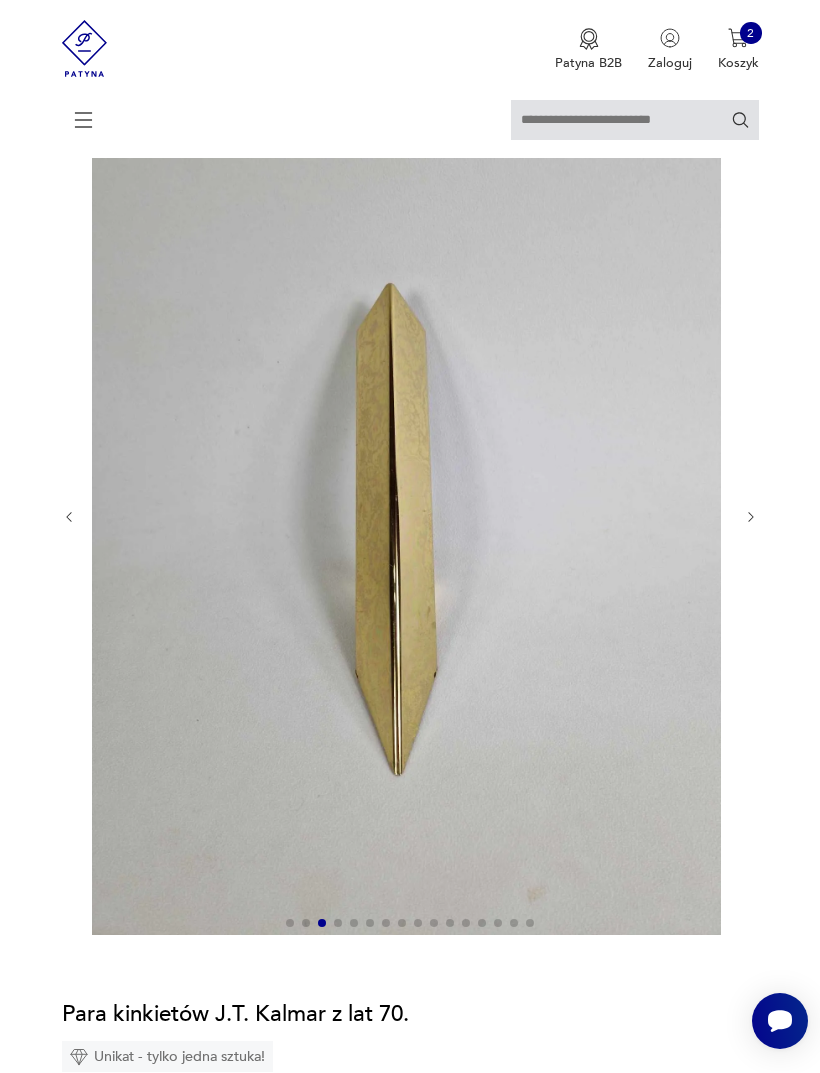click at bounding box center (751, 517) 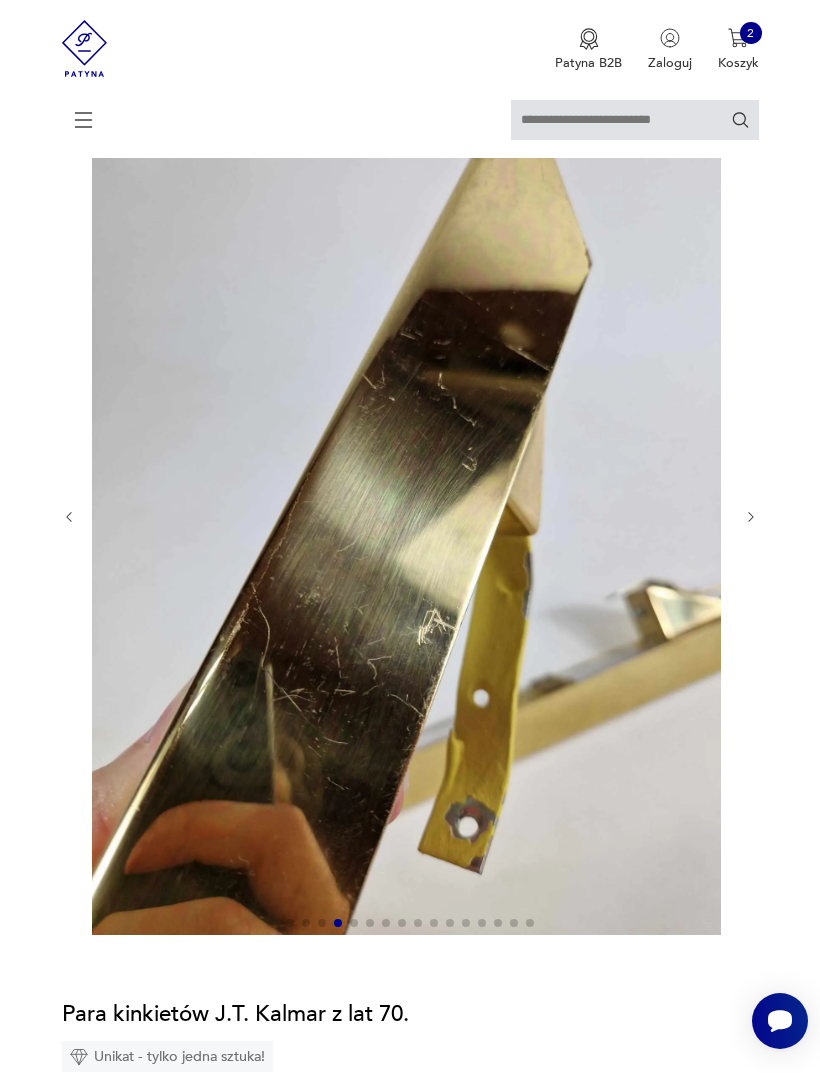 click at bounding box center (751, 517) 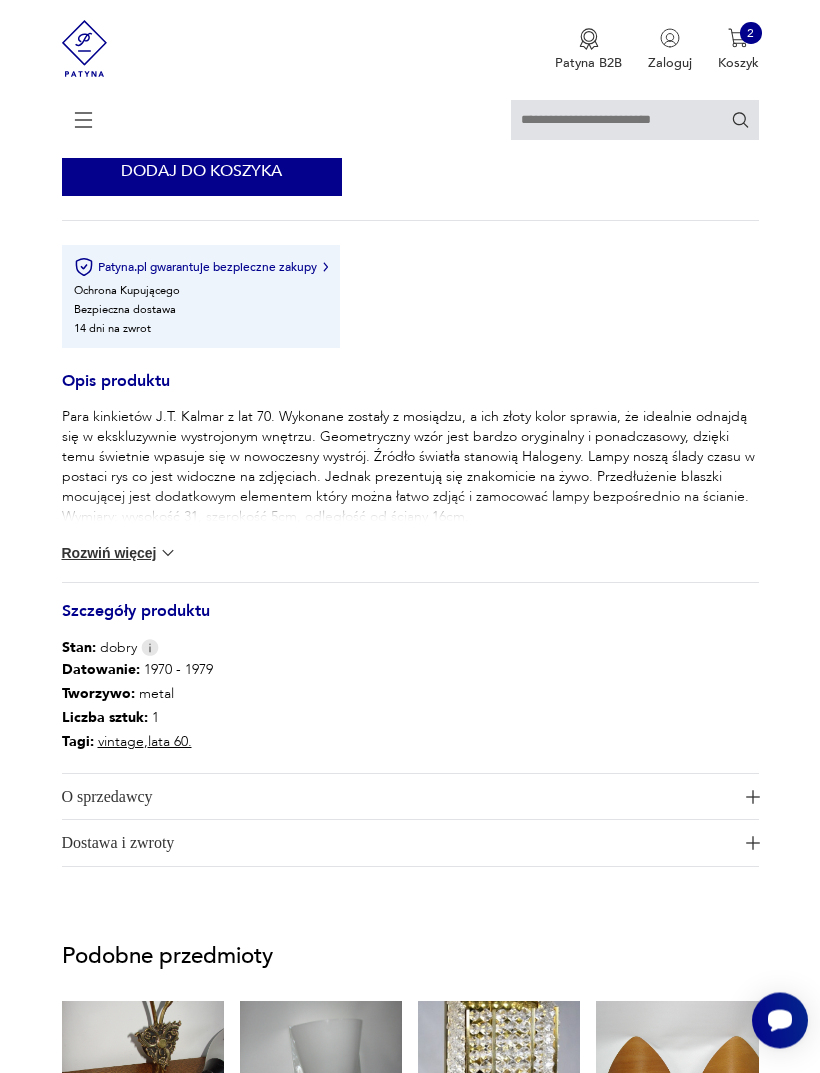 scroll, scrollTop: 893, scrollLeft: 0, axis: vertical 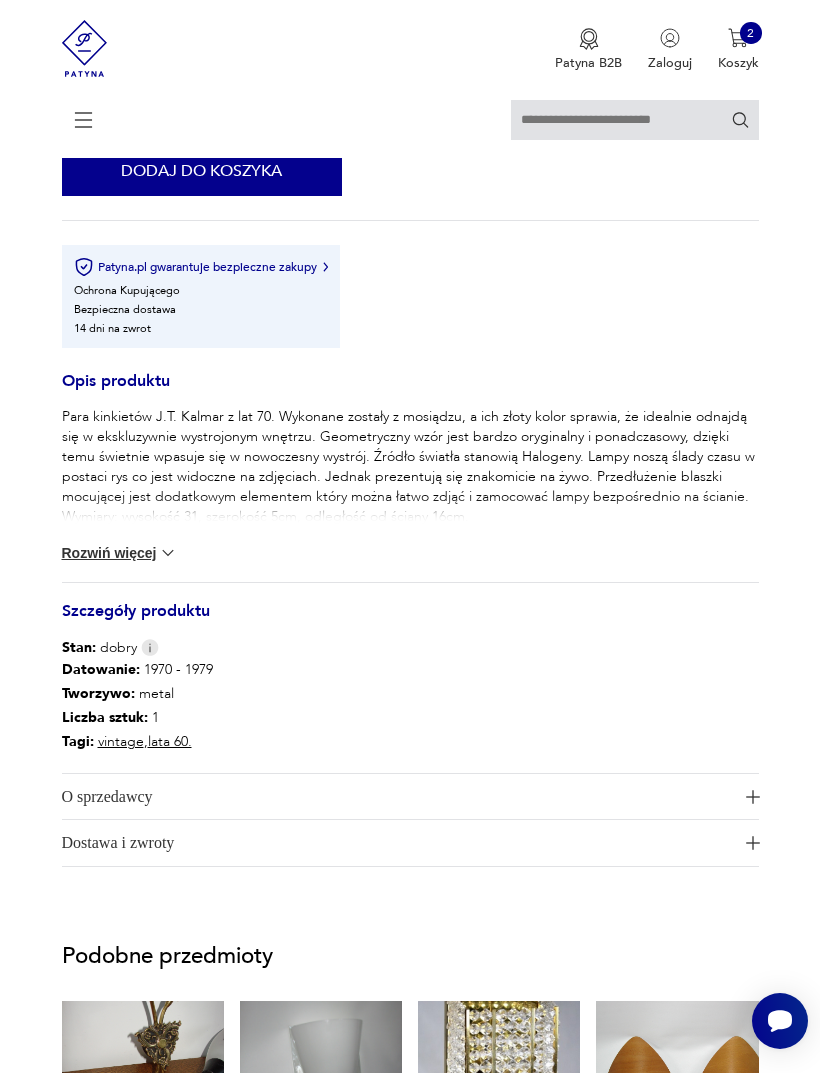click on "Rozwiń więcej" at bounding box center [120, 553] 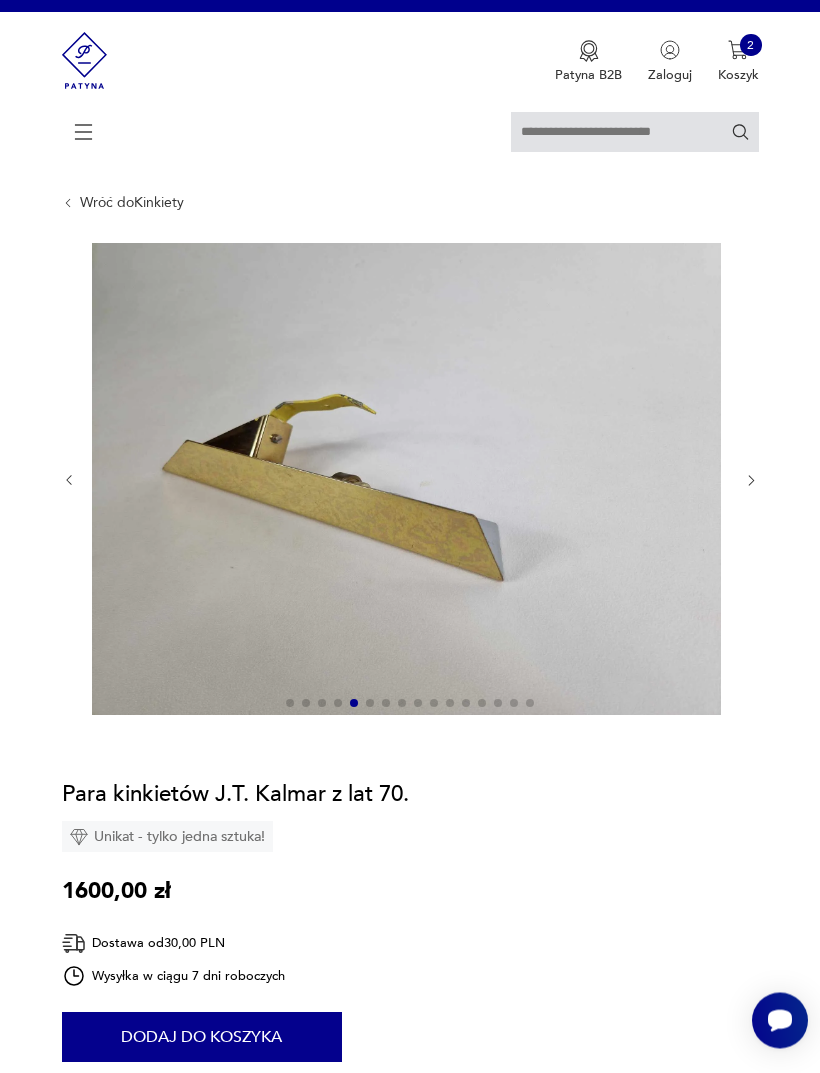 scroll, scrollTop: 25, scrollLeft: 0, axis: vertical 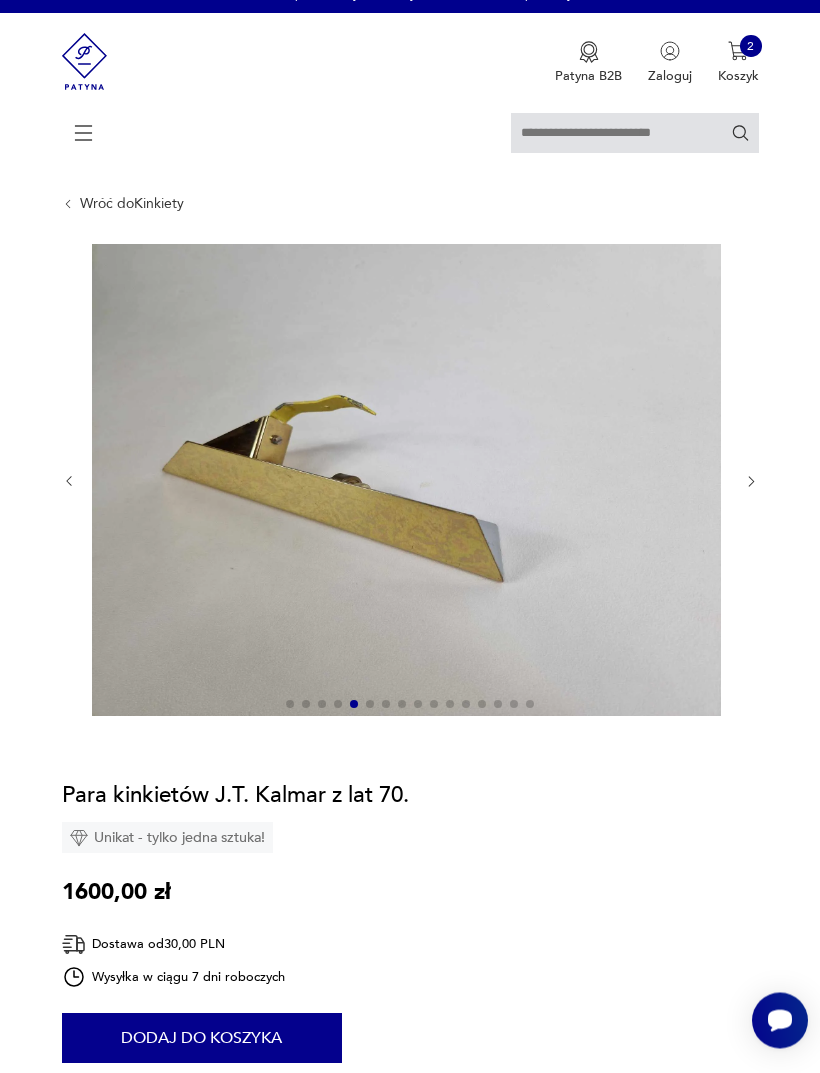 click at bounding box center (751, 482) 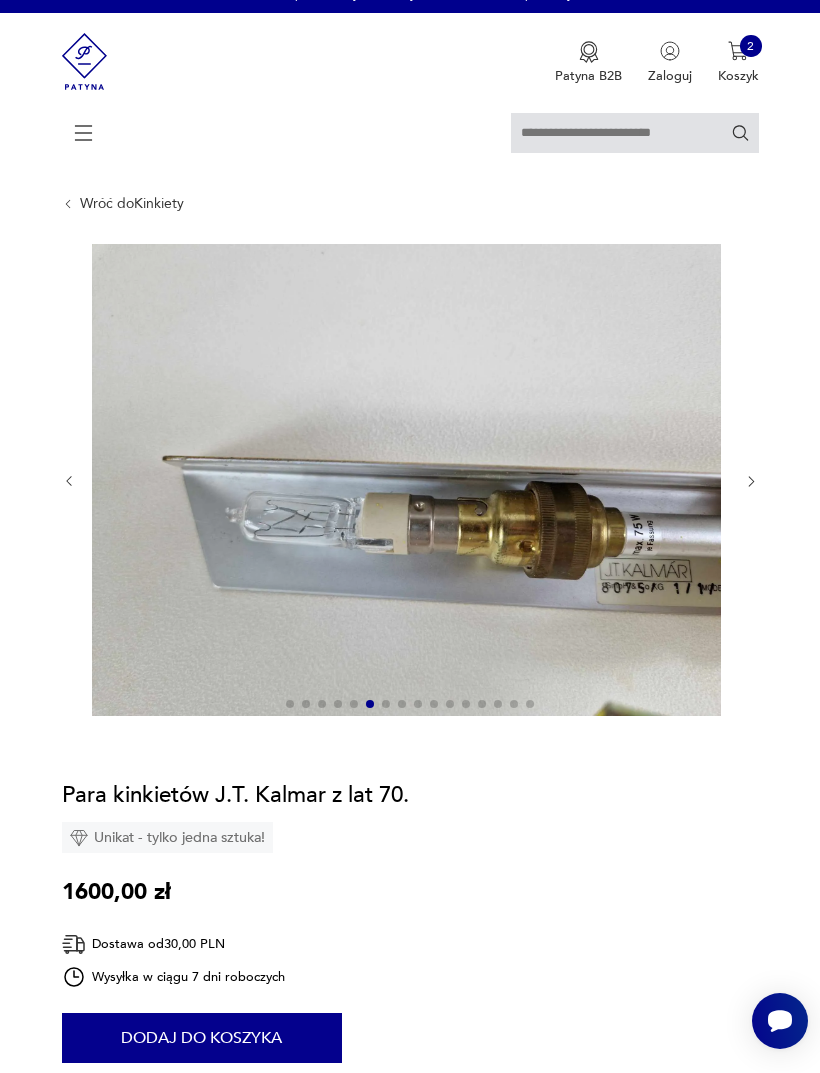 click on "Opis produktu Para kinkietów J.T. Kalmar z lat 70. Wykonane zostały z mosiądzu, a ich złoty kolor sprawia, że idealnie odnajdą się w ekskluzywnie wystrojonym wnętrzu. Geometryczny wzór jest bardzo oryginalny i ponadczasowy, dzięki temu świetnie wpasuje się w nowoczesny wystrój. Źródło światła stanowią Halogeny. Lampy noszą ślady czasu w postaci rys co jest widoczne na zdjęciach. Jednak prezentują się znakomicie na żywo. Przedłużenie blaszki mocującej jest dodatkowym elementem który można łatwo zdjąć i zamocować lampy bezpośrednio na ścianie. Wymiary: wysokość 31, szerokość 5cm, odległość od ściany 16cm. Rozwiń więcej Szczegóły produktu Stan: dobry Datowanie : 1970 - 1979 Tworzywo : metal Liczba sztuk: 1 Tagi: vintage , lata 60. O sprzedawcy Vintage Garaż Zweryfikowany sprzedawca Od 5 lat z Patyną Dostawa i zwroty Dostępne formy dostawy: Kurier 30,00 zł Zwroty: Jeśli z jakiegokolwiek powodu chcesz zwrócić zamówiony przedmiot, masz na to 1" at bounding box center (410, 1014) 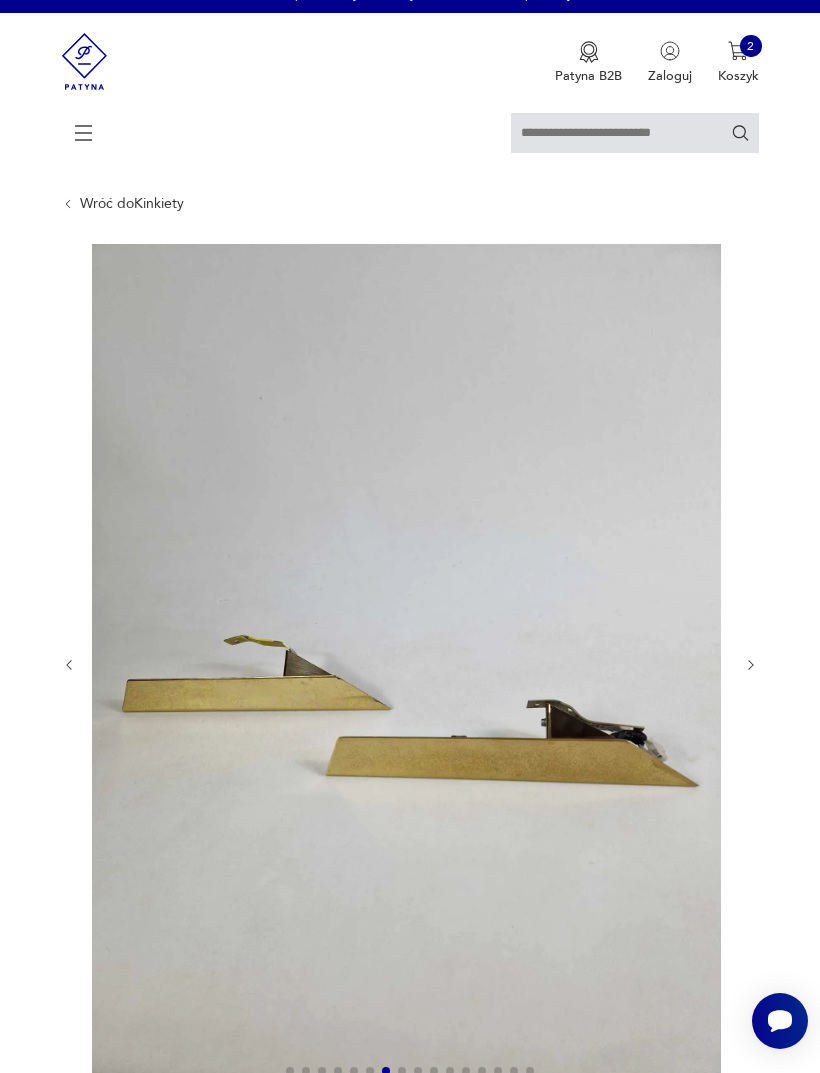 click at bounding box center (410, 665) 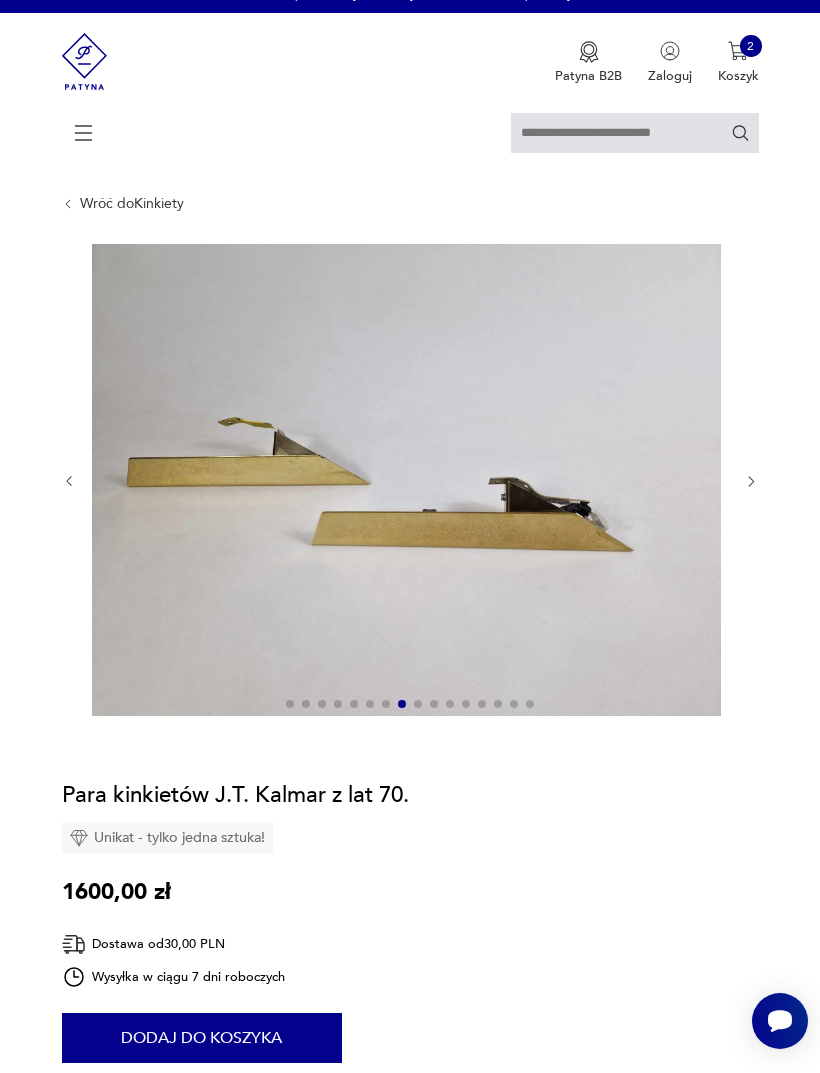 click at bounding box center (751, 481) 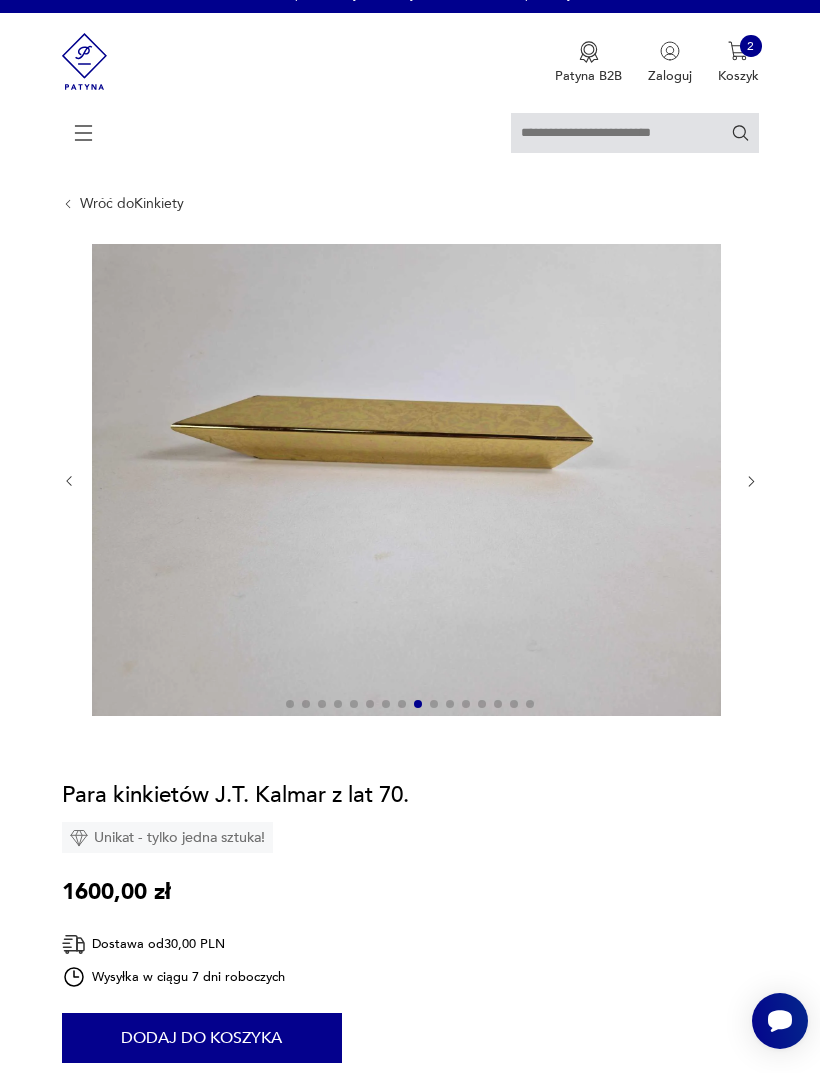click at bounding box center (410, 481) 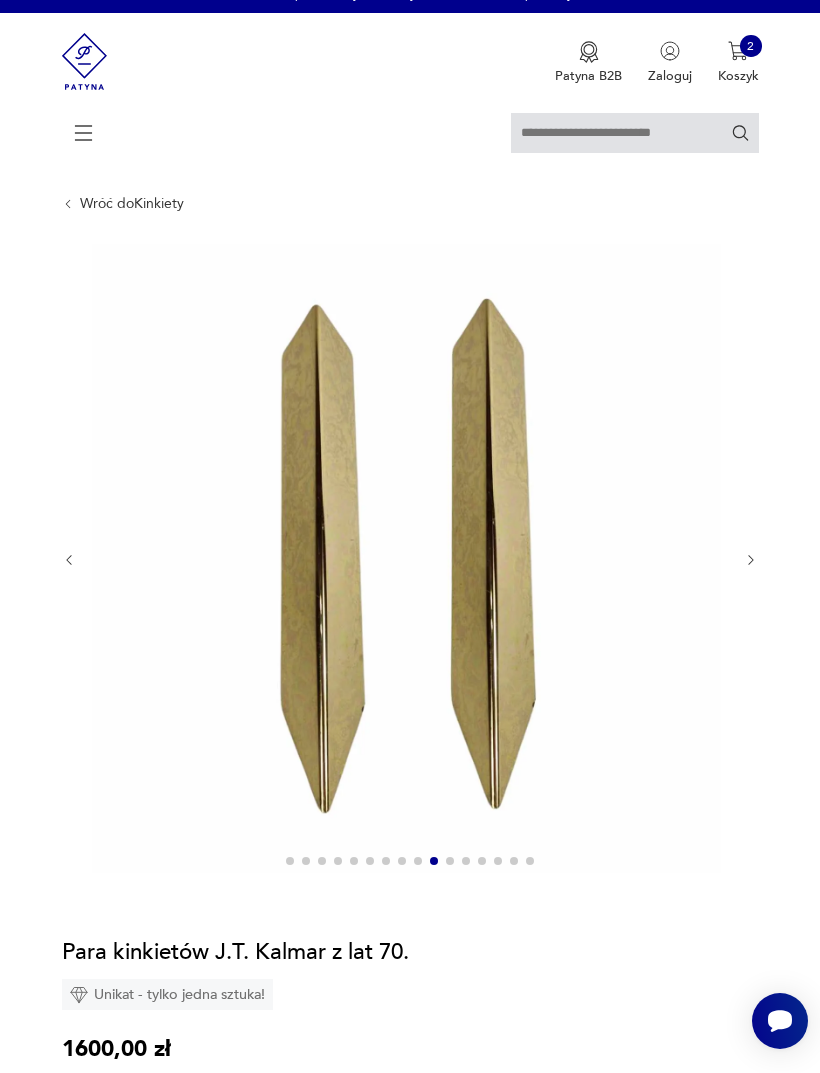 click on "Opis produktu Para kinkietów J.T. Kalmar z lat 70. Wykonane zostały z mosiądzu, a ich złoty kolor sprawia, że idealnie odnajdą się w ekskluzywnie wystrojonym wnętrzu. Geometryczny wzór jest bardzo oryginalny i ponadczasowy, dzięki temu świetnie wpasuje się w nowoczesny wystrój. Źródło światła stanowią Halogeny. Lampy noszą ślady czasu w postaci rys co jest widoczne na zdjęciach. Jednak prezentują się znakomicie na żywo. Przedłużenie blaszki mocującej jest dodatkowym elementem który można łatwo zdjąć i zamocować lampy bezpośrednio na ścianie. Wymiary: wysokość 31, szerokość 5cm, odległość od ściany 16cm. Rozwiń więcej Szczegóły produktu Stan: dobry Datowanie : 1970 - 1979 Tworzywo : metal Liczba sztuk: 1 Tagi: vintage , lata 60. O sprzedawcy Vintage Garaż Zweryfikowany sprzedawca Od 5 lat z Patyną Dostawa i zwroty Dostępne formy dostawy: Kurier 30,00 zł Zwroty: Jeśli z jakiegokolwiek powodu chcesz zwrócić zamówiony przedmiot, masz na to 1" at bounding box center [410, 1092] 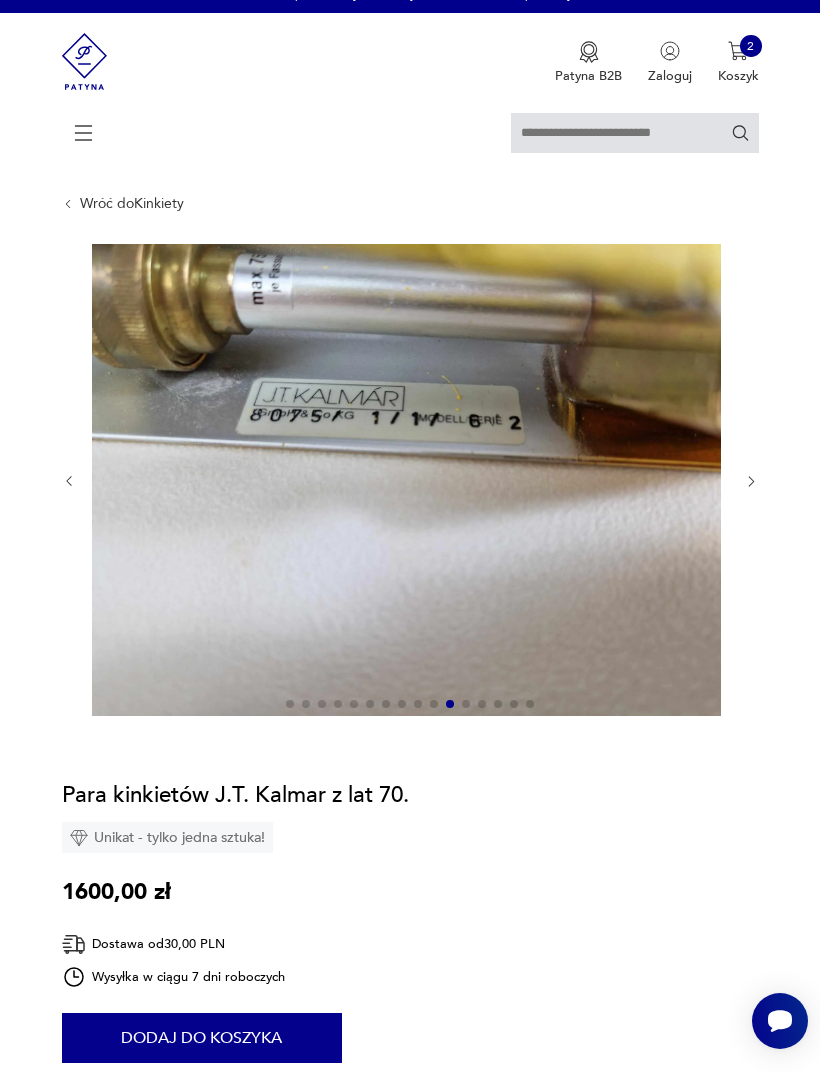 click at bounding box center [406, 480] 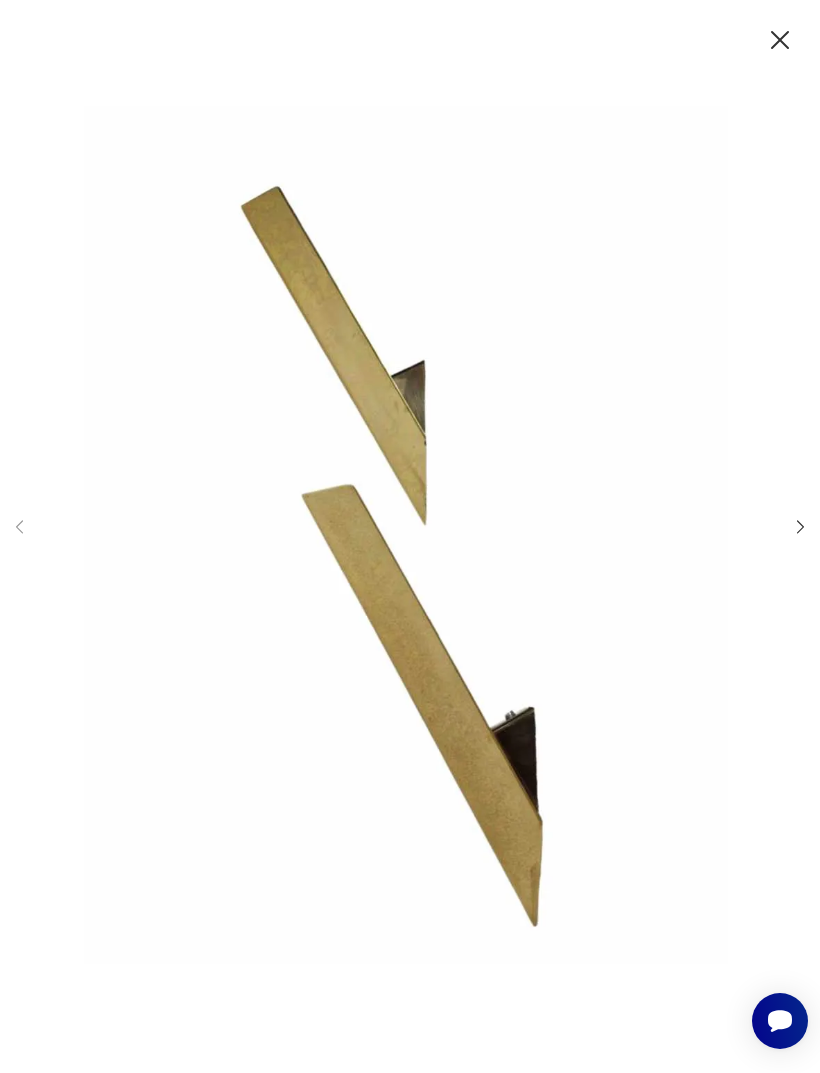 click at bounding box center [410, 536] 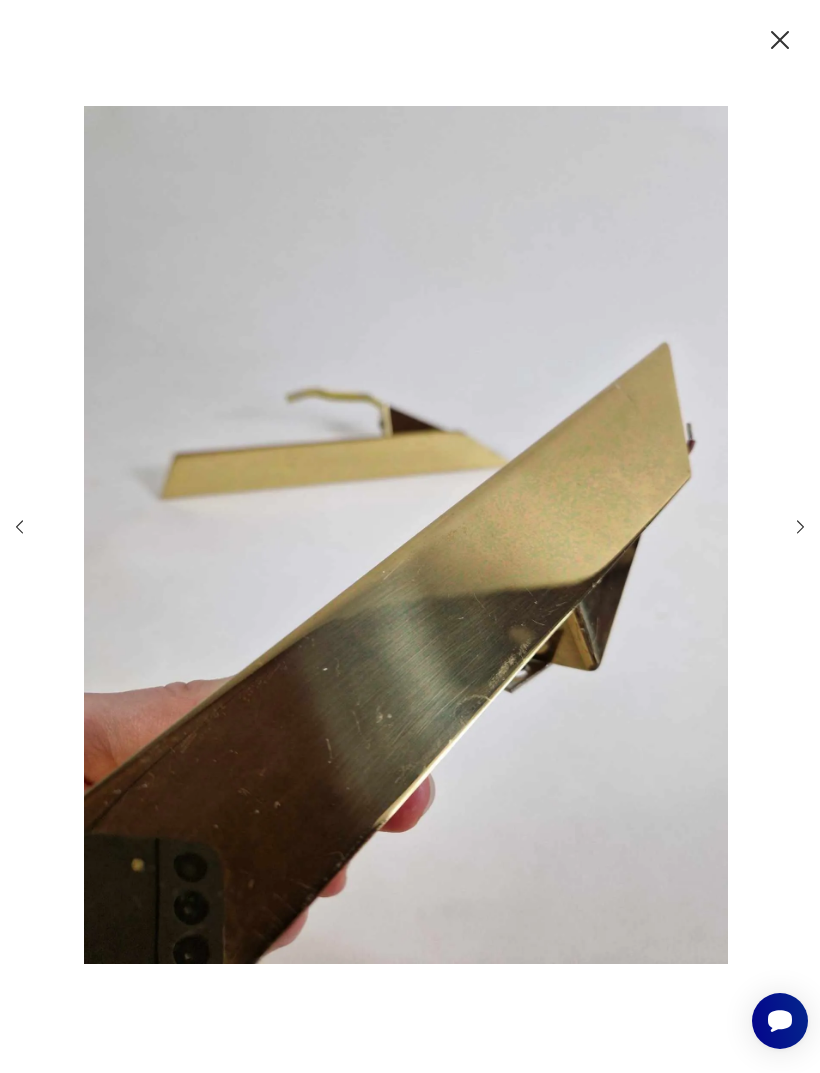 click at bounding box center [780, 40] 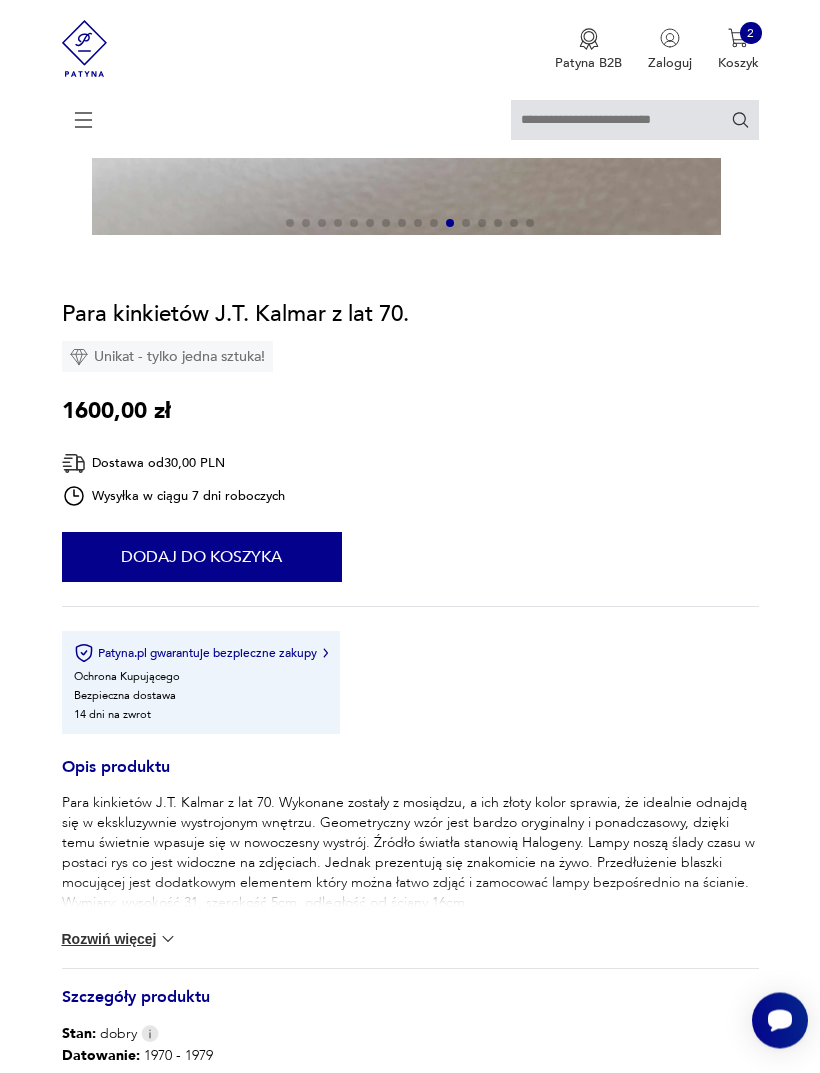scroll, scrollTop: 568, scrollLeft: 0, axis: vertical 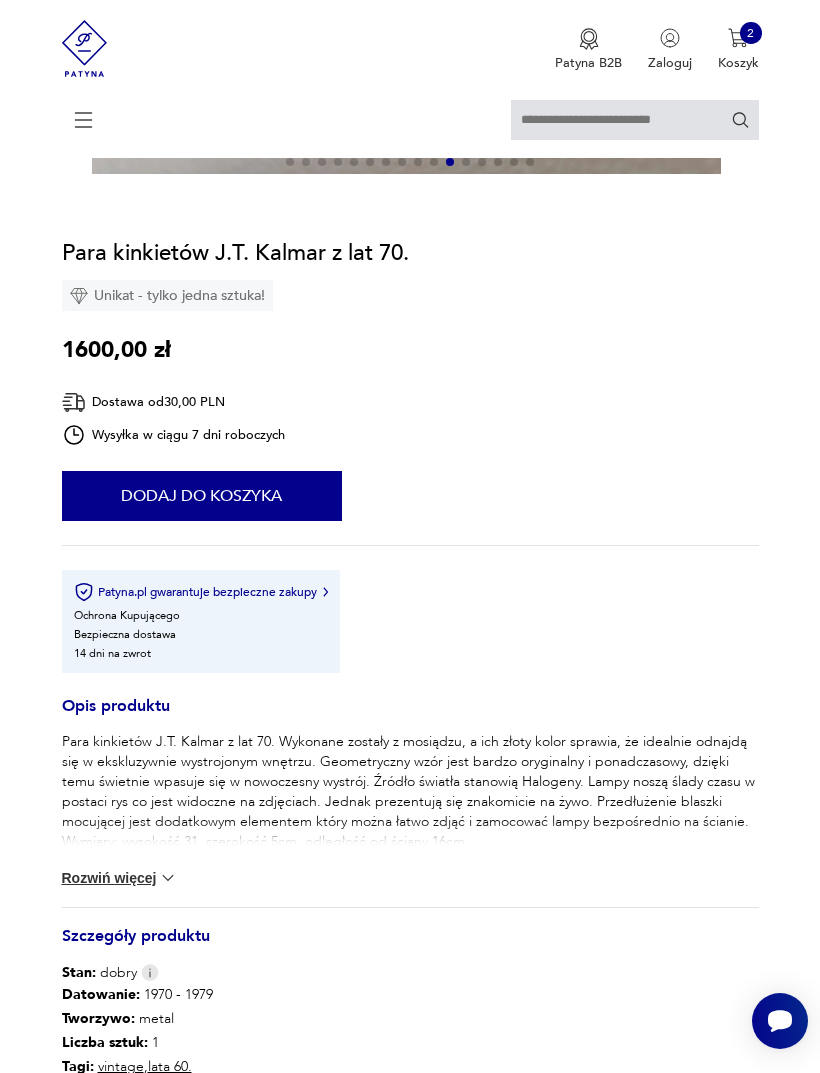 click on "Dodaj do koszyka" at bounding box center [202, 496] 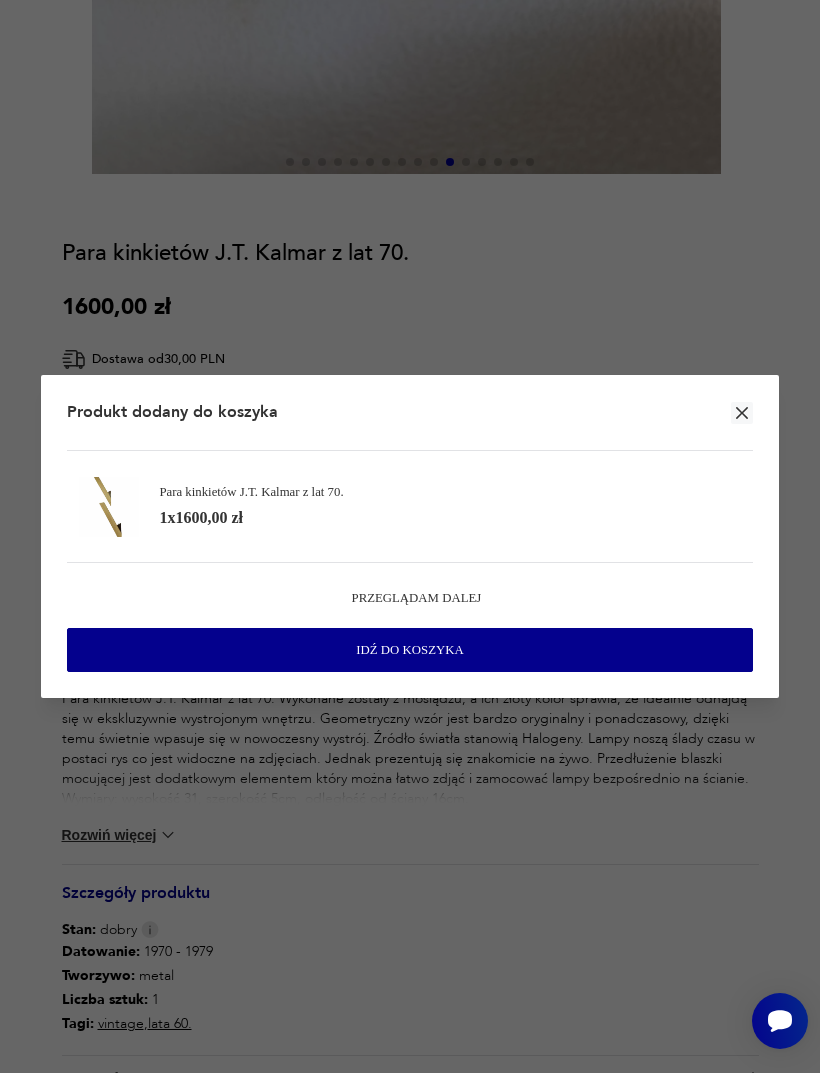 click on "Produkt dodany do koszyka Para kinkietów J.T. Kalmar z lat 70. 1 x 1600,00 zł Przeglądam dalej Idź do koszyka" at bounding box center [410, 536] 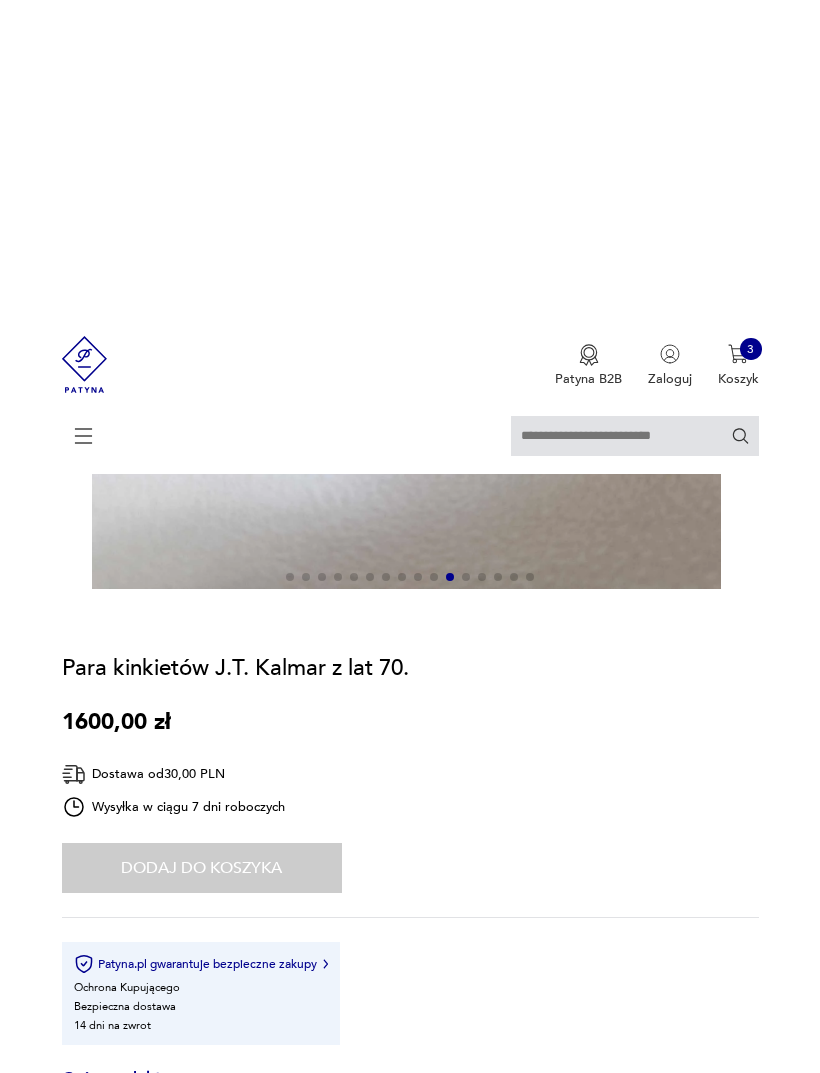 scroll, scrollTop: 0, scrollLeft: 0, axis: both 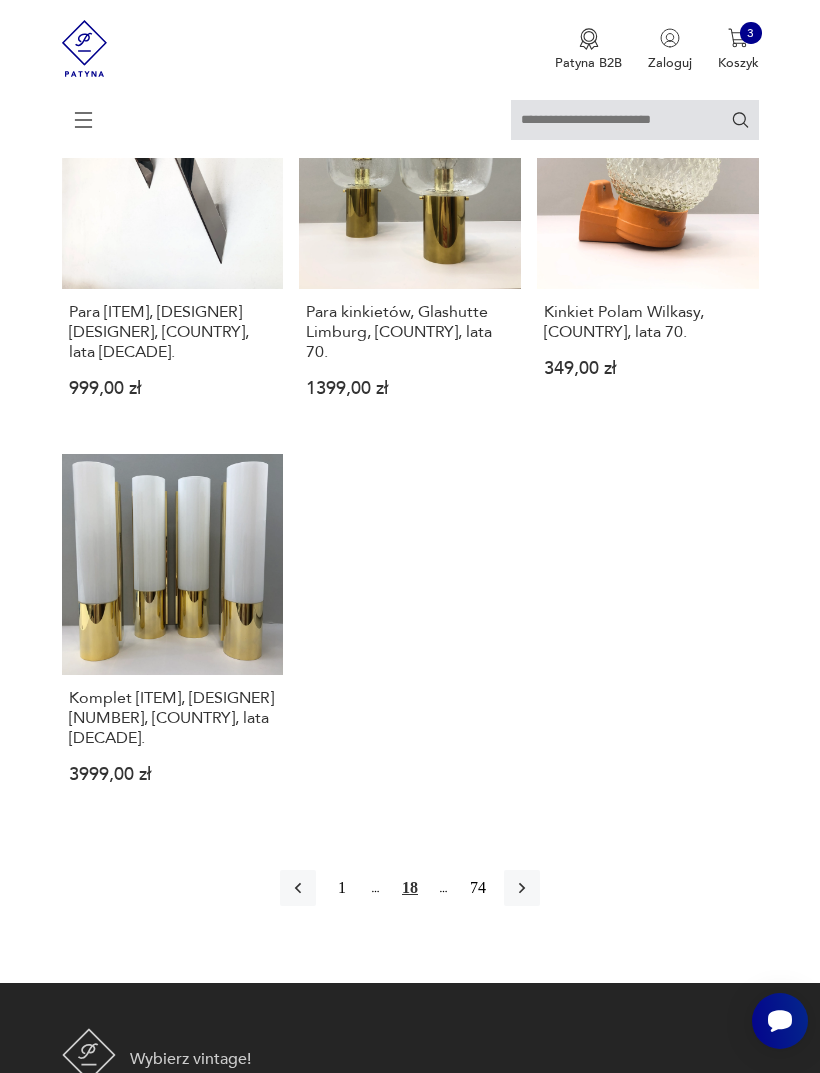 click at bounding box center [522, 888] 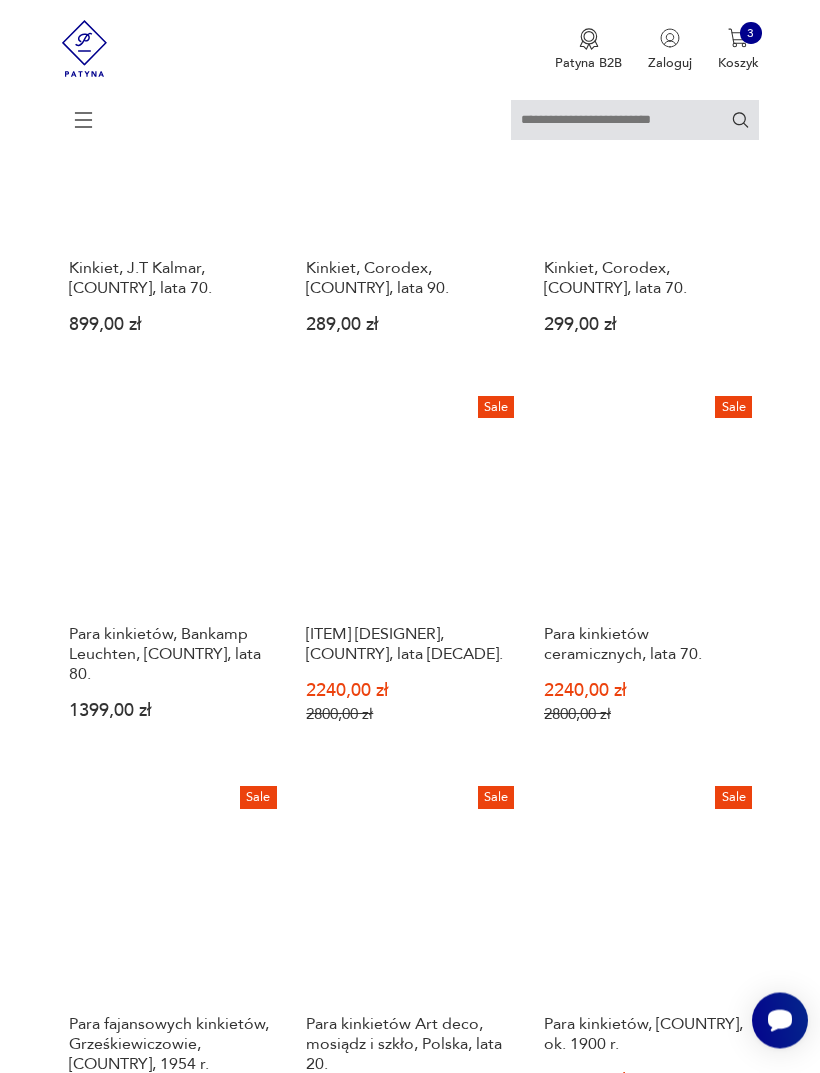 scroll, scrollTop: 1079, scrollLeft: 0, axis: vertical 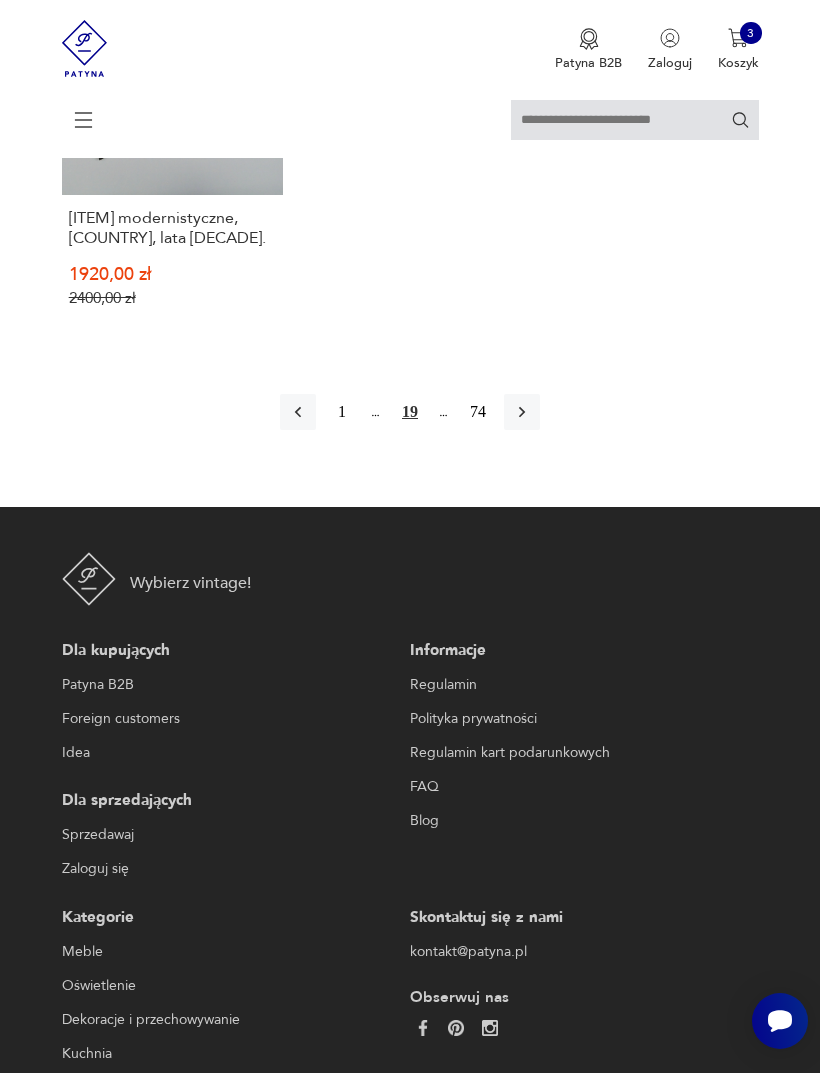 click at bounding box center (522, 412) 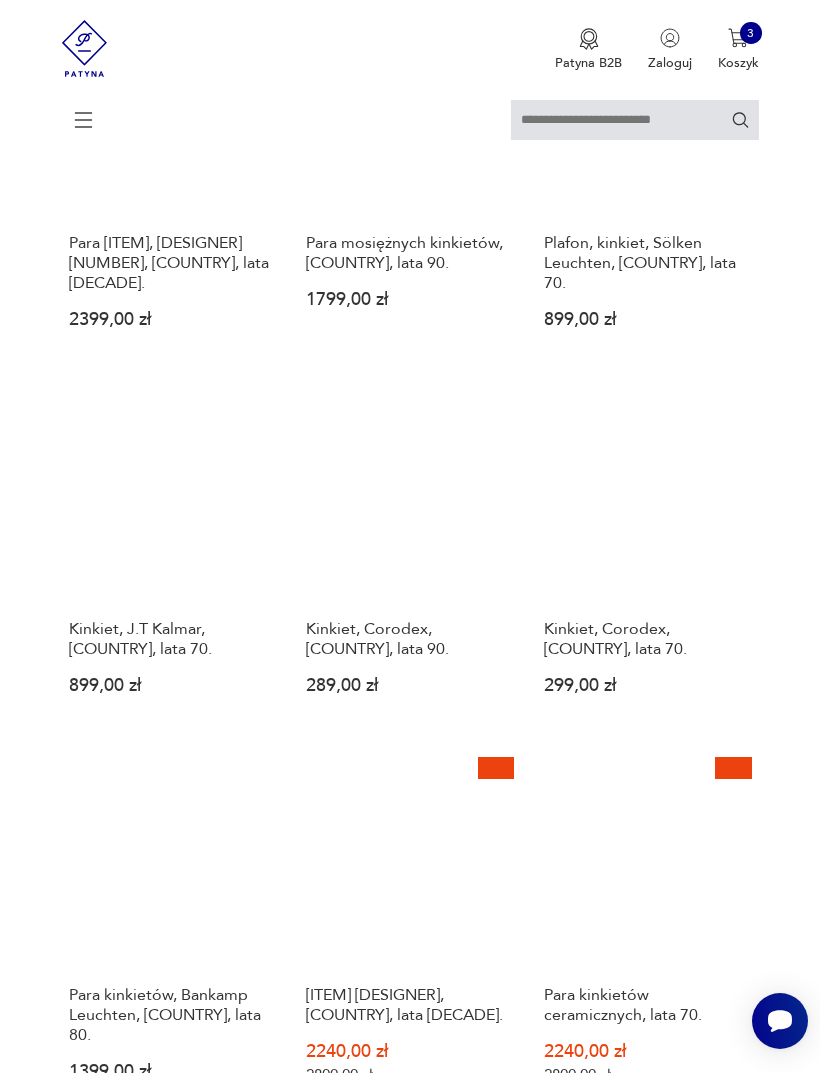 scroll, scrollTop: 365, scrollLeft: 0, axis: vertical 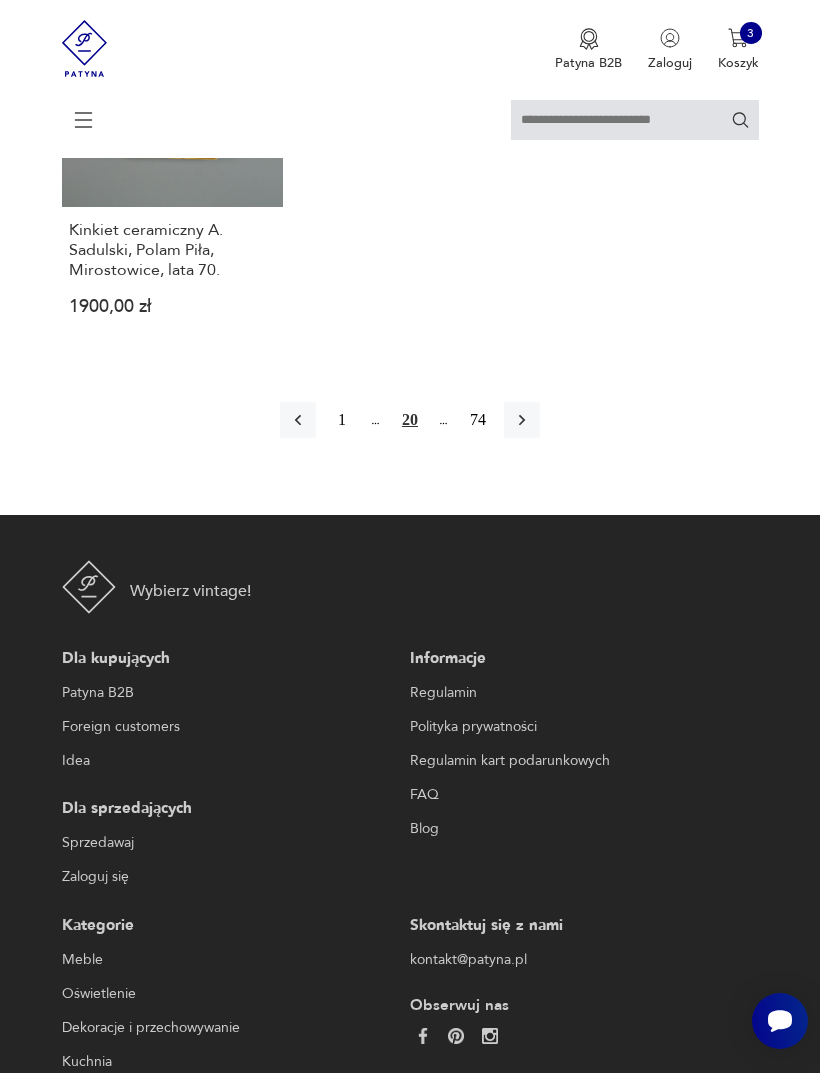 click at bounding box center (522, 420) 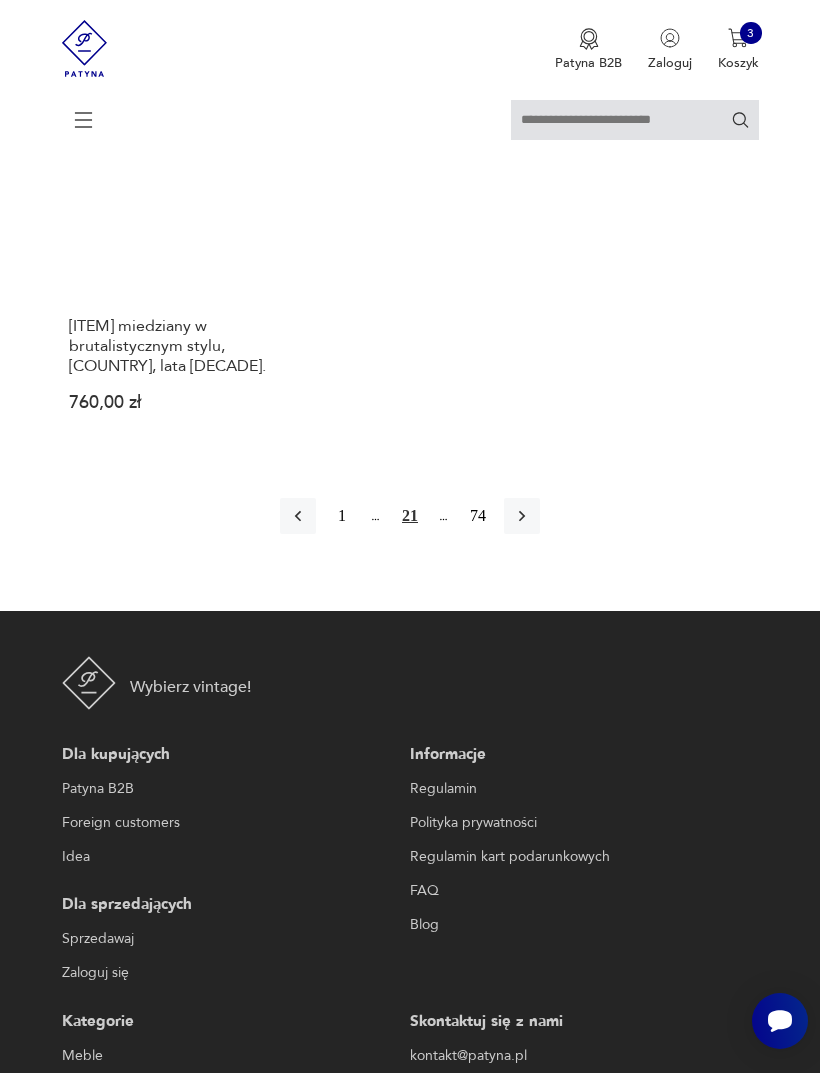 scroll, scrollTop: 2516, scrollLeft: 0, axis: vertical 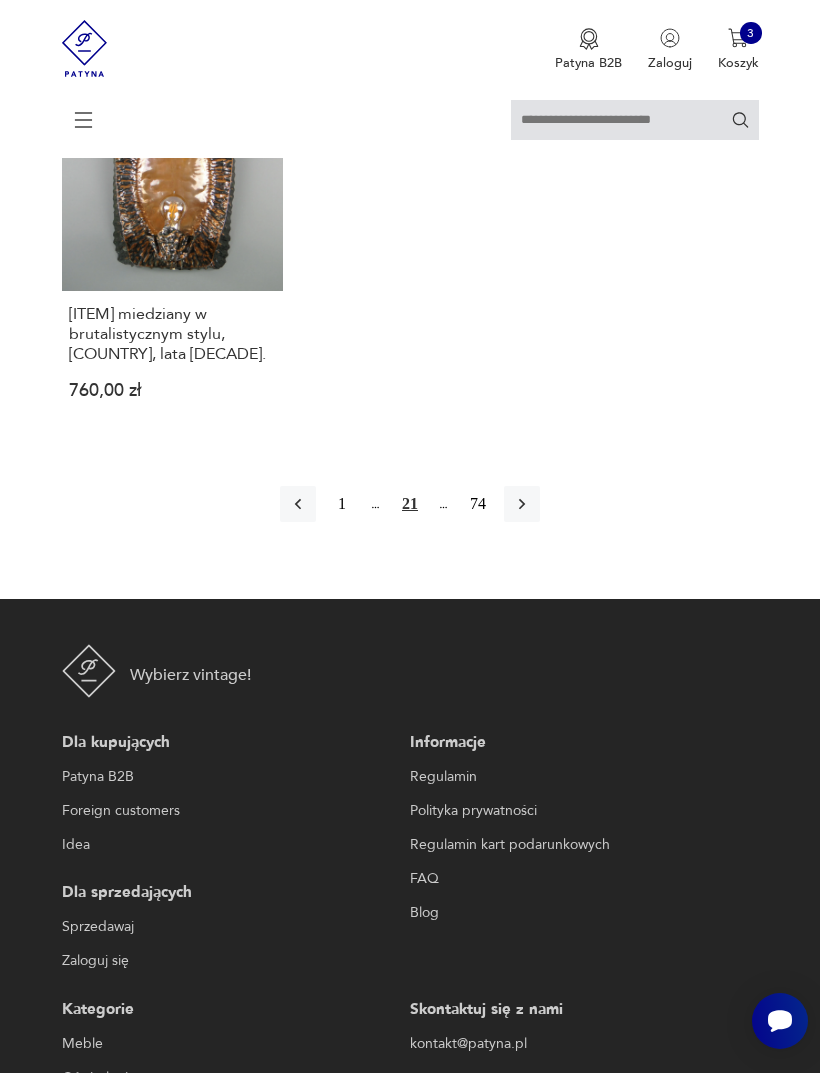 click at bounding box center (522, 504) 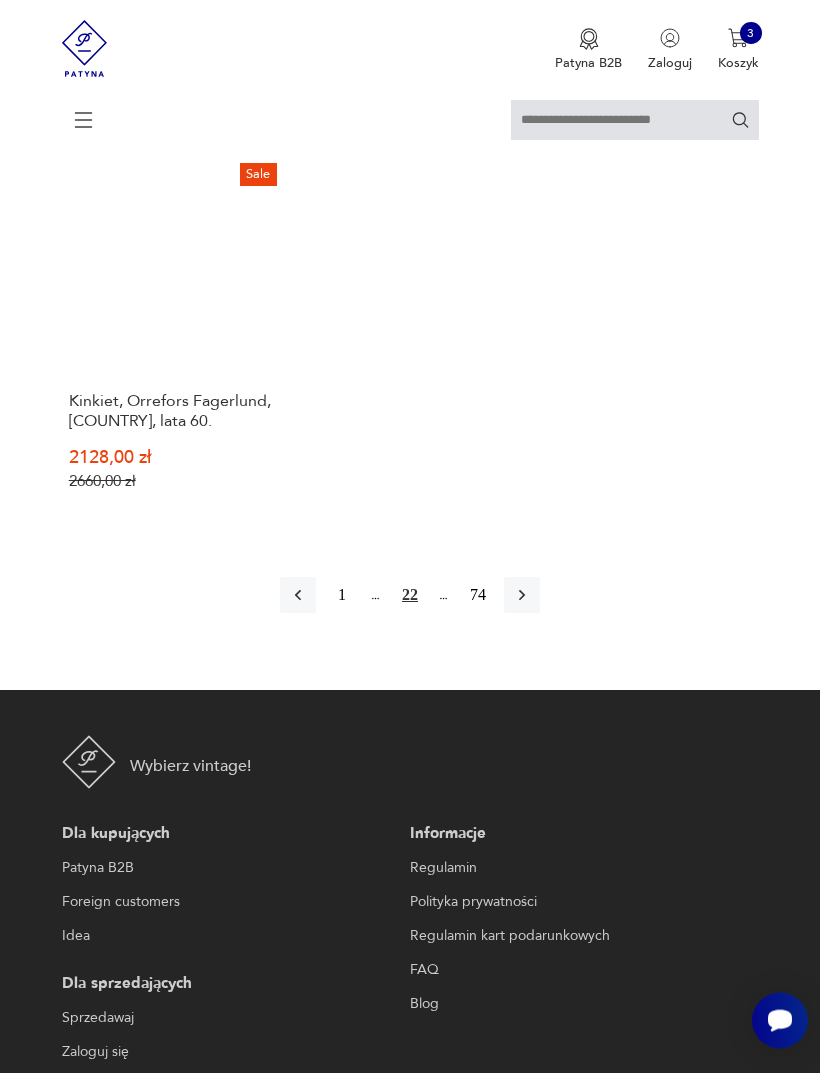 scroll, scrollTop: 2488, scrollLeft: 0, axis: vertical 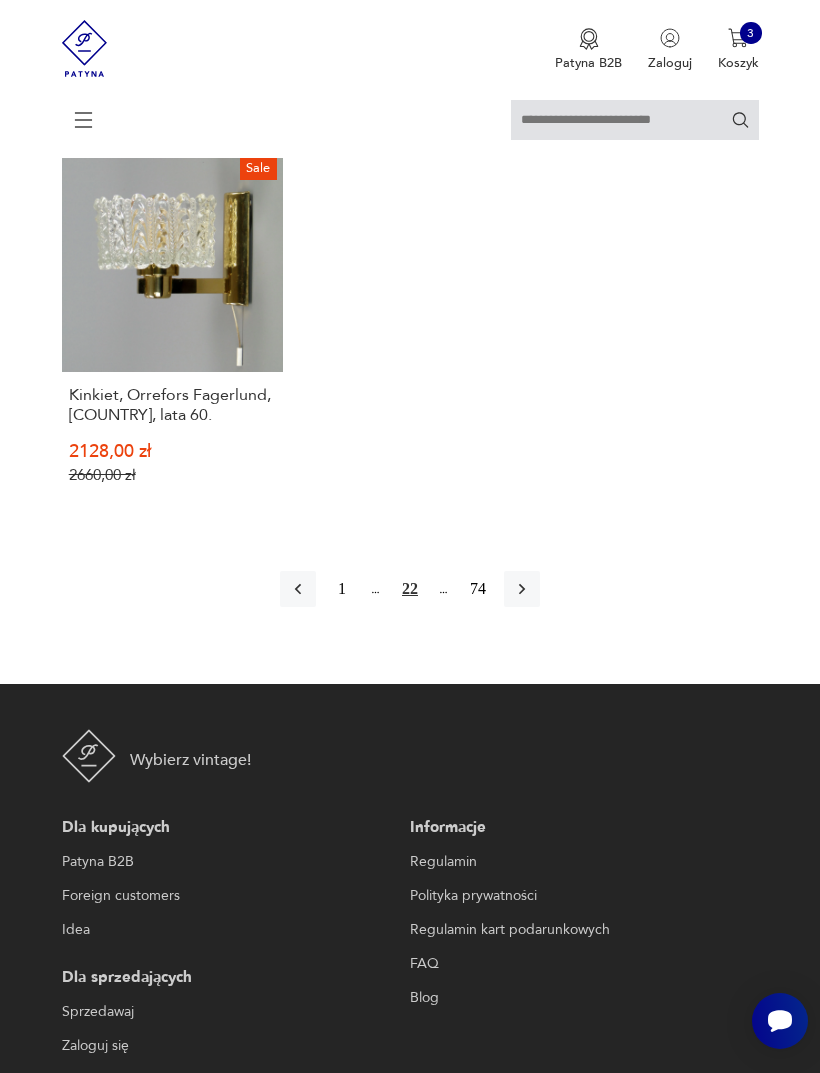 click at bounding box center (522, 589) 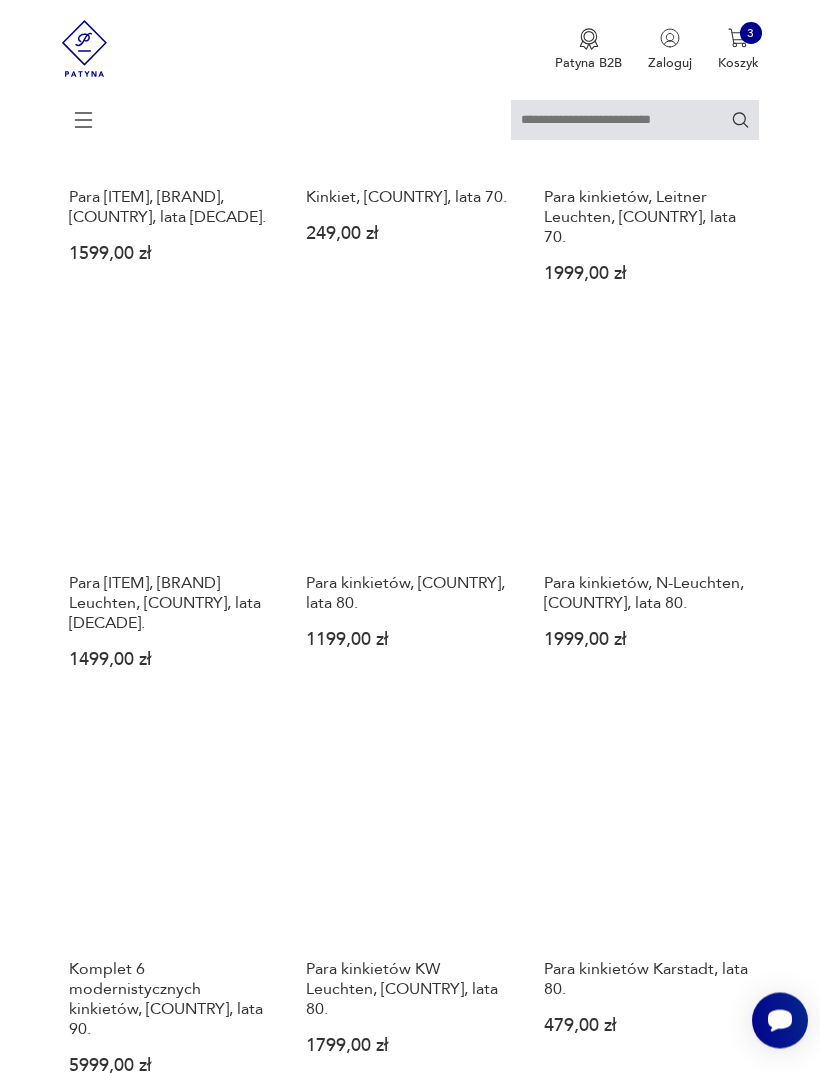 scroll, scrollTop: 1155, scrollLeft: 0, axis: vertical 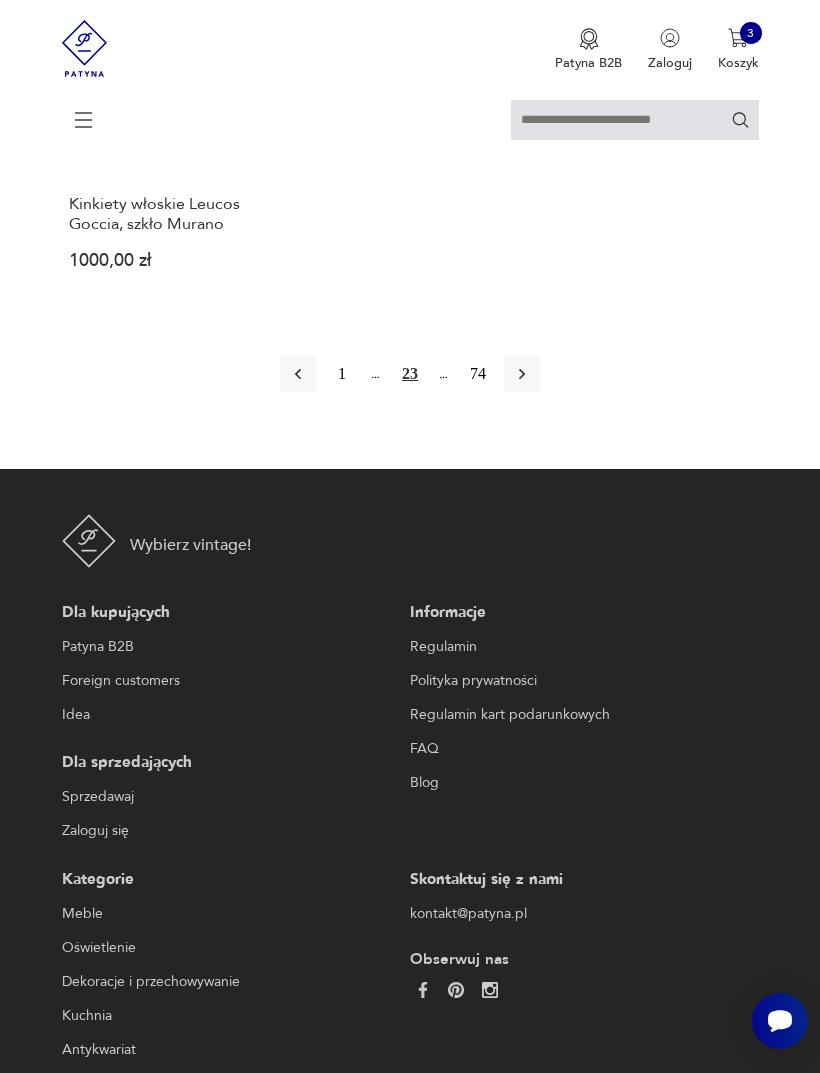 click at bounding box center (522, 374) 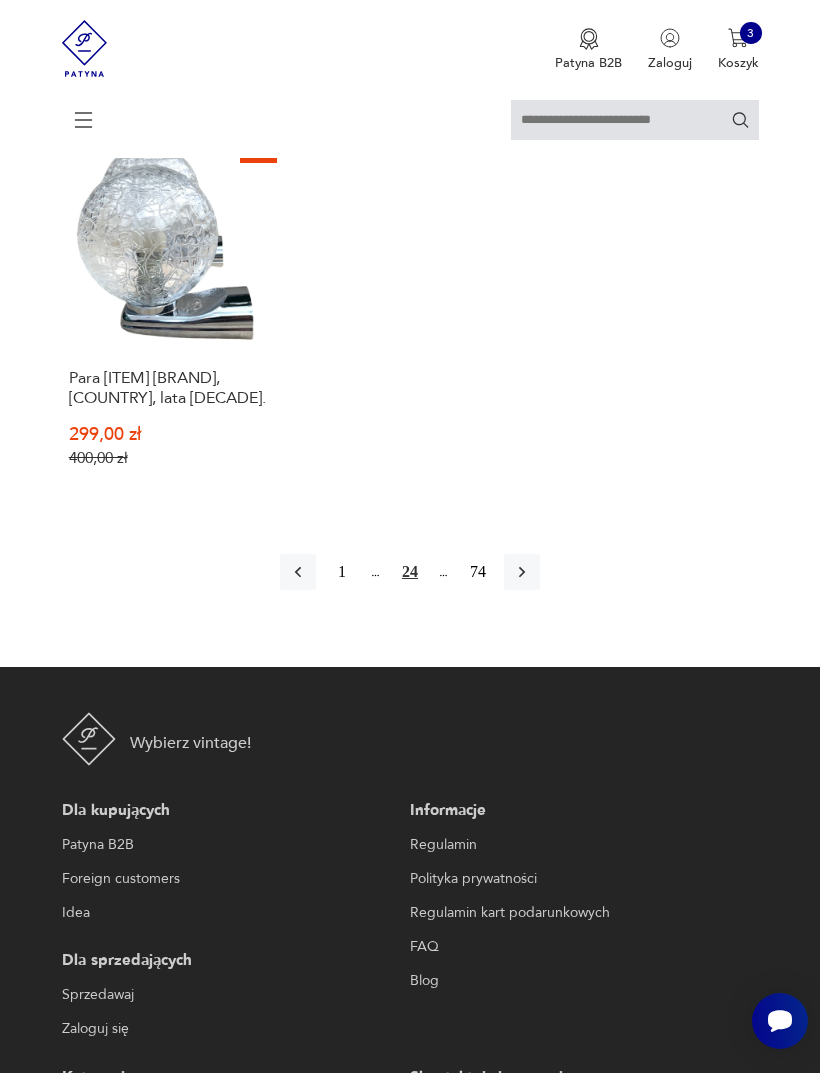 scroll, scrollTop: 2495, scrollLeft: 0, axis: vertical 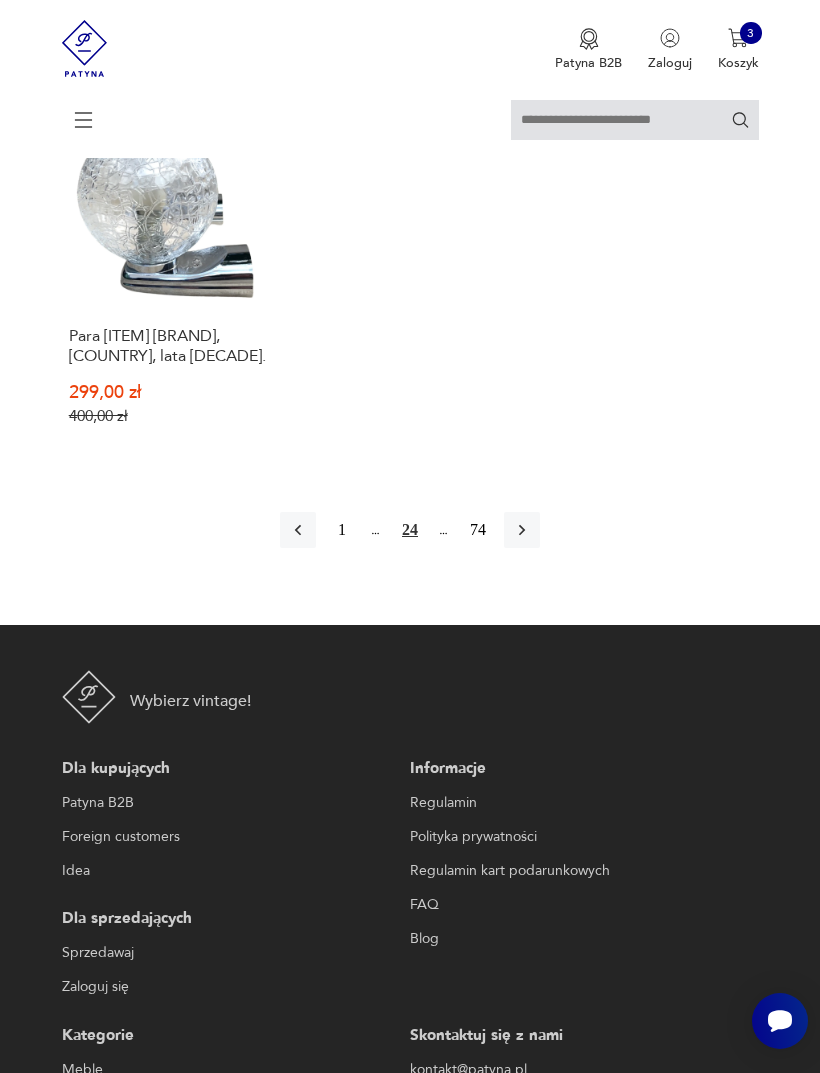 click at bounding box center [522, 530] 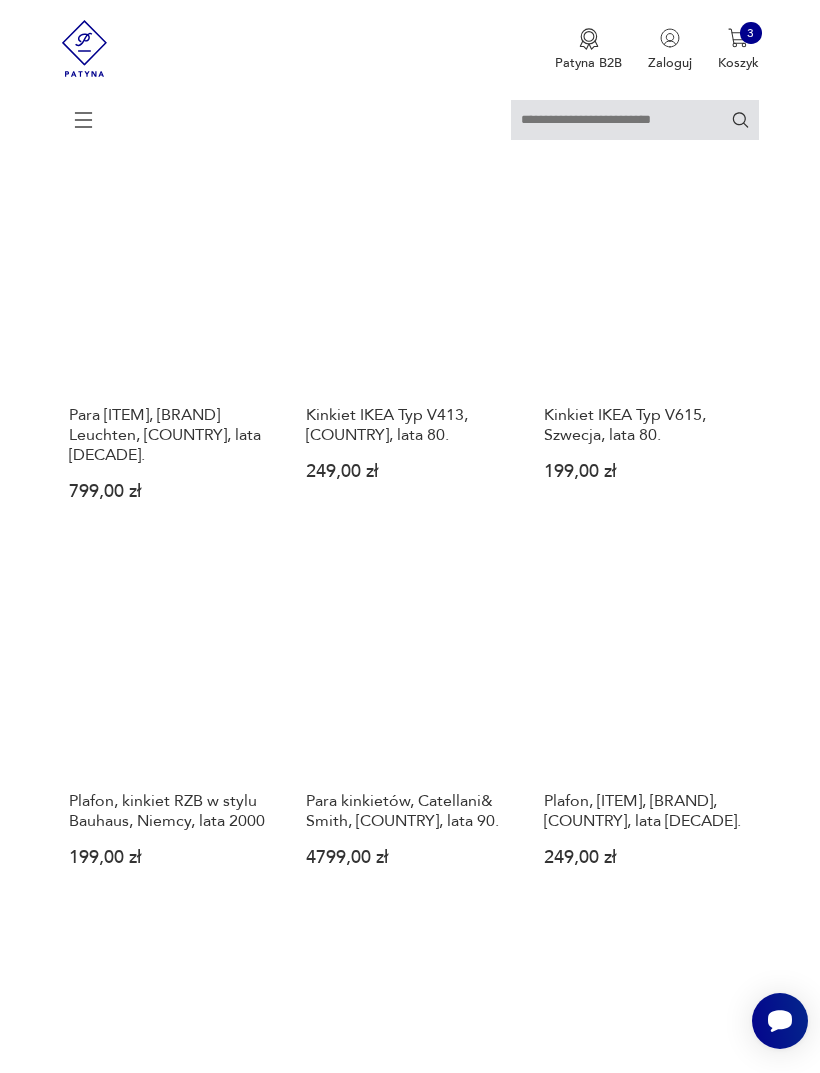 scroll, scrollTop: 365, scrollLeft: 0, axis: vertical 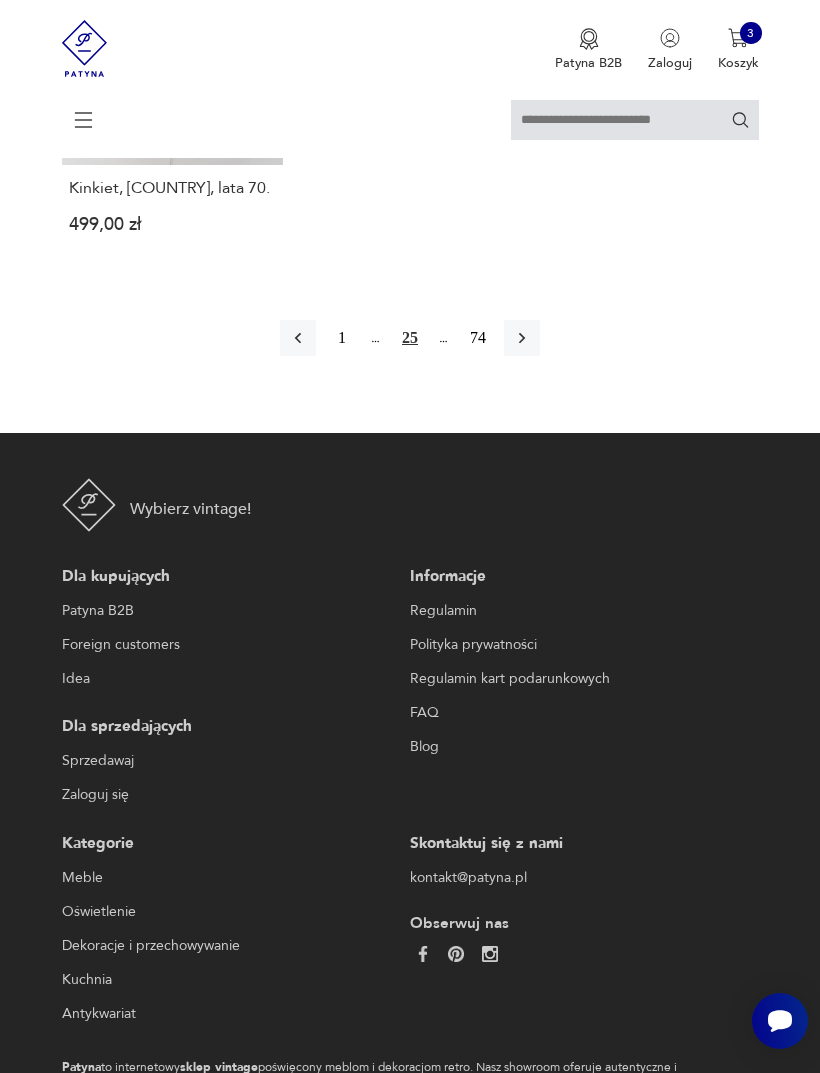 click at bounding box center (522, 338) 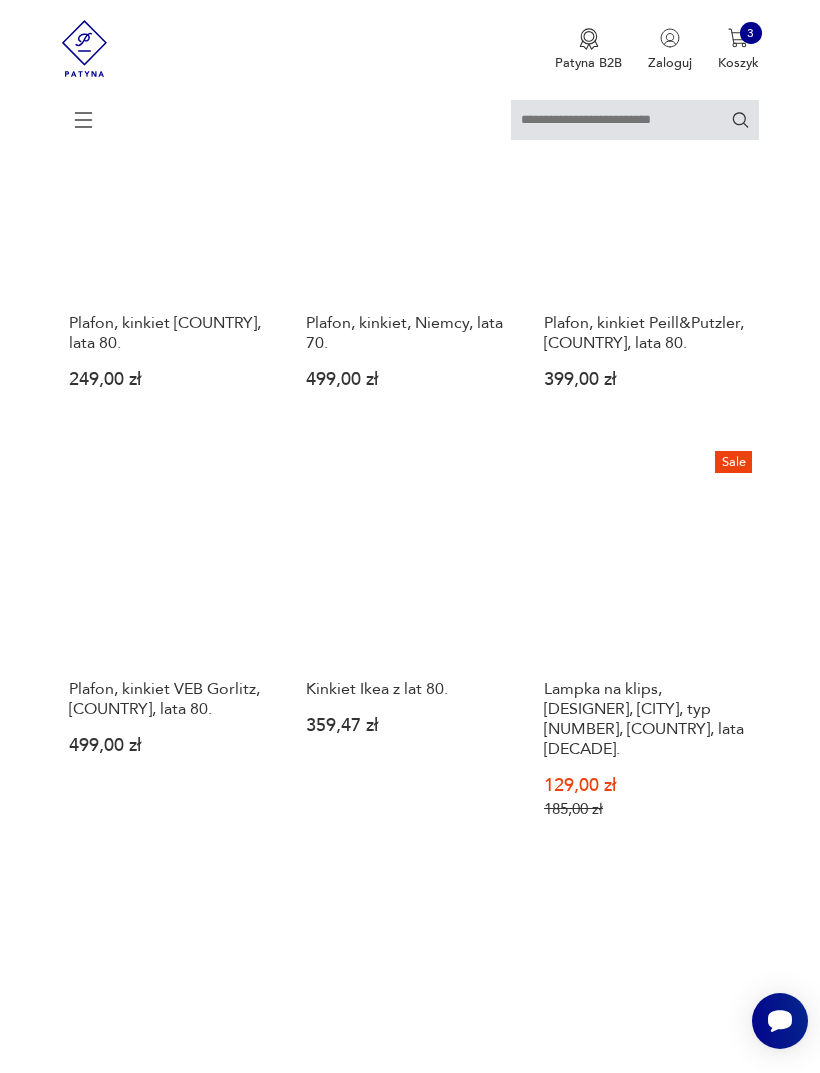 scroll, scrollTop: 365, scrollLeft: 0, axis: vertical 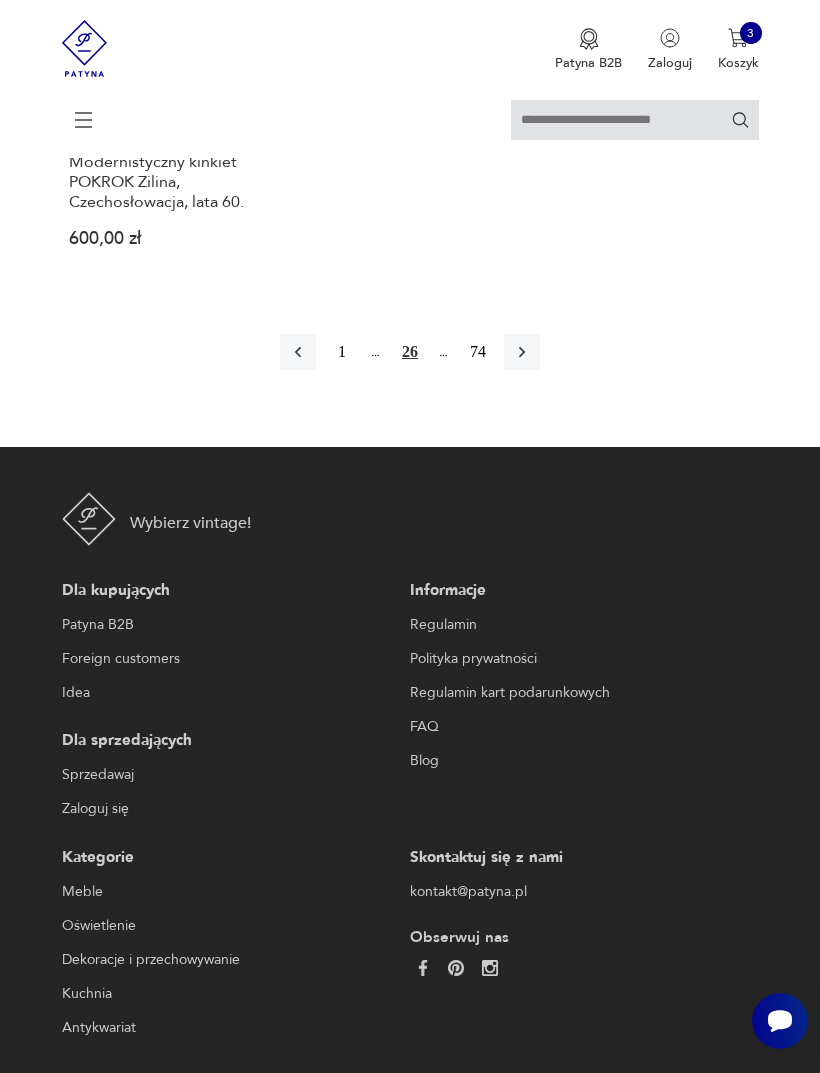 click at bounding box center [522, 352] 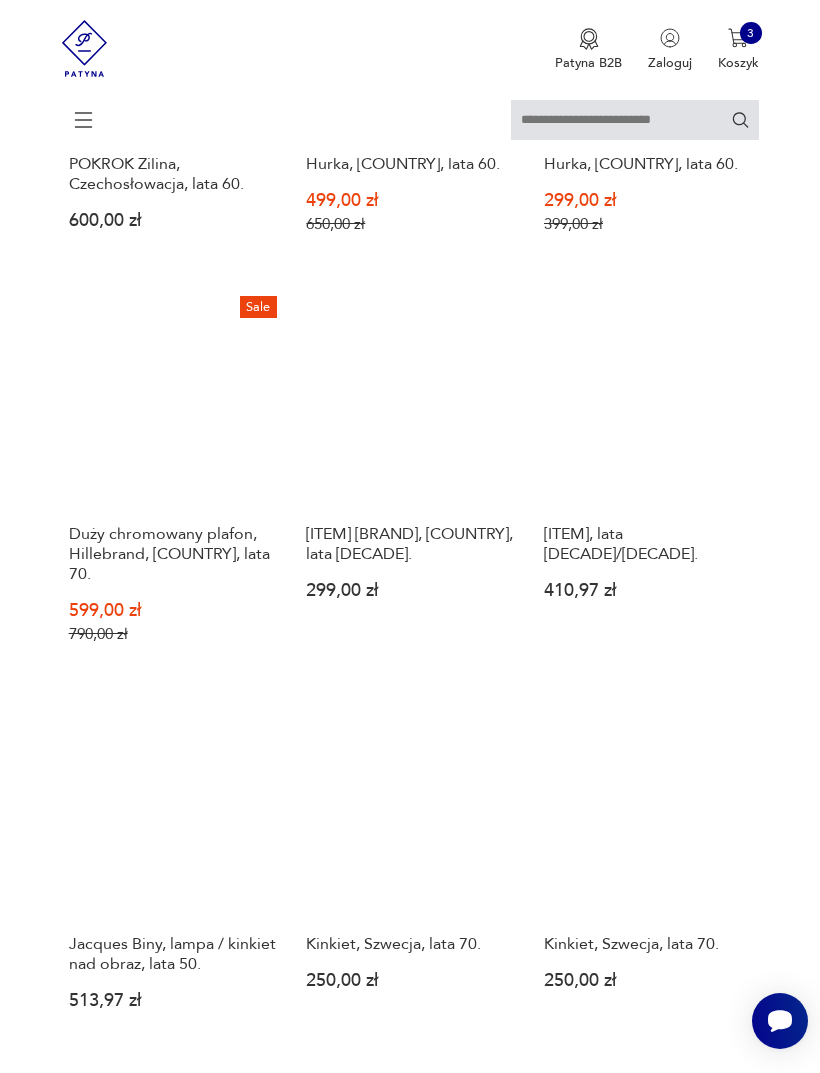 scroll, scrollTop: 875, scrollLeft: 0, axis: vertical 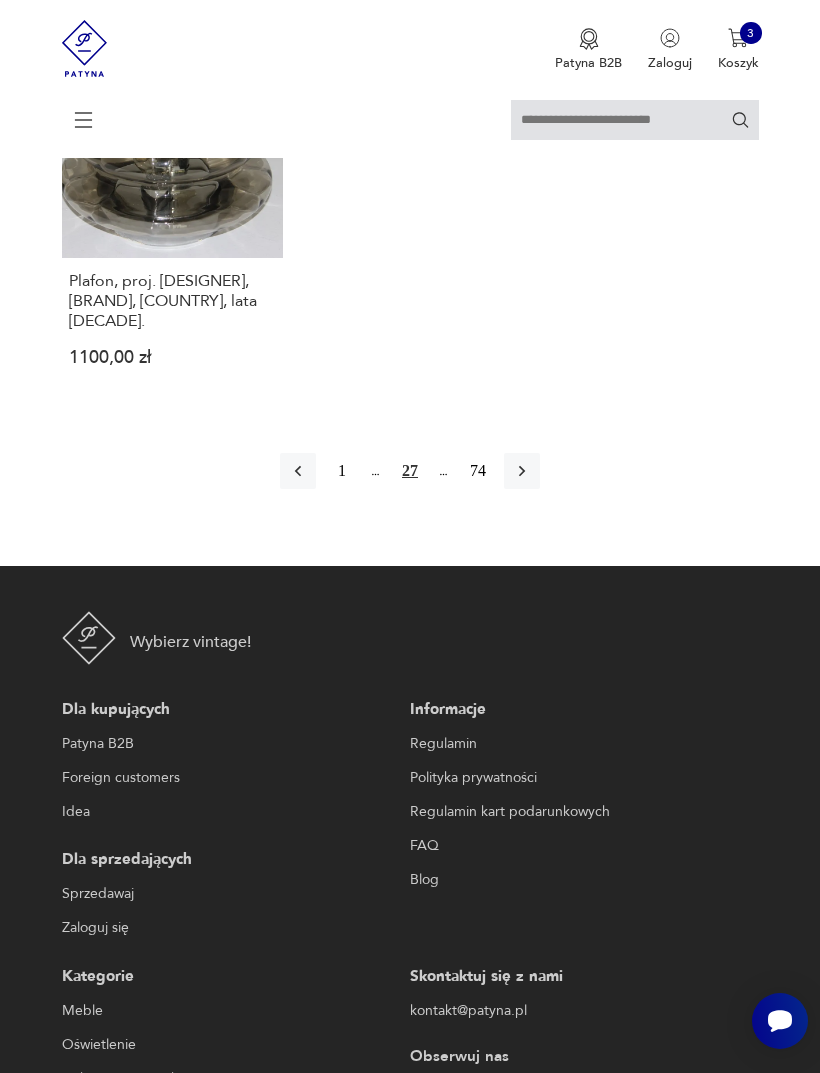 click at bounding box center (522, 471) 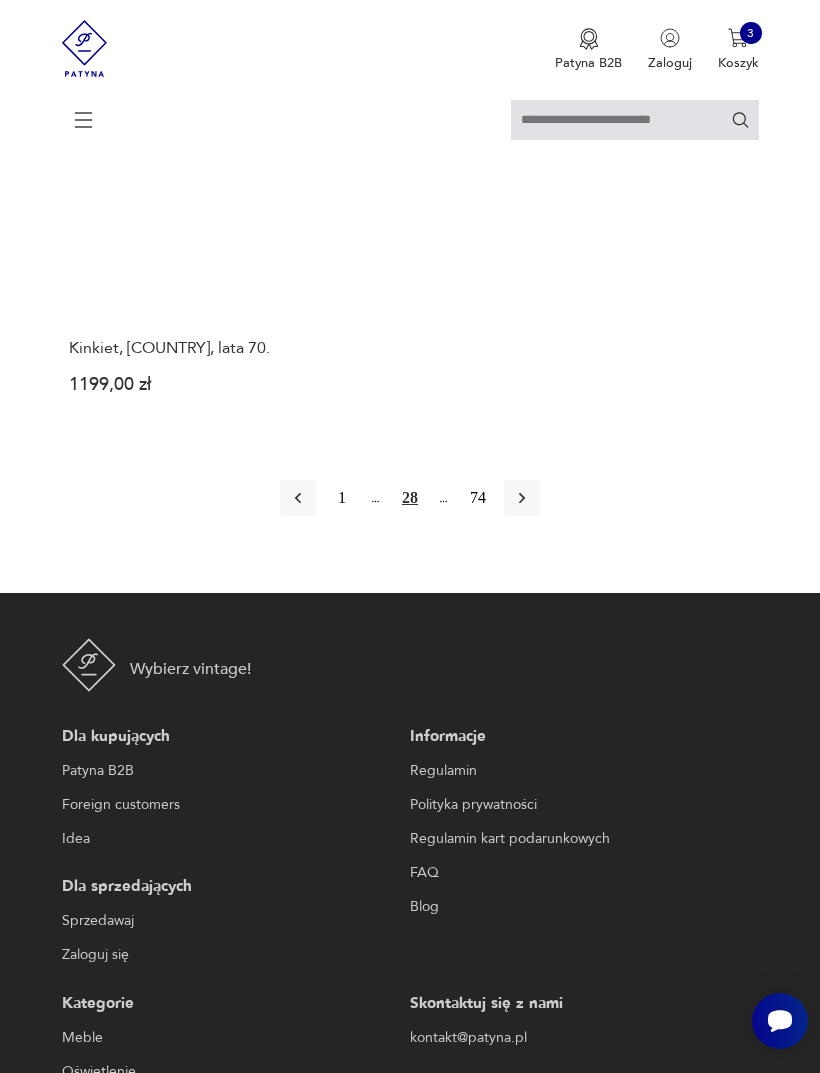 scroll, scrollTop: 2489, scrollLeft: 0, axis: vertical 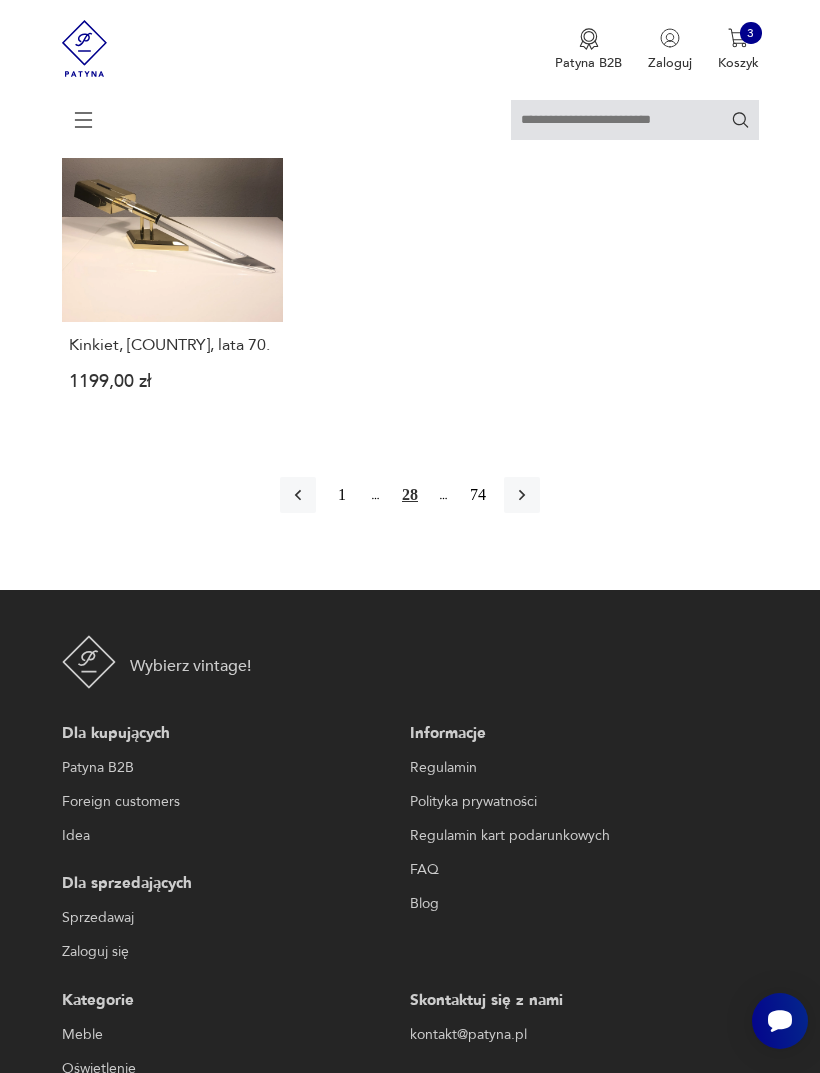click at bounding box center (522, 495) 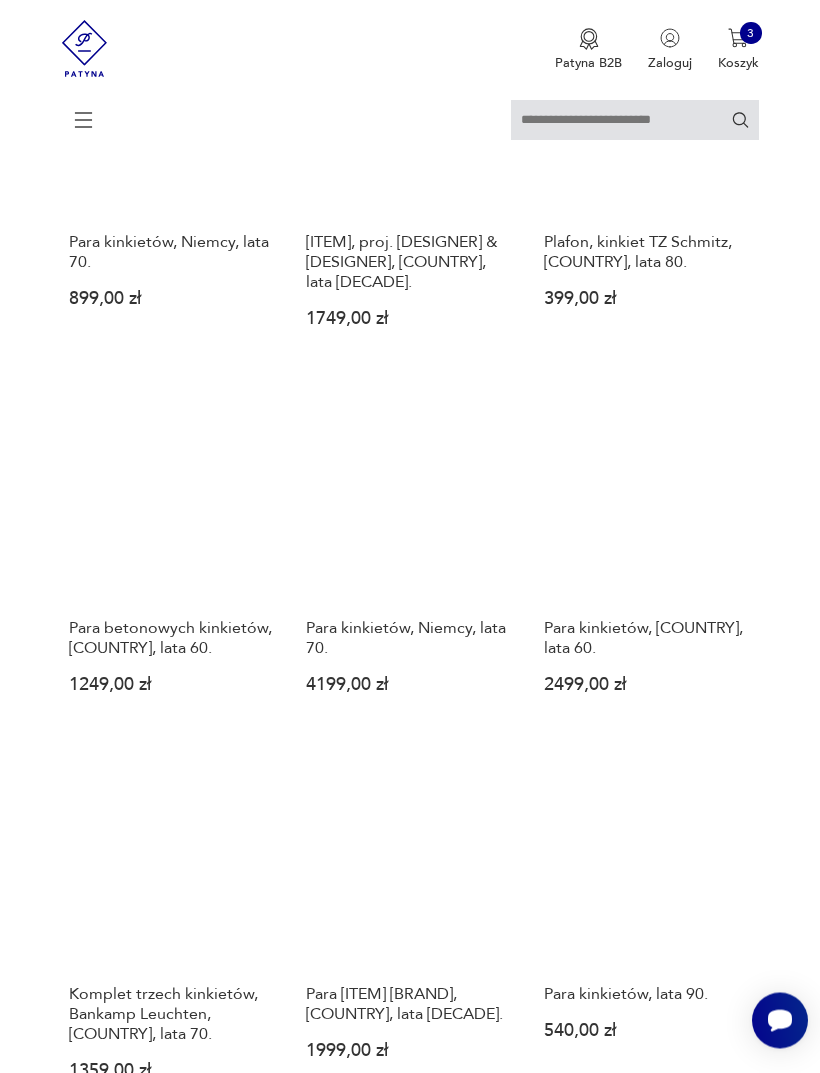 scroll, scrollTop: 1105, scrollLeft: 0, axis: vertical 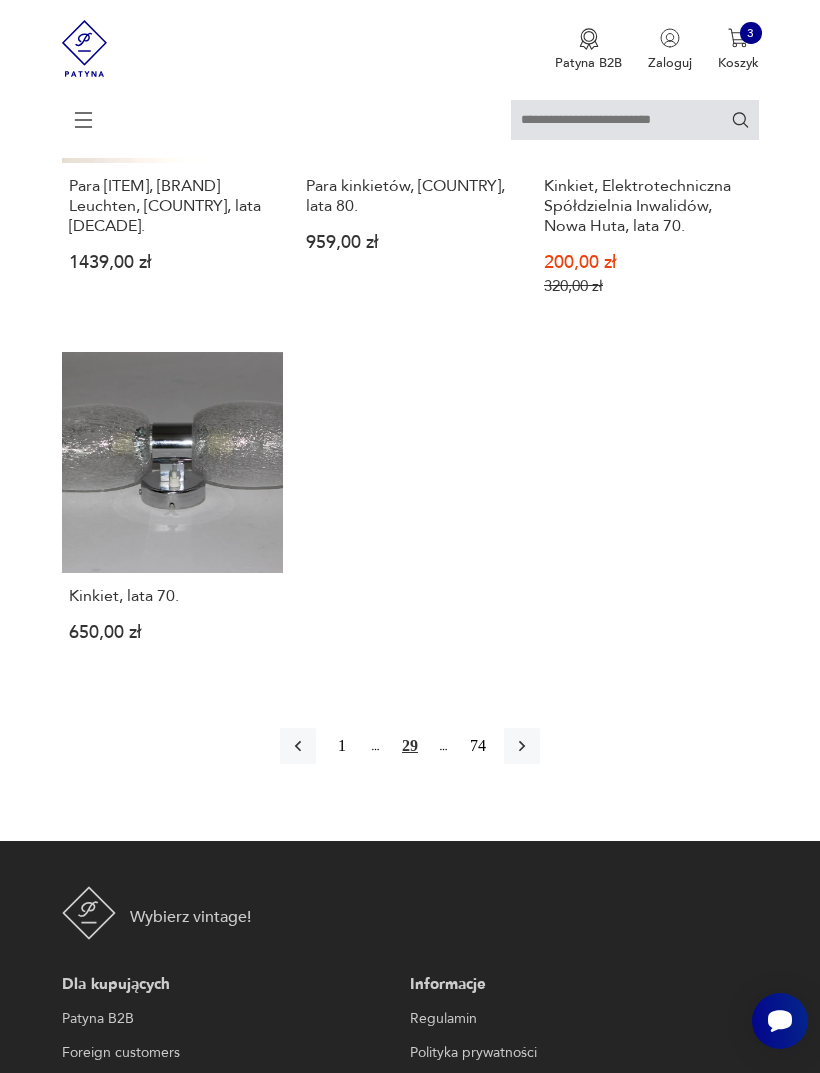 click at bounding box center (522, 746) 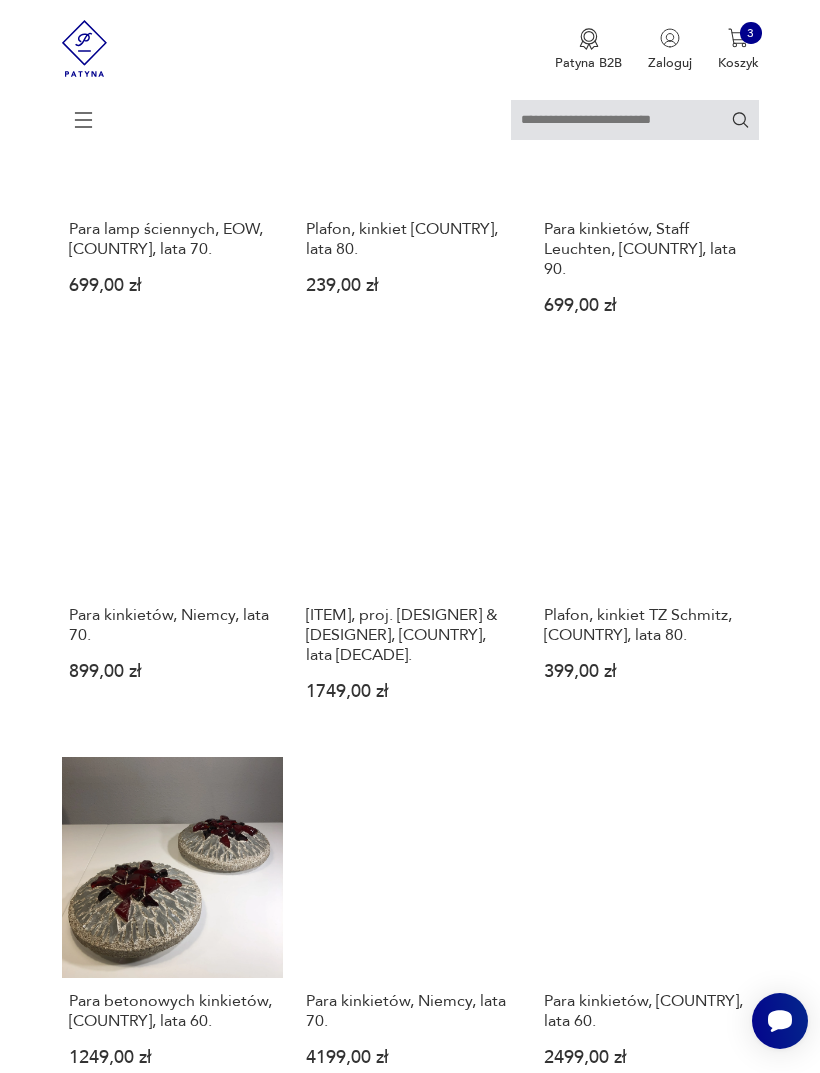 scroll, scrollTop: 365, scrollLeft: 0, axis: vertical 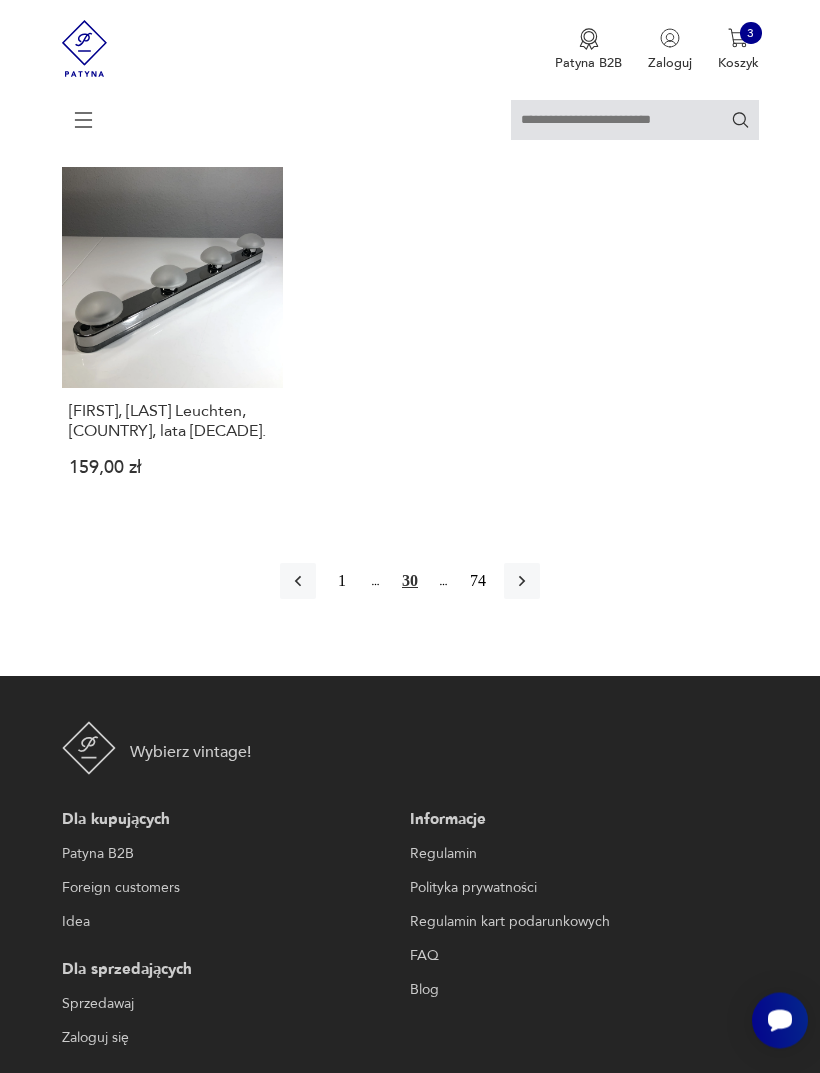 click at bounding box center [522, 582] 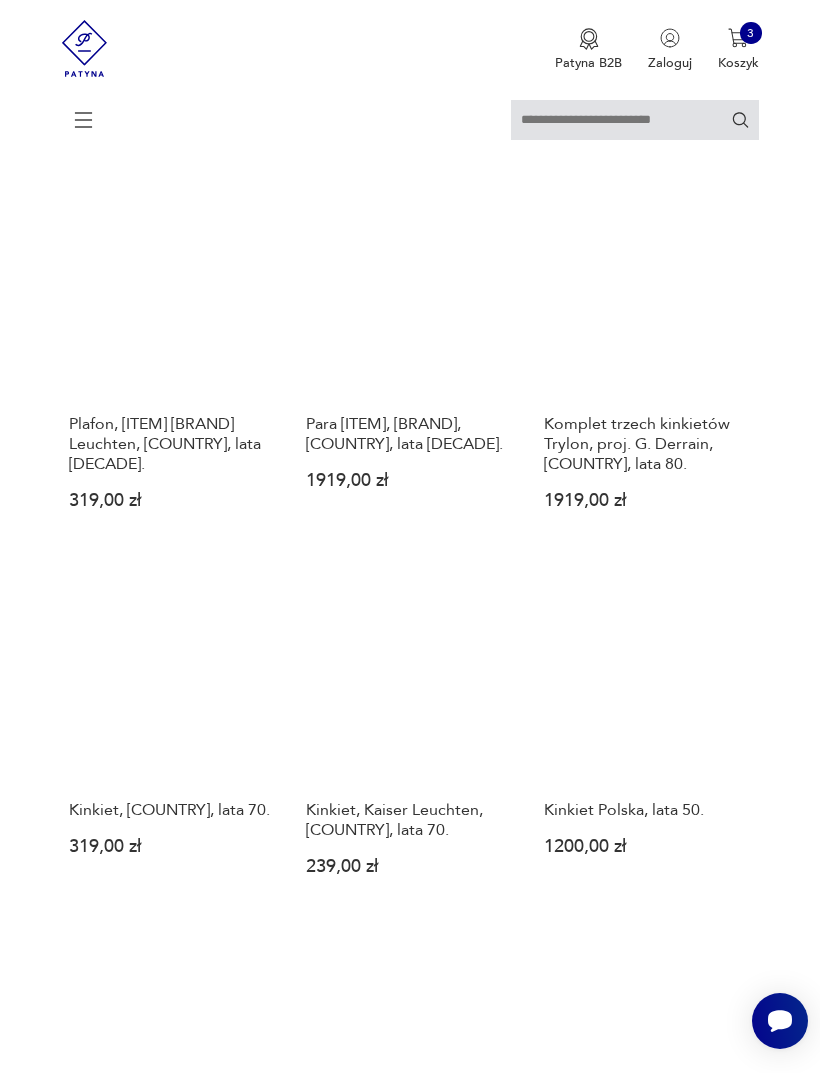 scroll, scrollTop: 921, scrollLeft: 0, axis: vertical 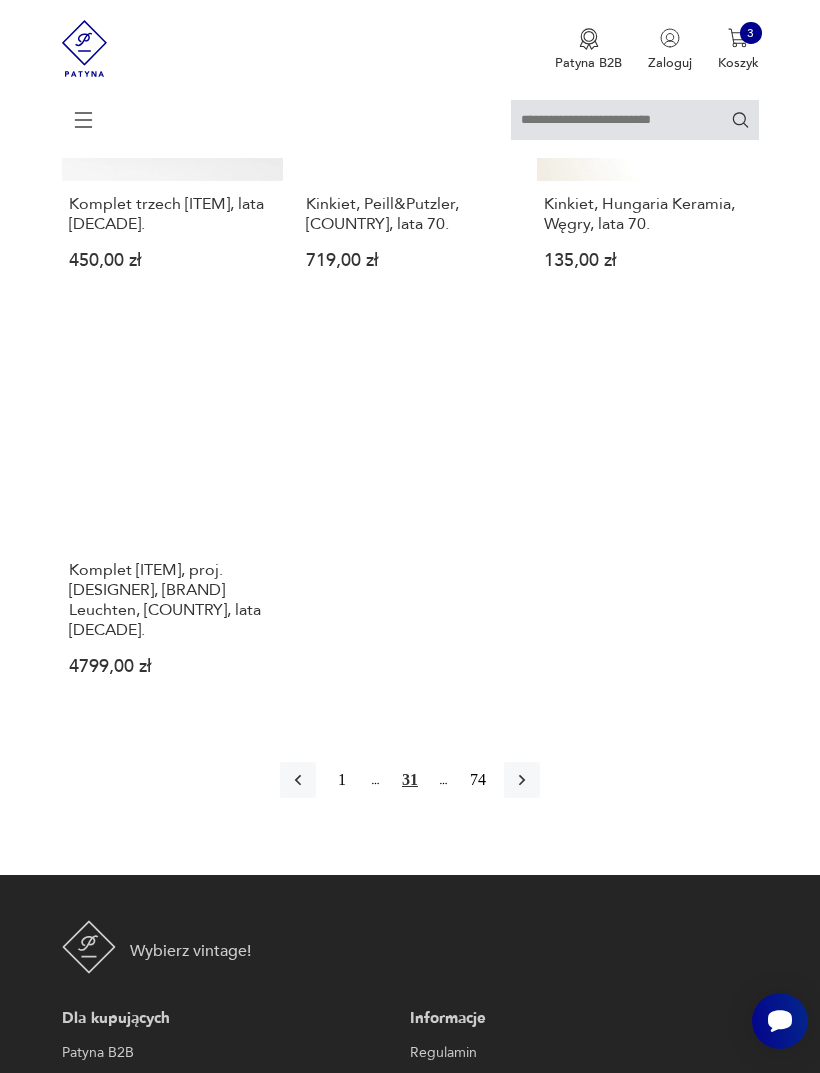click at bounding box center (522, 780) 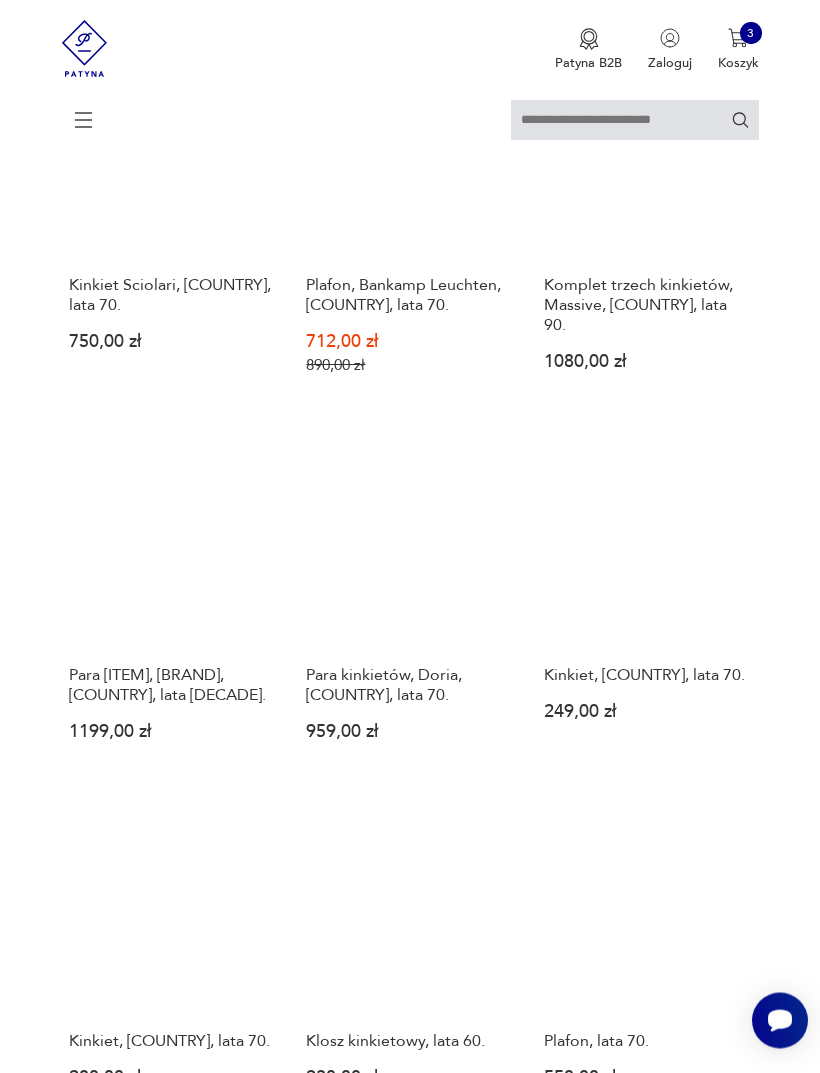 scroll, scrollTop: 677, scrollLeft: 0, axis: vertical 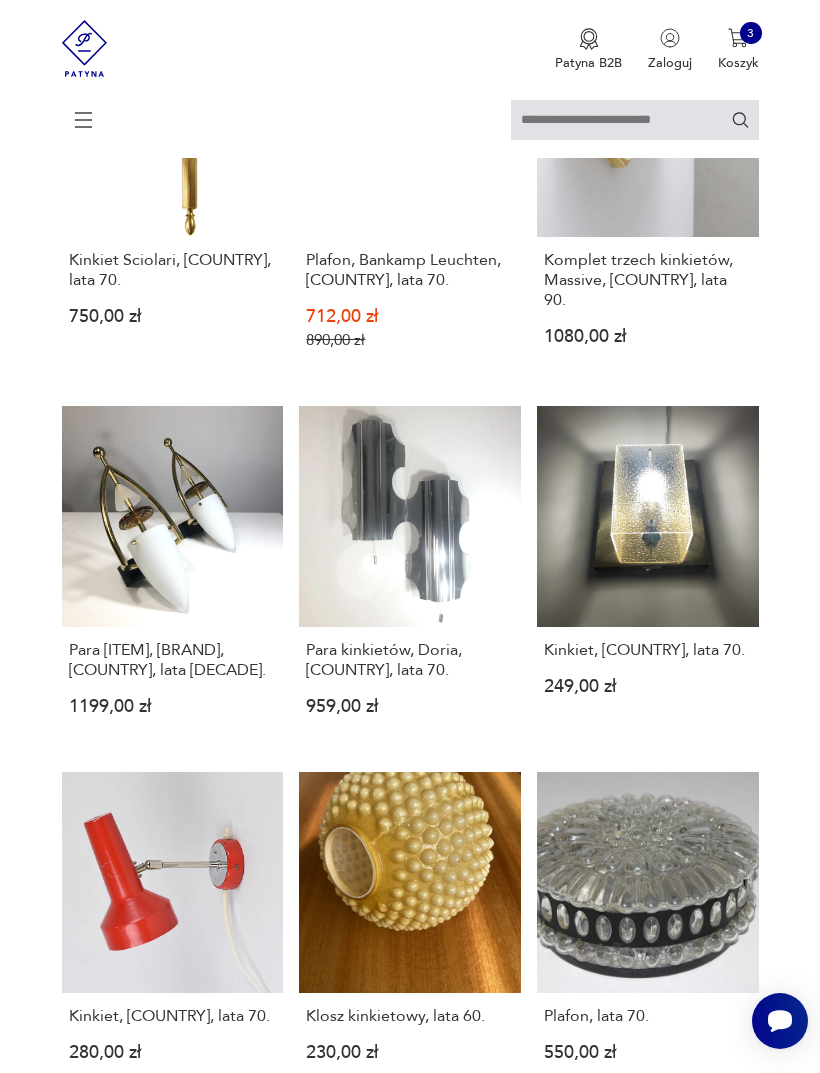 click on "Para kinkietów, Doria, [COUNTRY], lata 70. 959,00 zł" at bounding box center (410, 576) 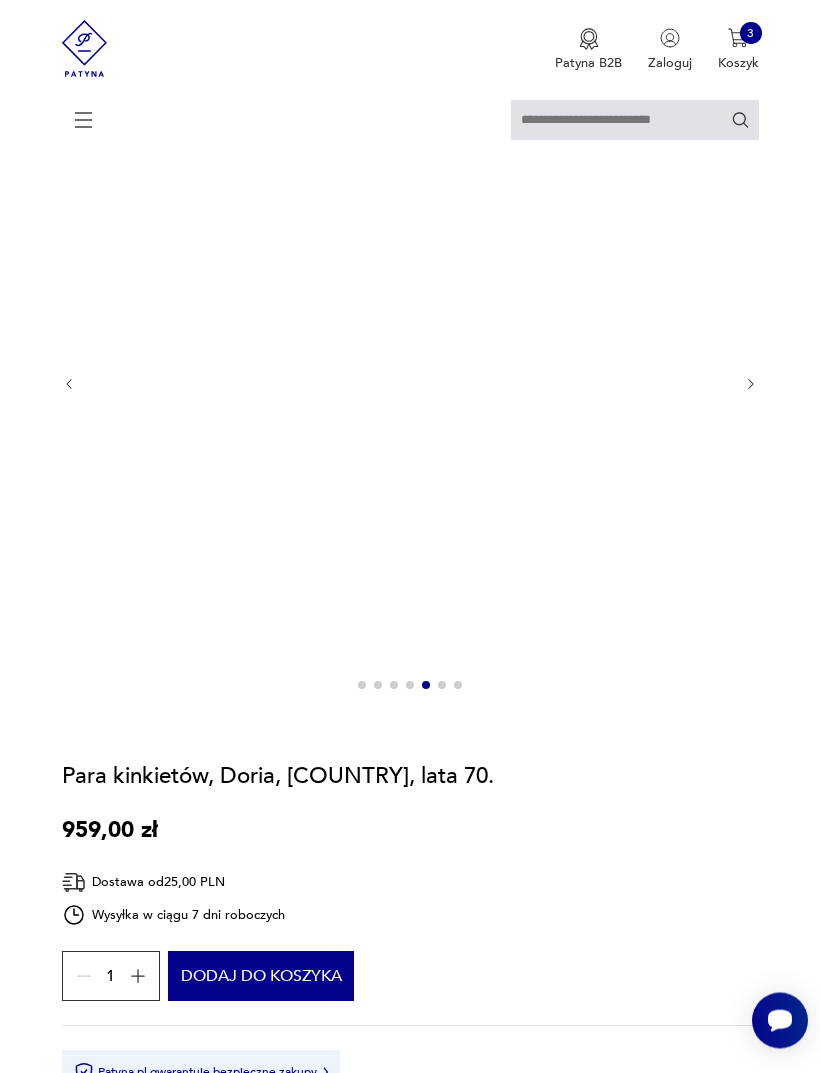 scroll, scrollTop: 202, scrollLeft: 0, axis: vertical 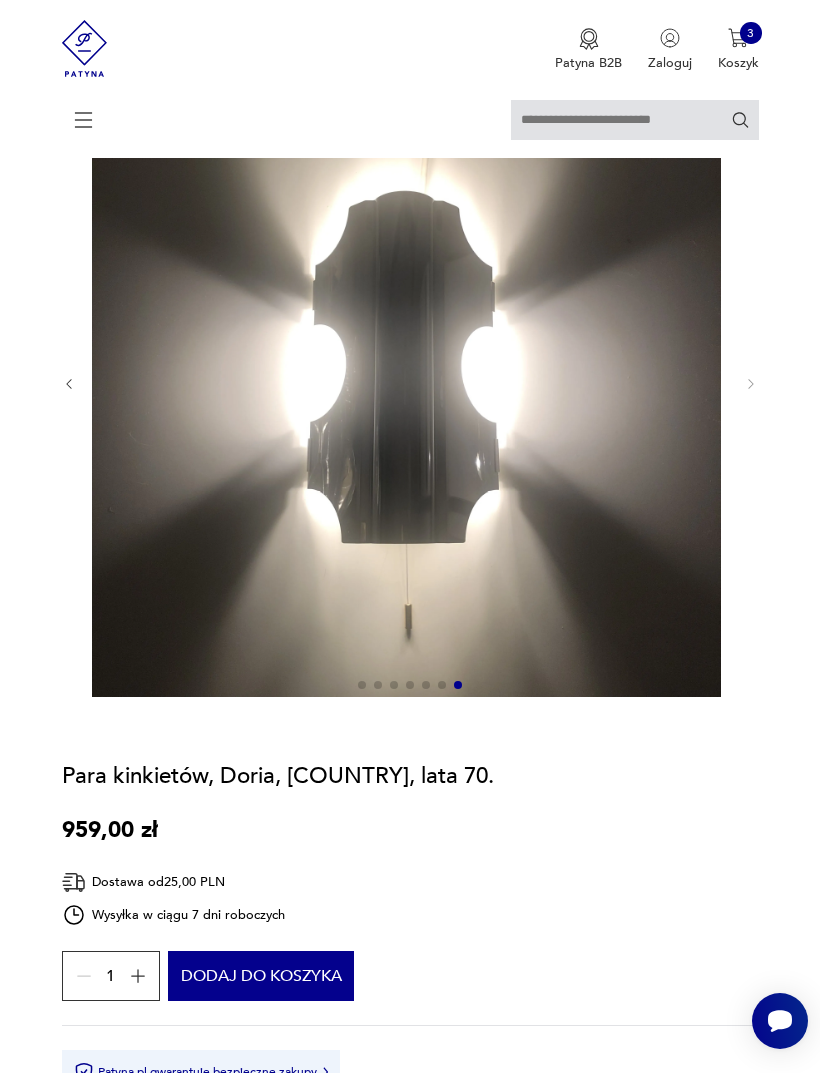 click on "Dodaj do koszyka" at bounding box center [260, 976] 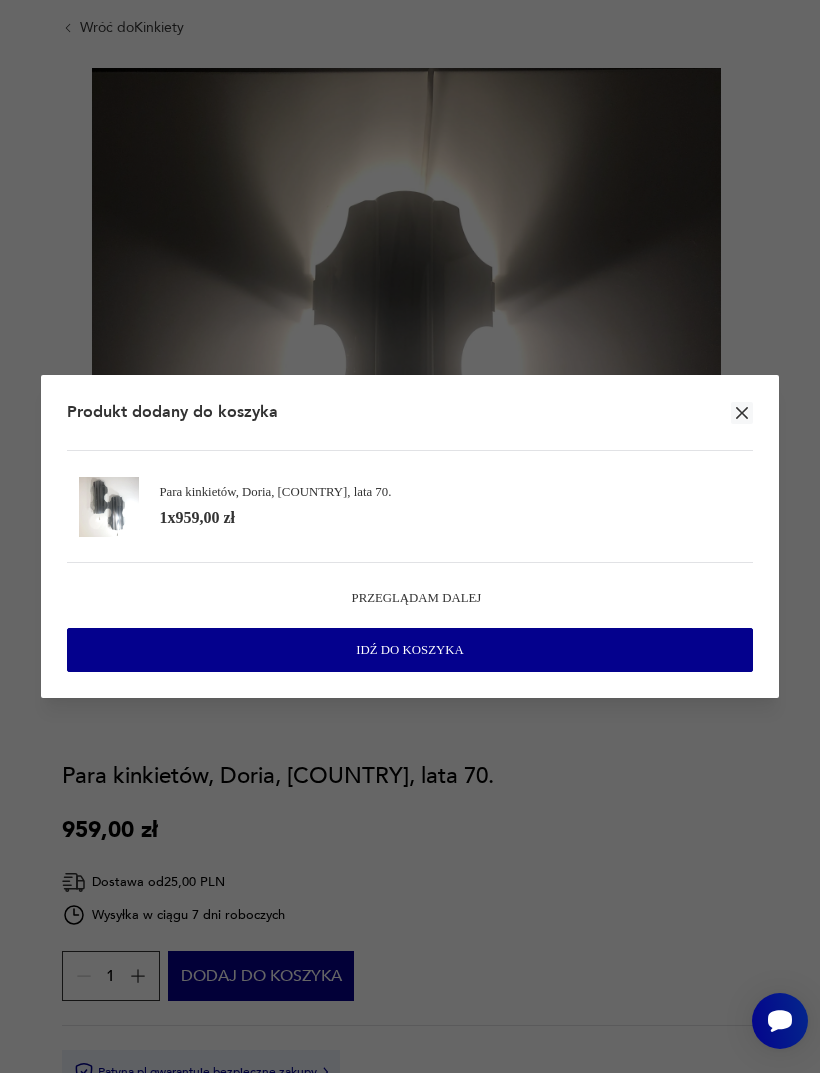click on "Idź do koszyka" at bounding box center [410, 650] 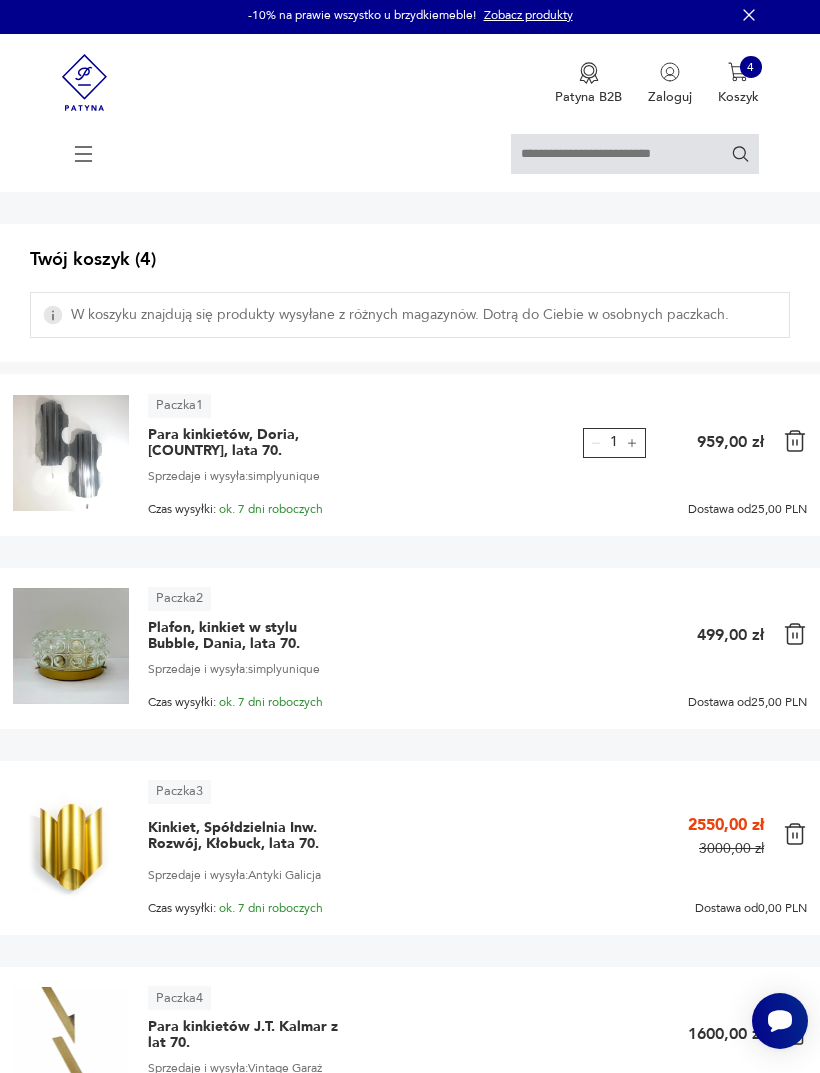 scroll, scrollTop: 0, scrollLeft: 0, axis: both 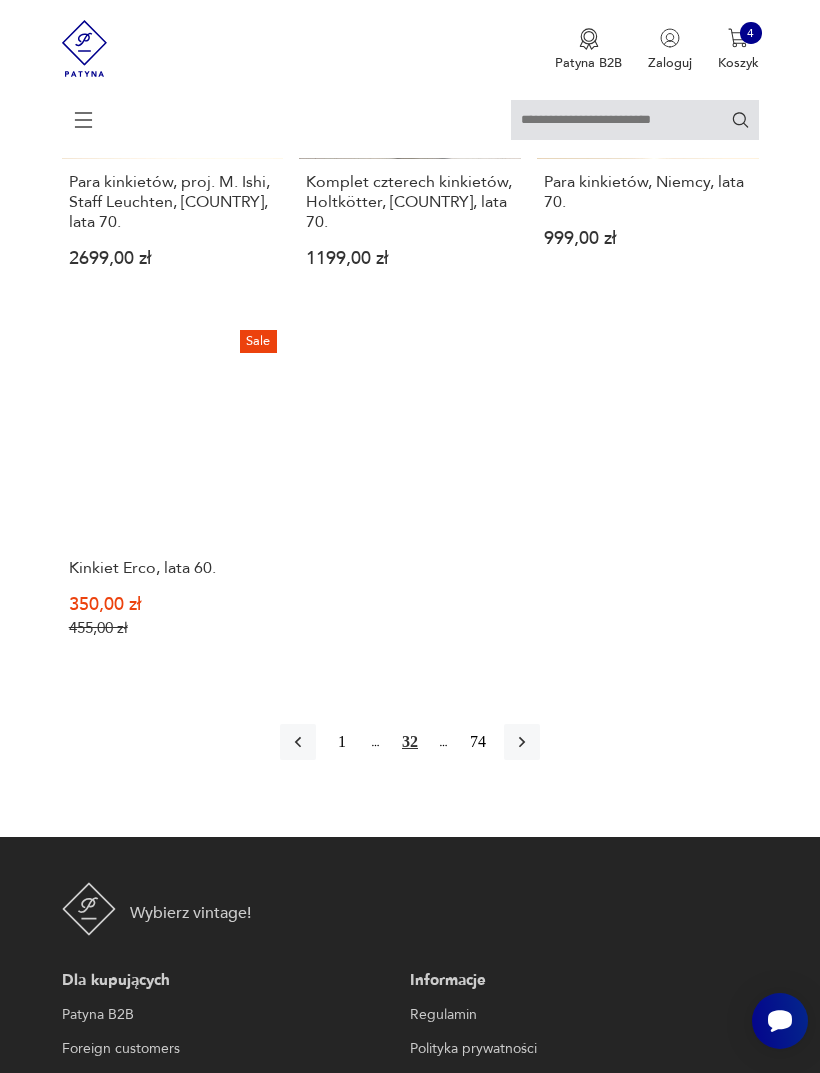 click at bounding box center (522, 742) 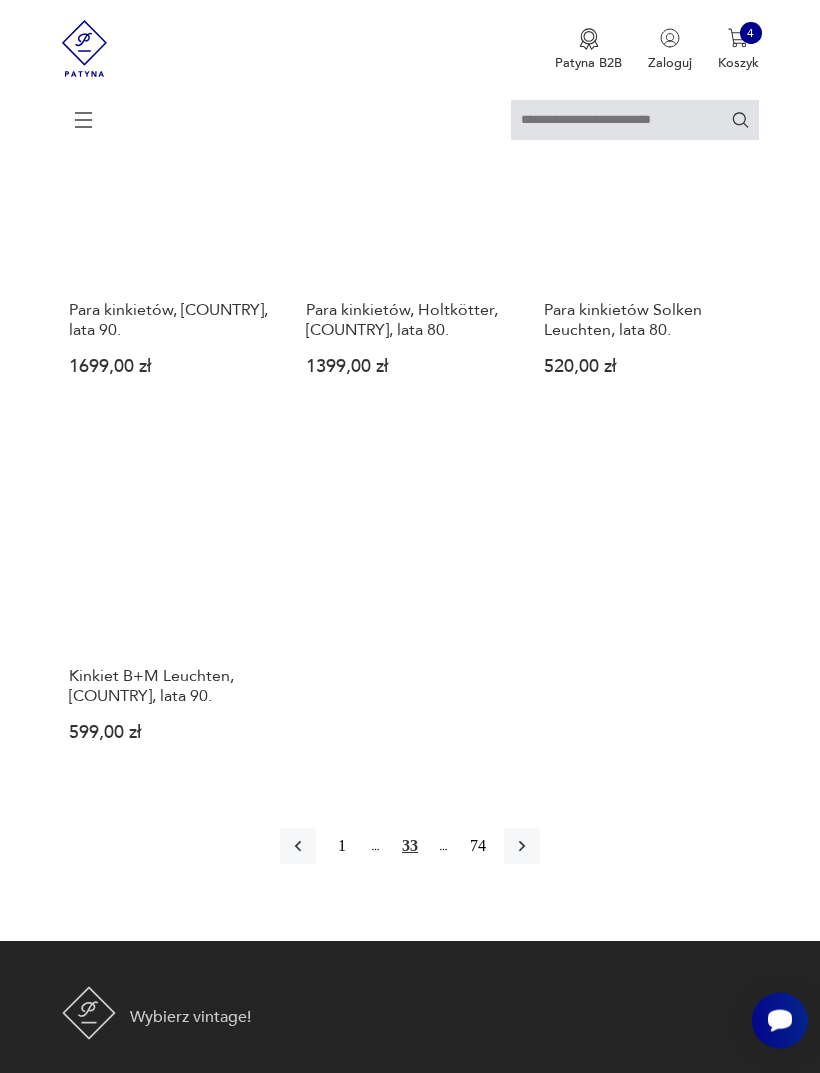 scroll, scrollTop: 2150, scrollLeft: 0, axis: vertical 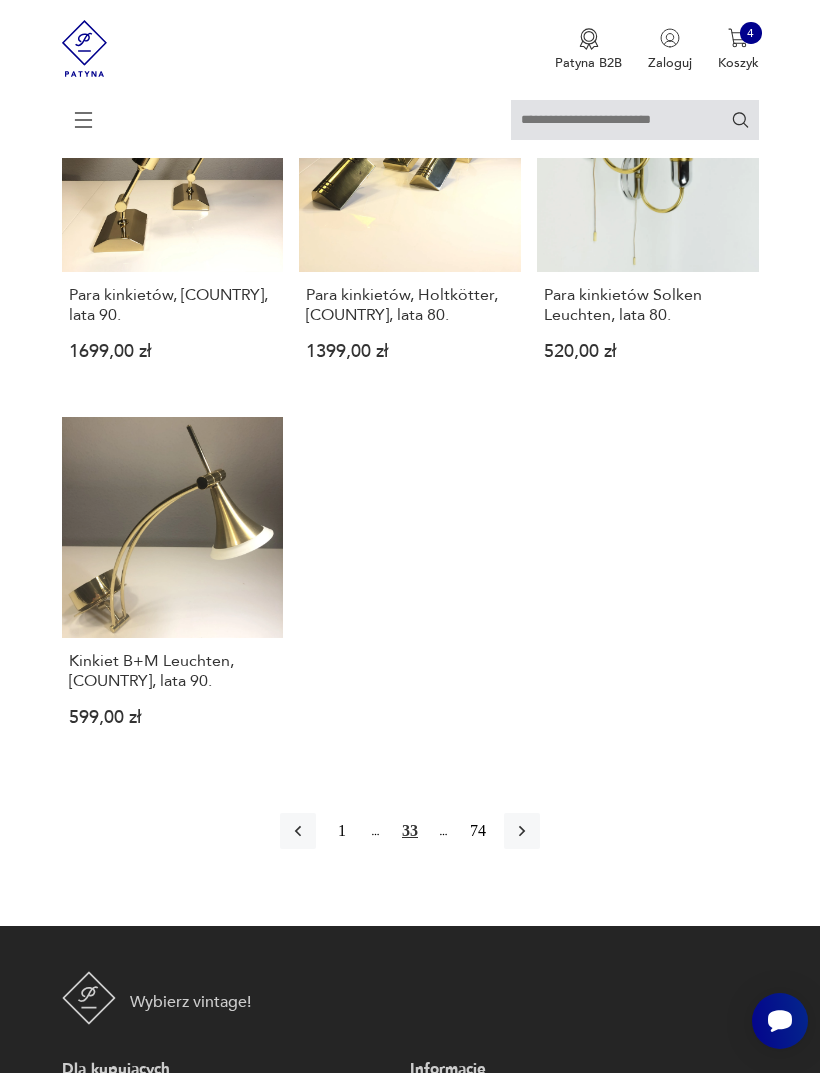 click at bounding box center [522, 831] 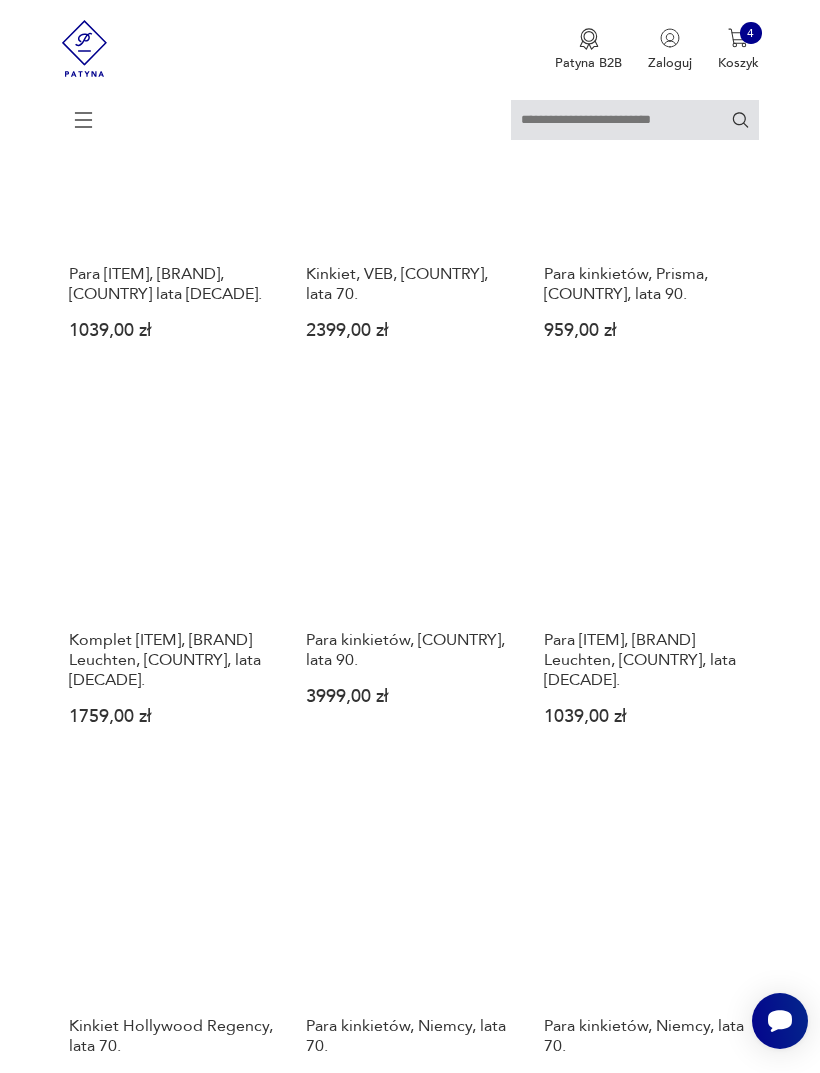scroll, scrollTop: 365, scrollLeft: 0, axis: vertical 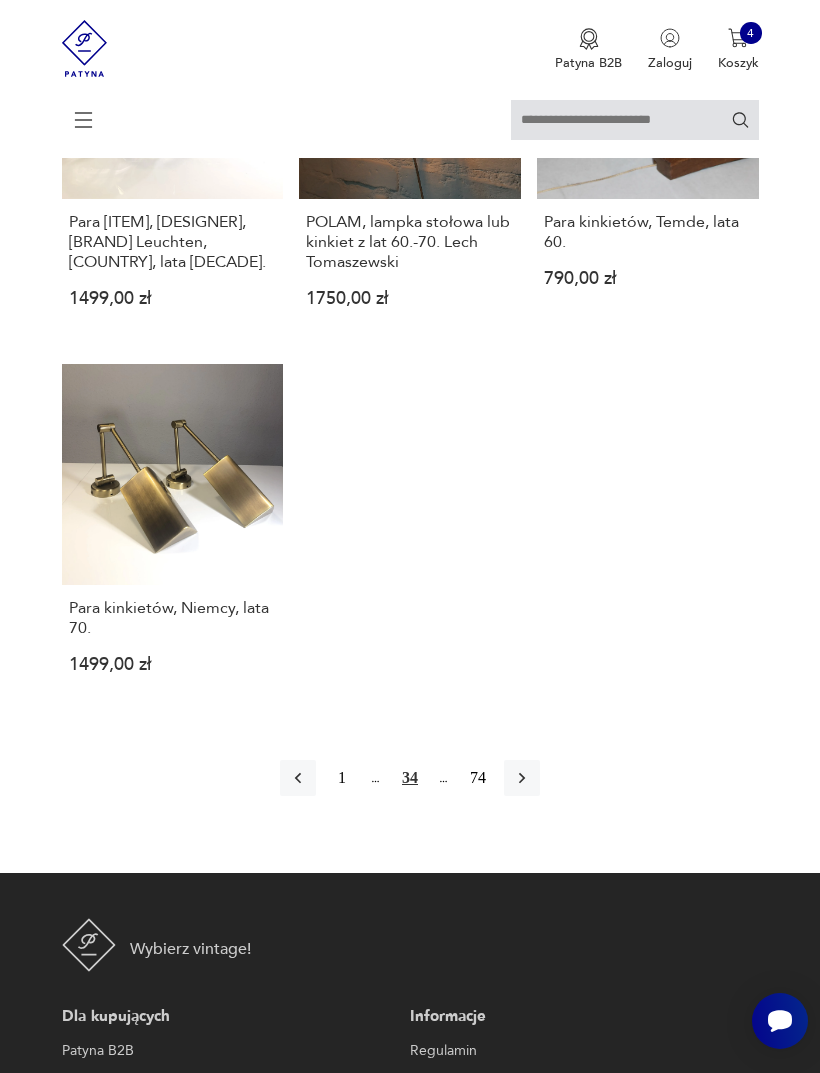 click at bounding box center [522, 778] 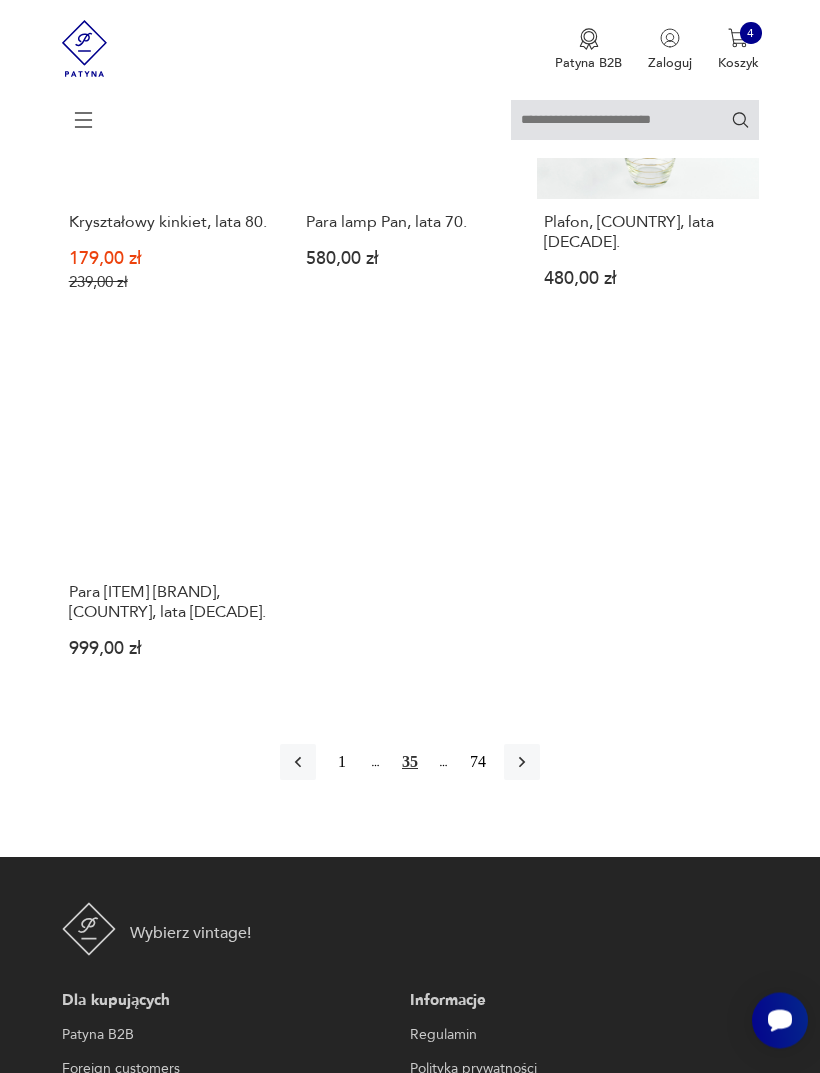 scroll, scrollTop: 2275, scrollLeft: 0, axis: vertical 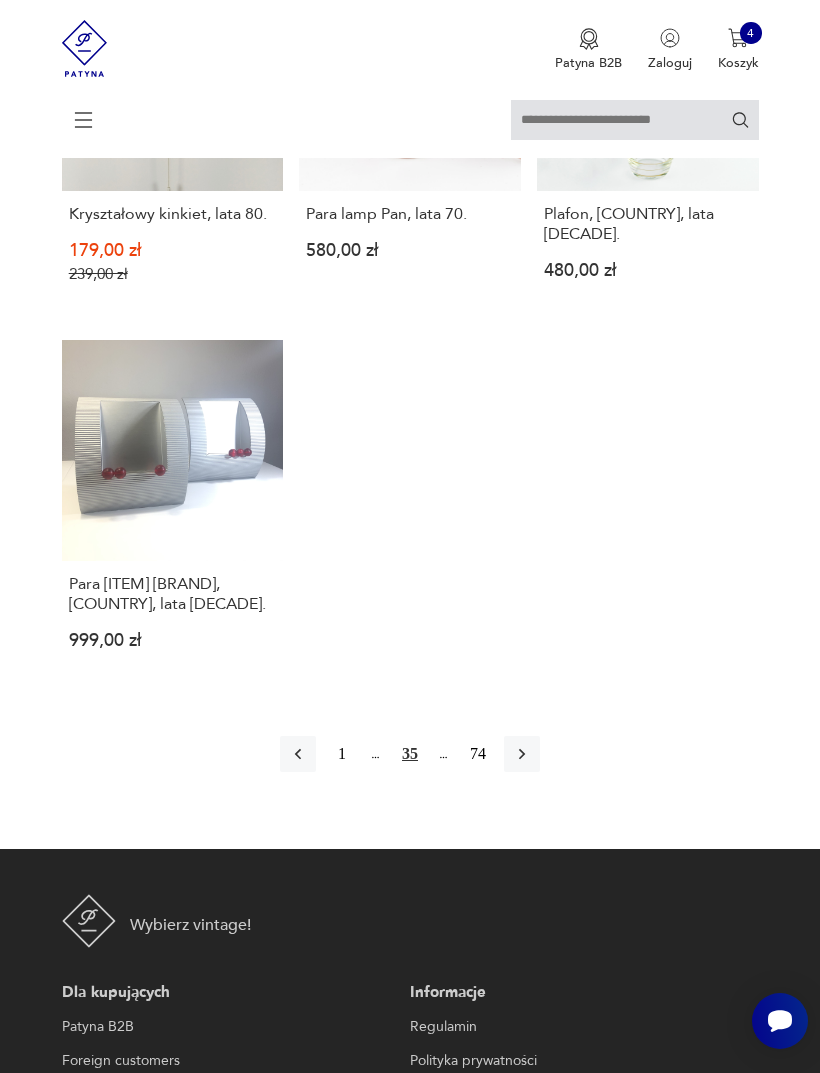 click at bounding box center (522, 754) 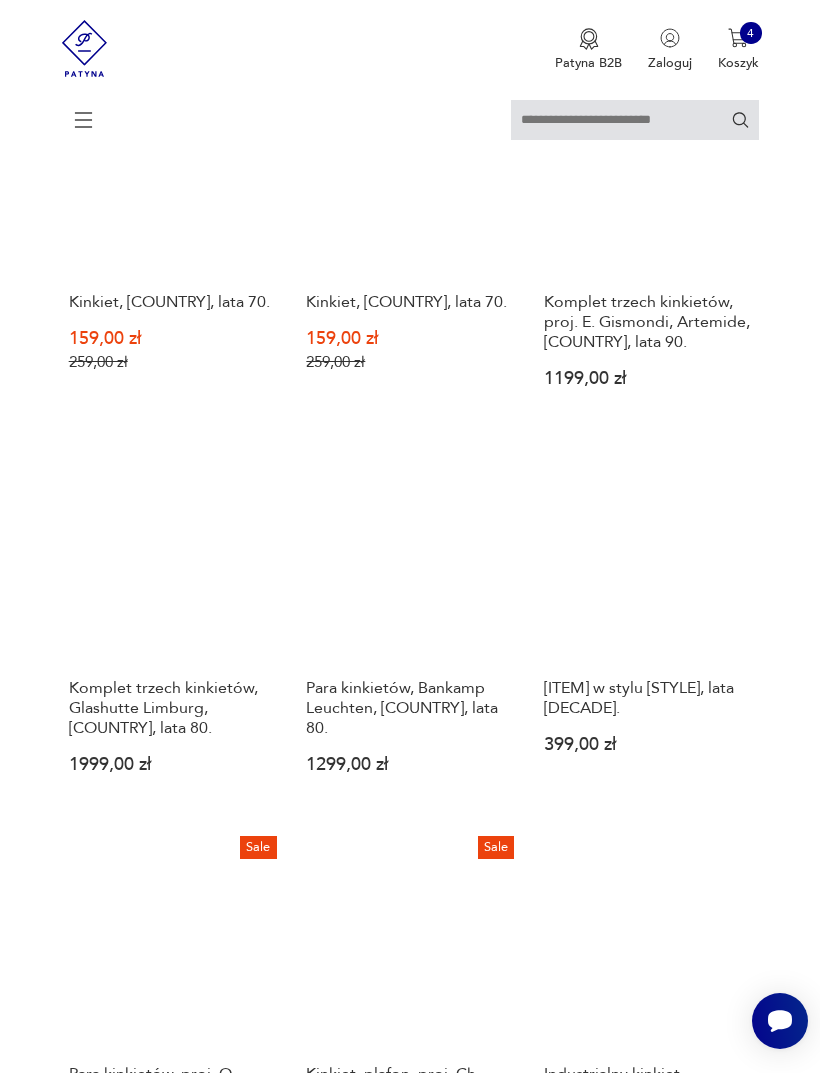 scroll, scrollTop: 1095, scrollLeft: 0, axis: vertical 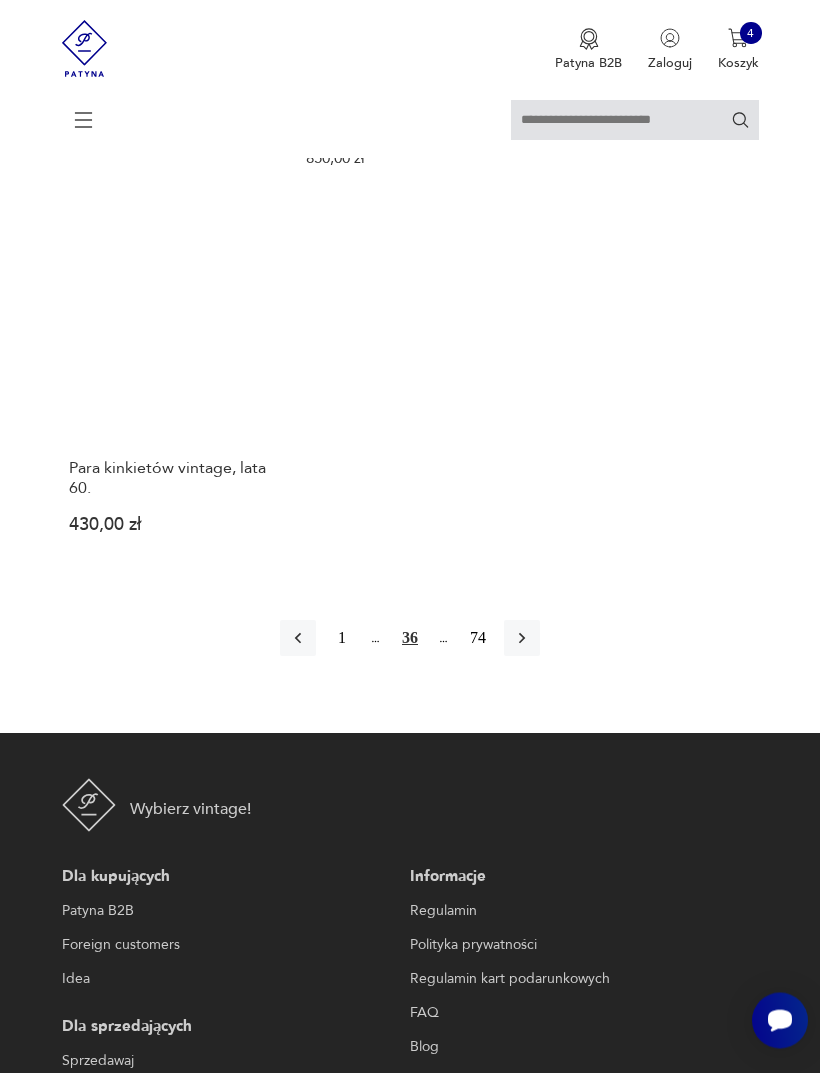 click at bounding box center [522, 639] 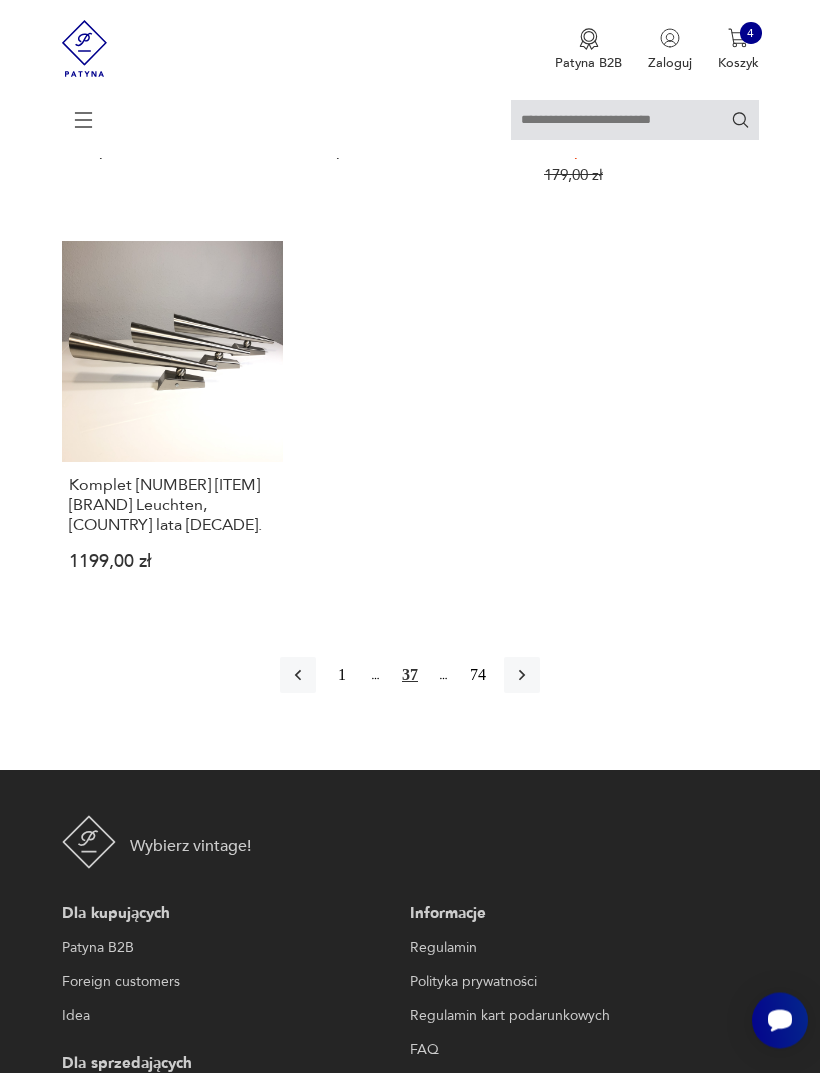 scroll, scrollTop: 2376, scrollLeft: 0, axis: vertical 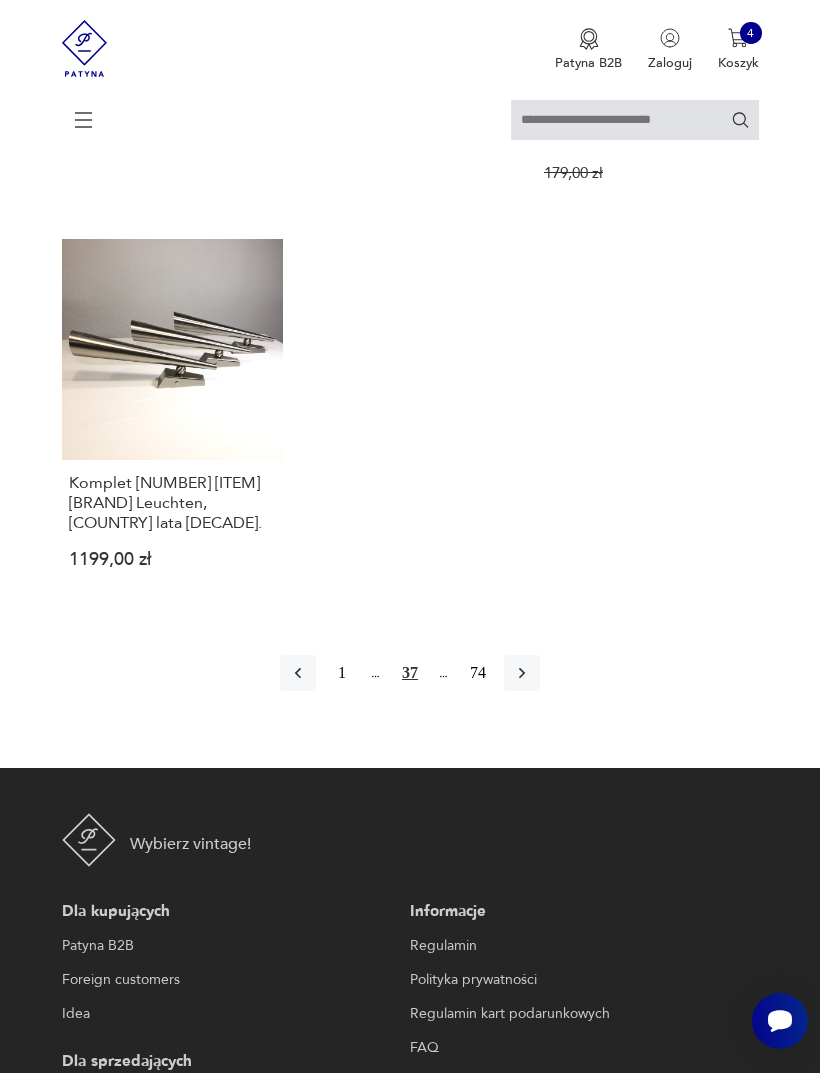 click at bounding box center [522, 673] 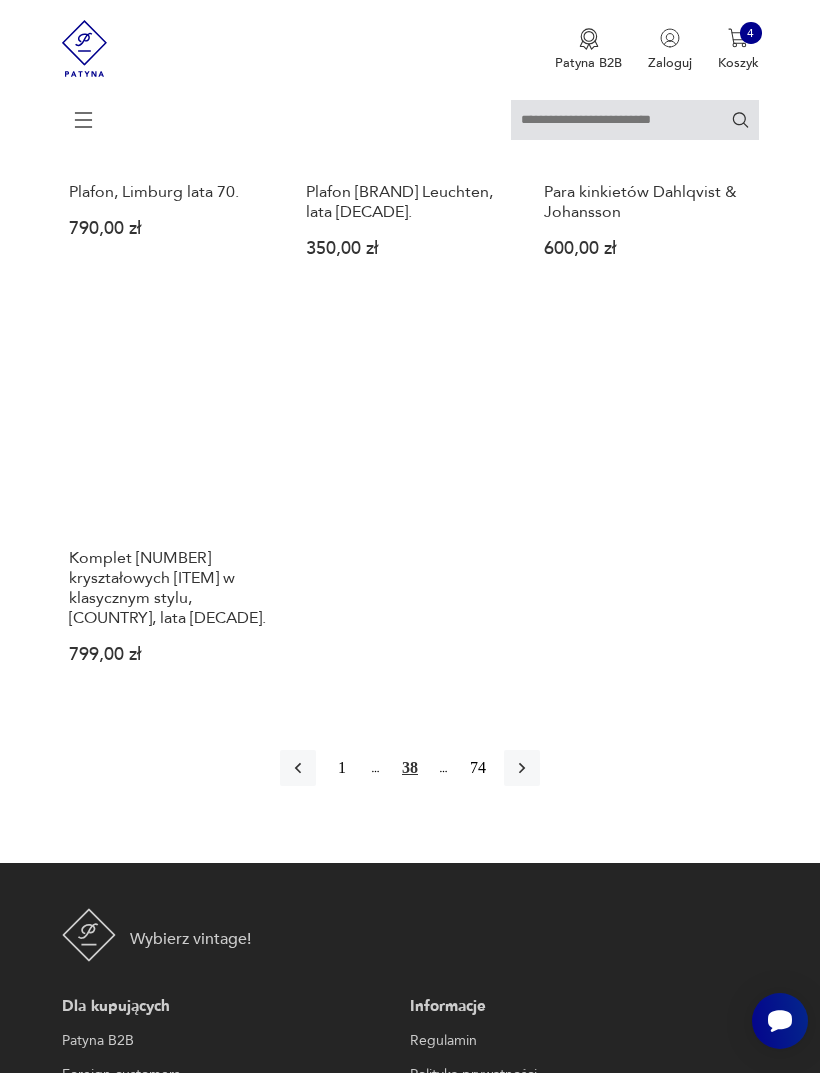 scroll, scrollTop: 2318, scrollLeft: 0, axis: vertical 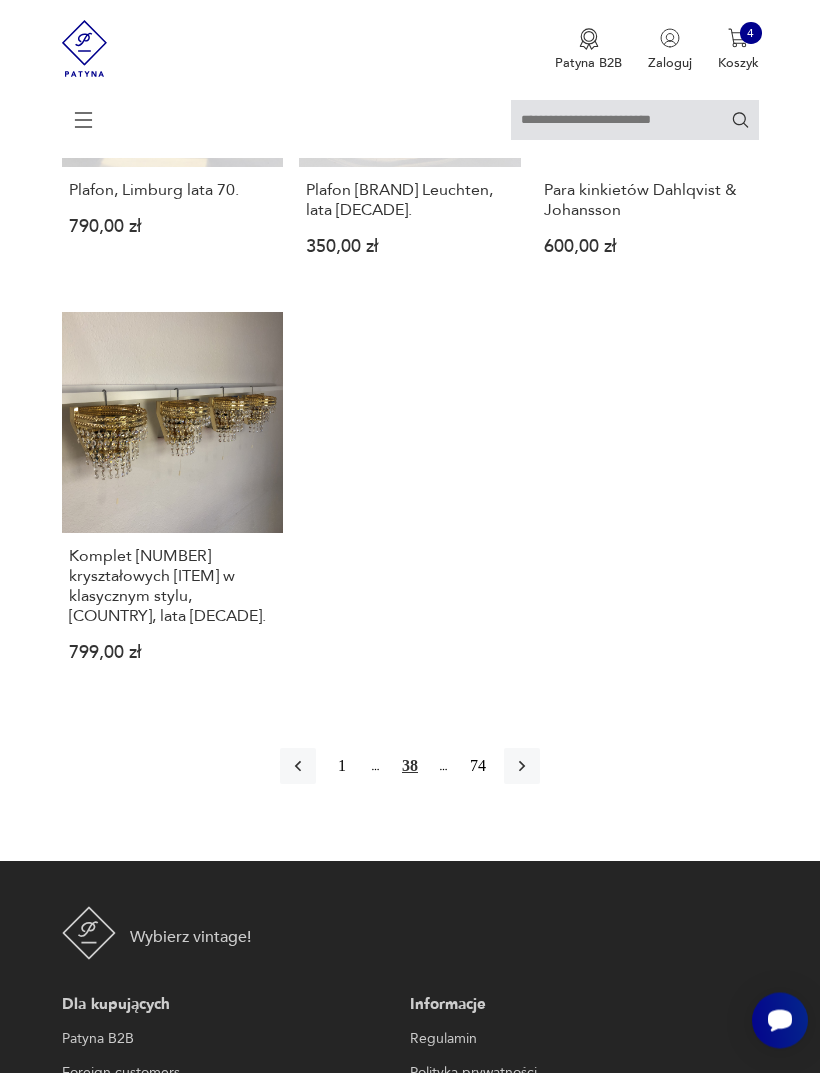 click at bounding box center (522, 767) 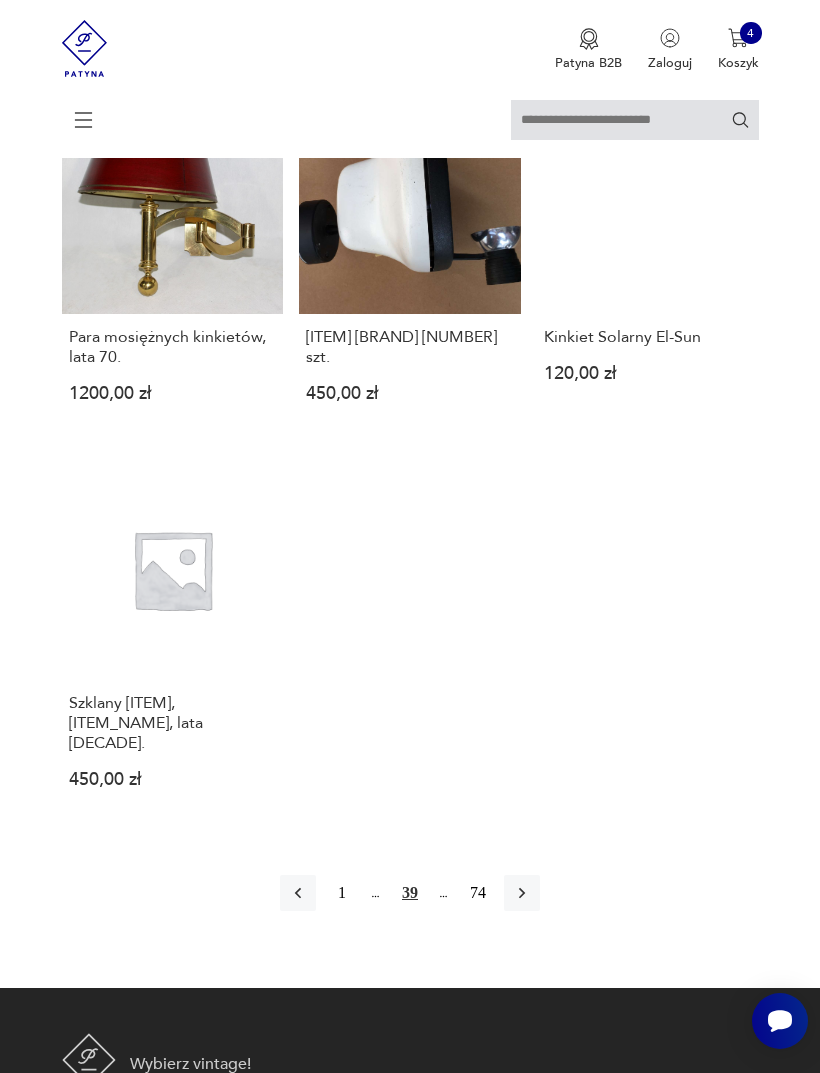 scroll, scrollTop: 2111, scrollLeft: 0, axis: vertical 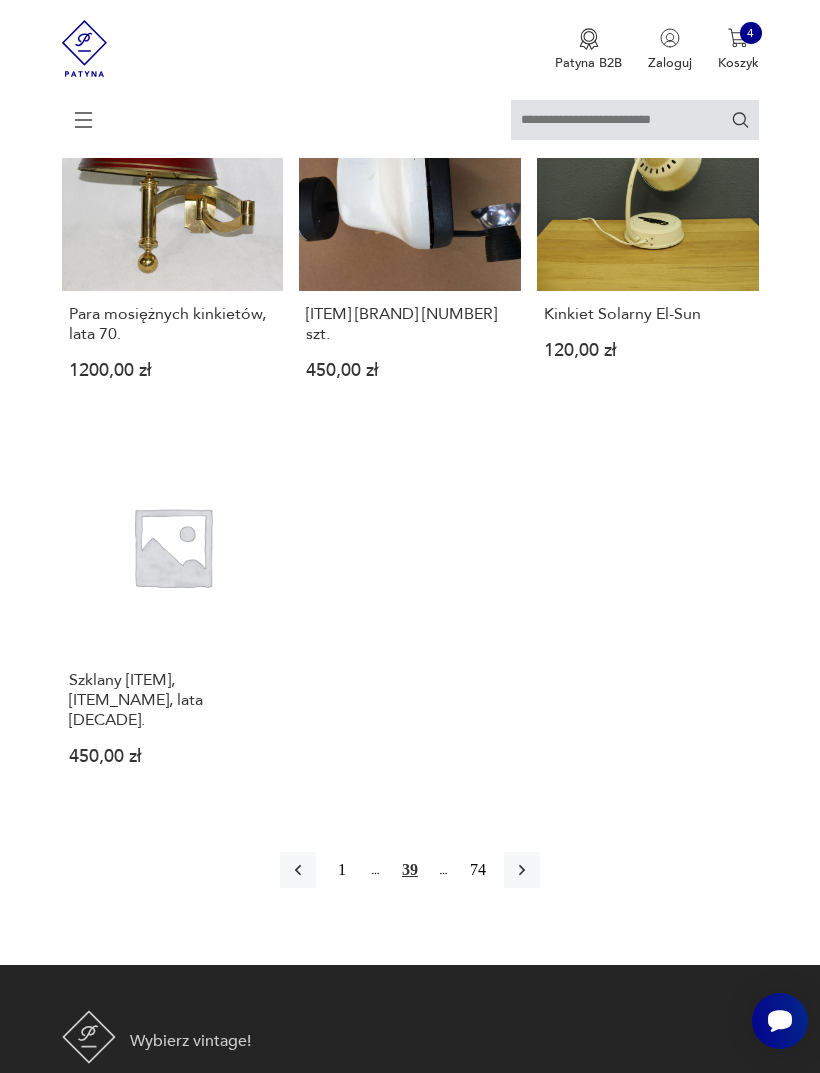 click at bounding box center [522, 870] 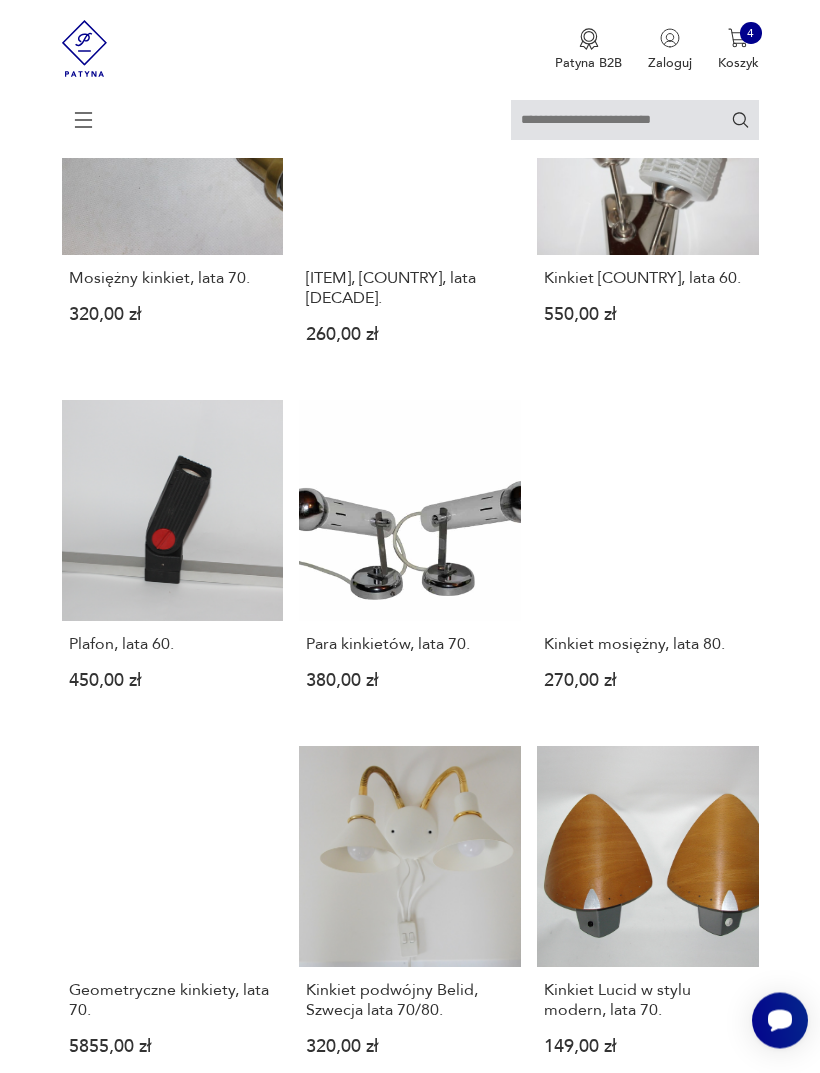 scroll, scrollTop: 1130, scrollLeft: 0, axis: vertical 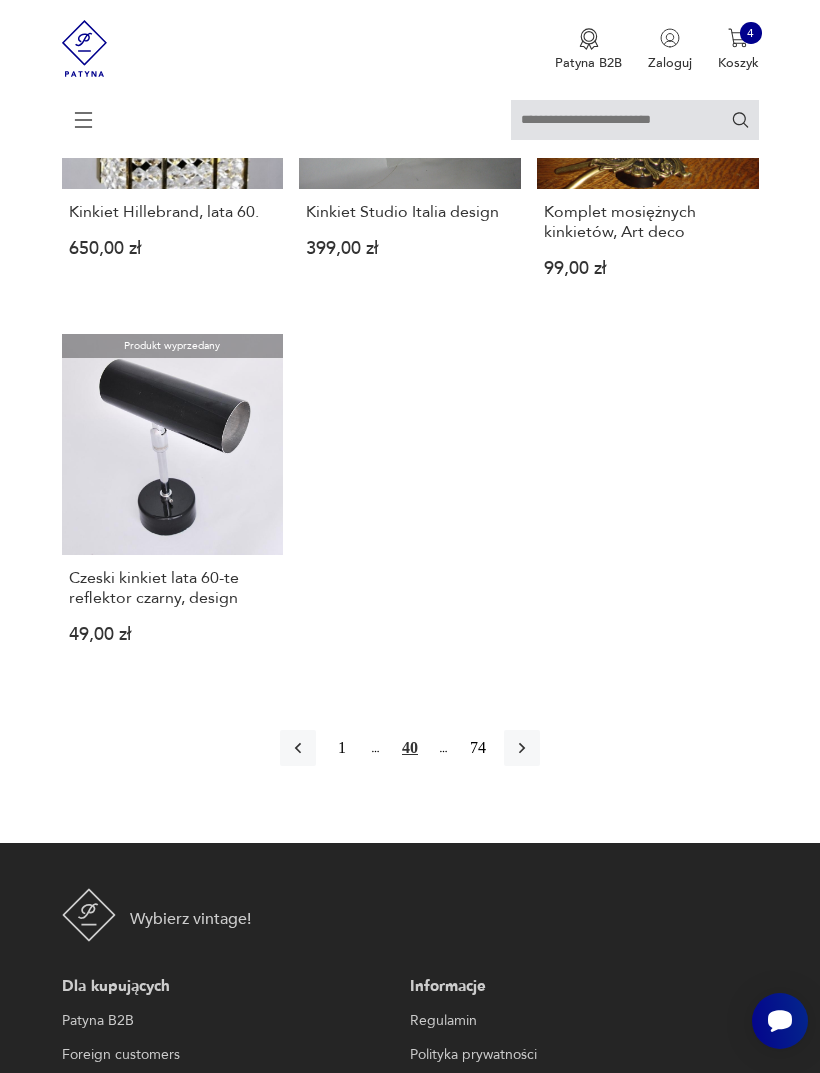 click at bounding box center (522, 748) 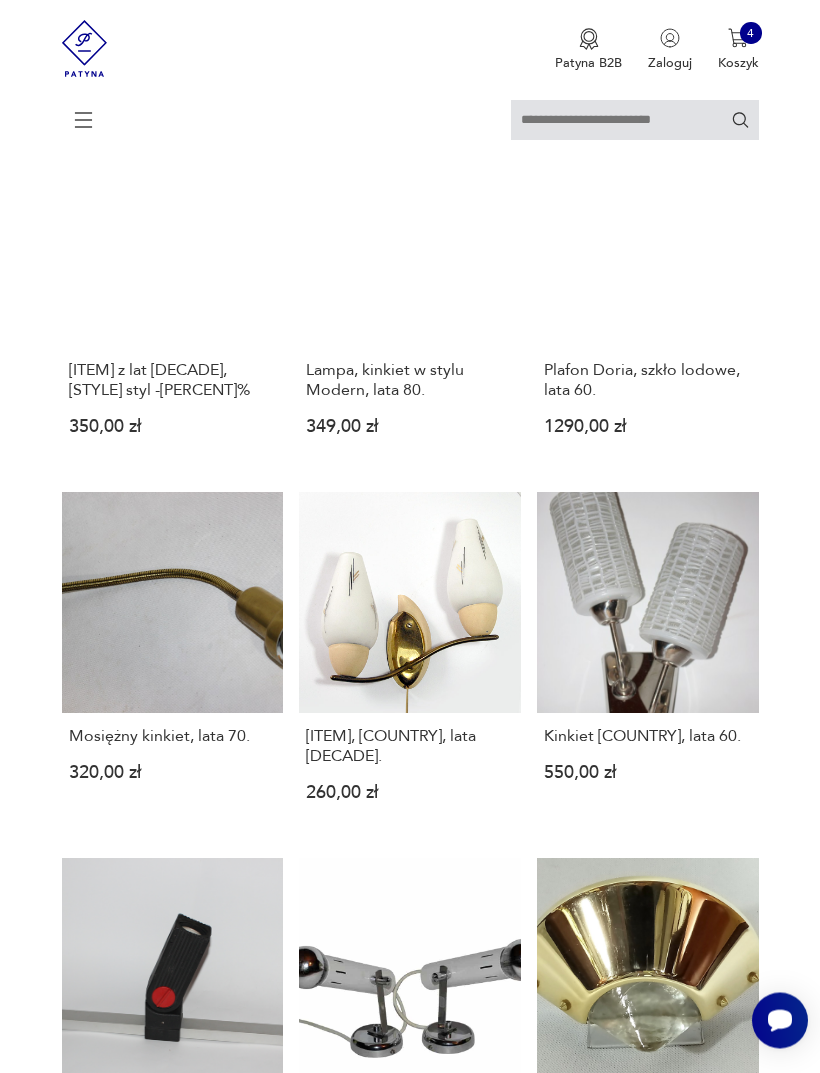 scroll, scrollTop: 365, scrollLeft: 0, axis: vertical 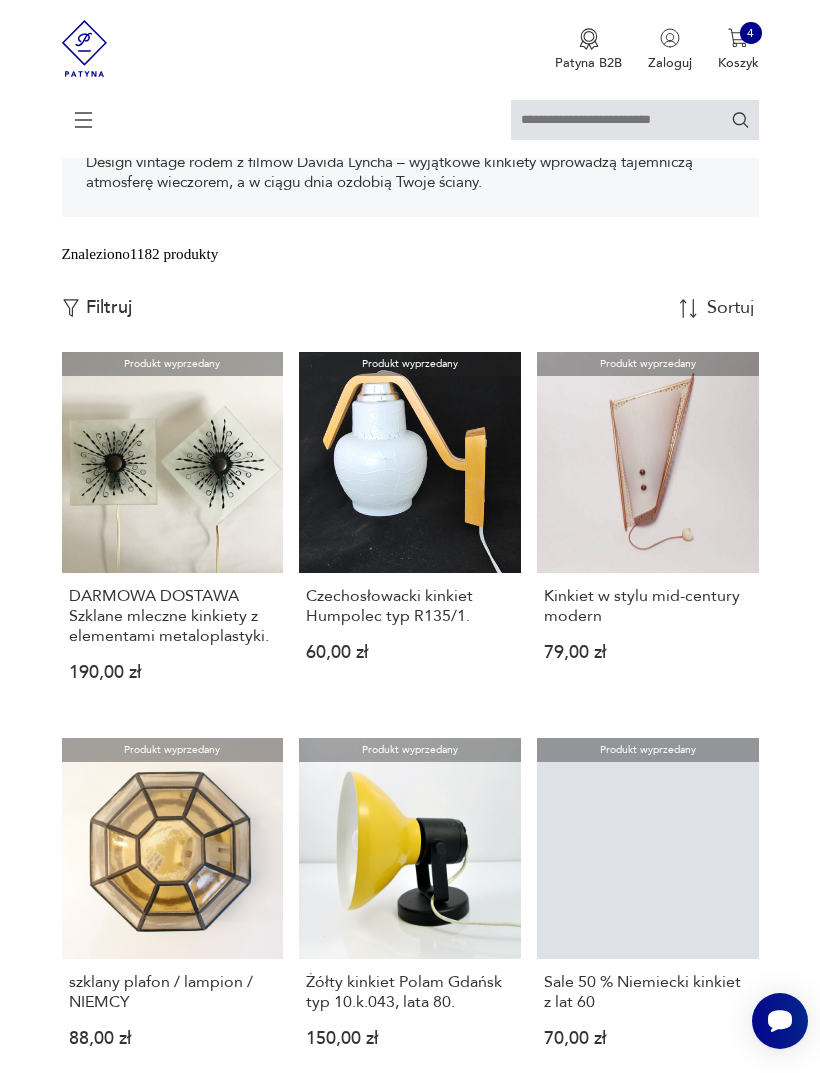 click at bounding box center [635, 120] 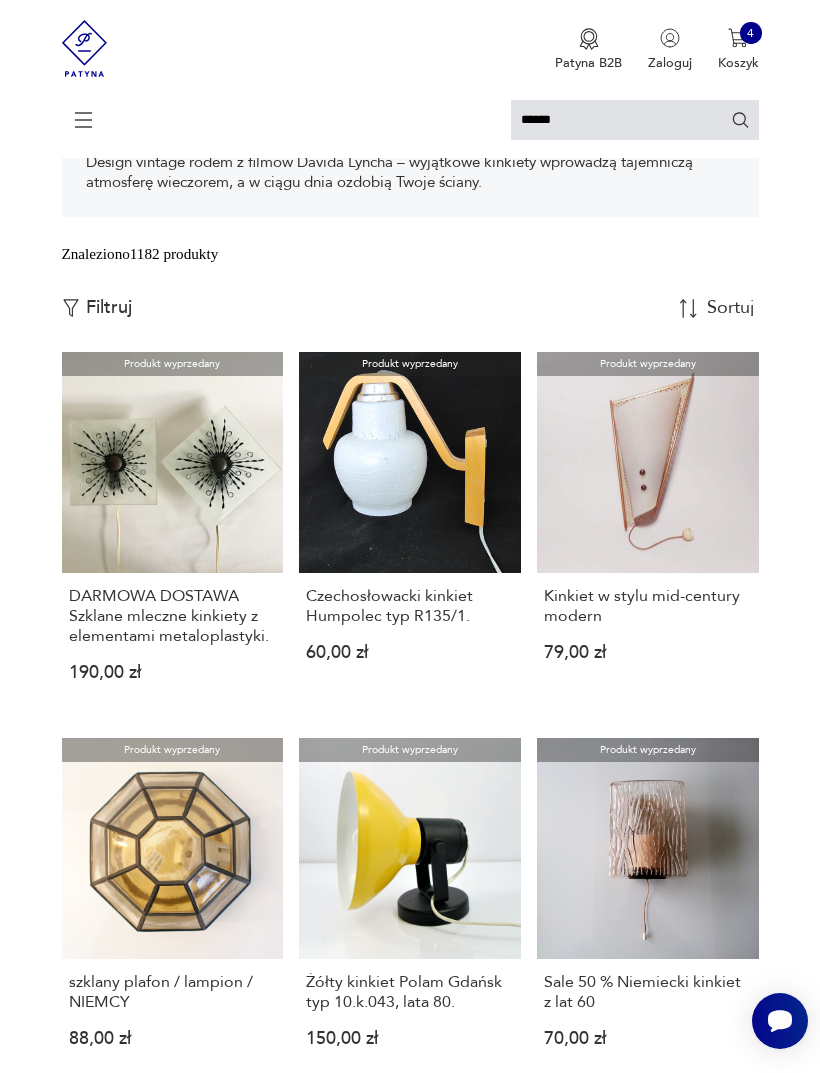 type on "******" 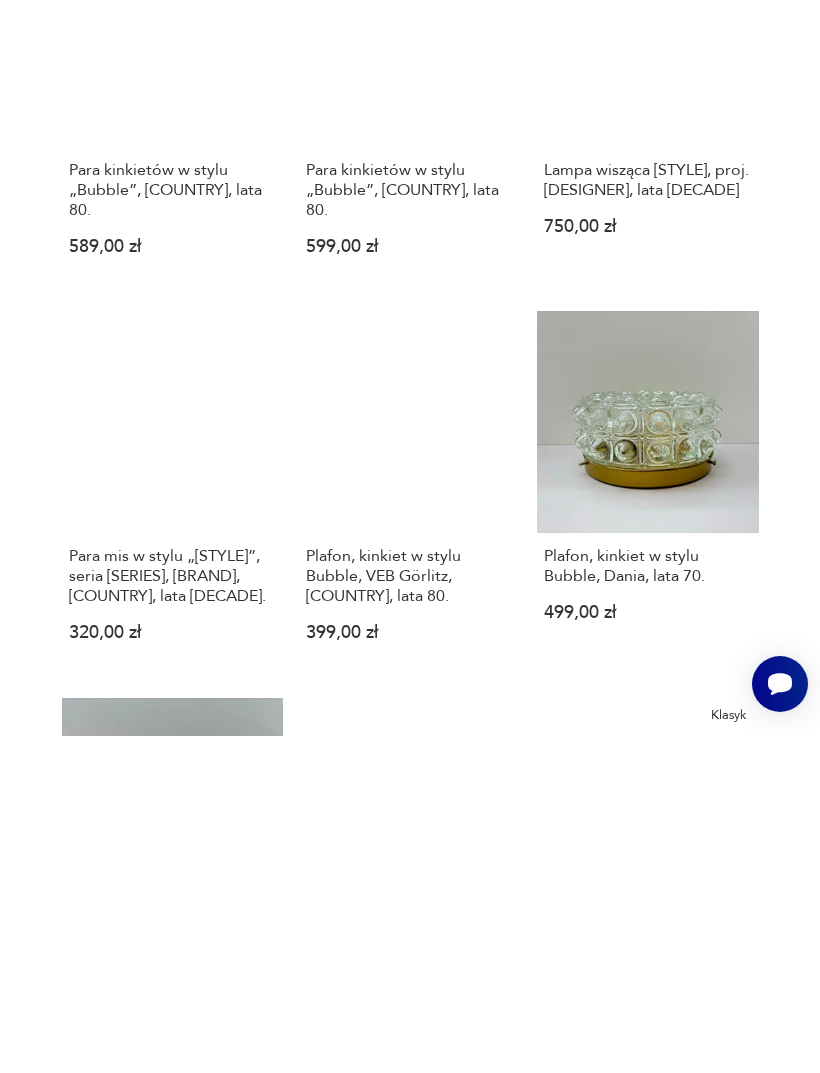scroll, scrollTop: 470, scrollLeft: 0, axis: vertical 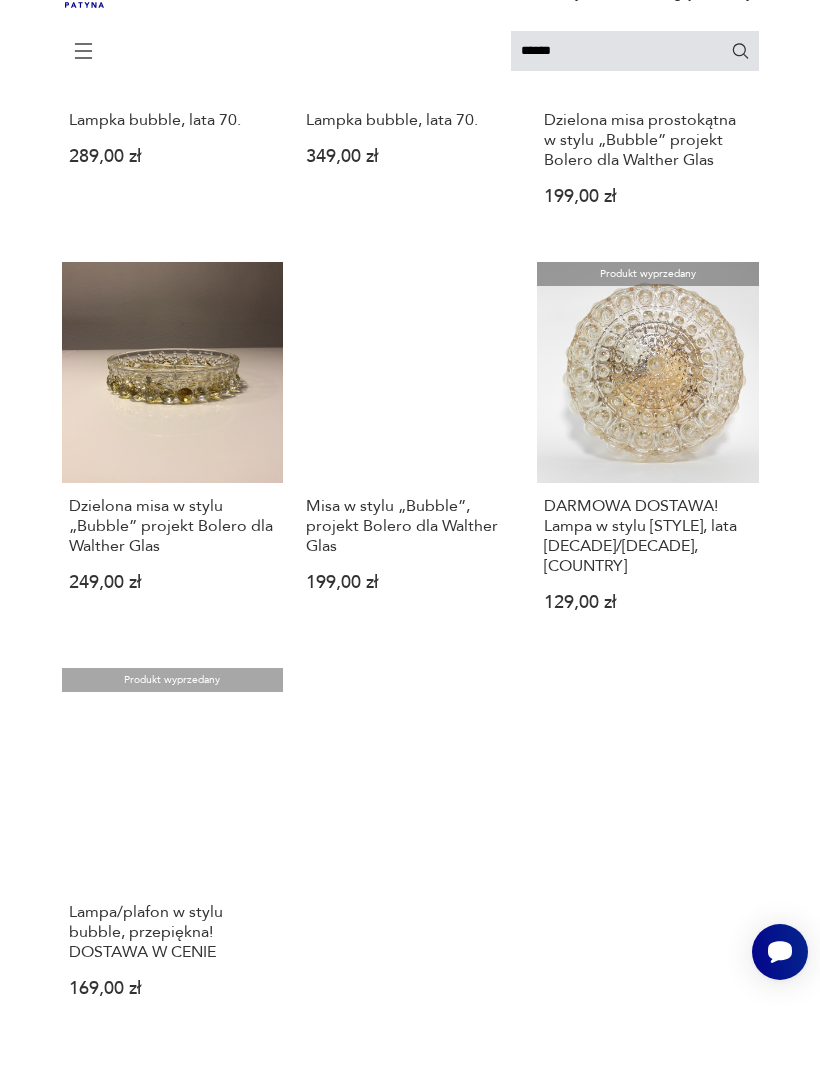 click on "DARMOWA DOSTAWA! Lampa w stylu [STYLE], lata [DECADE]/[DECADE], [COUNTRY]" at bounding box center [647, 605] 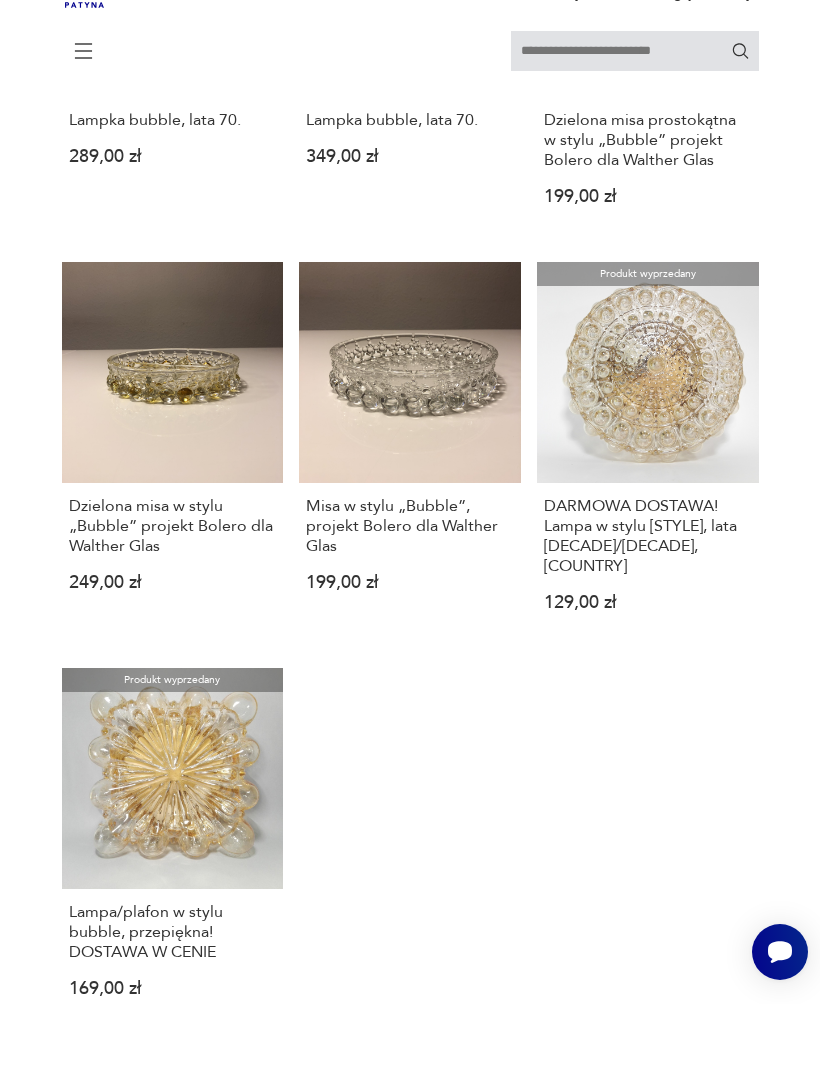 scroll, scrollTop: 174, scrollLeft: 0, axis: vertical 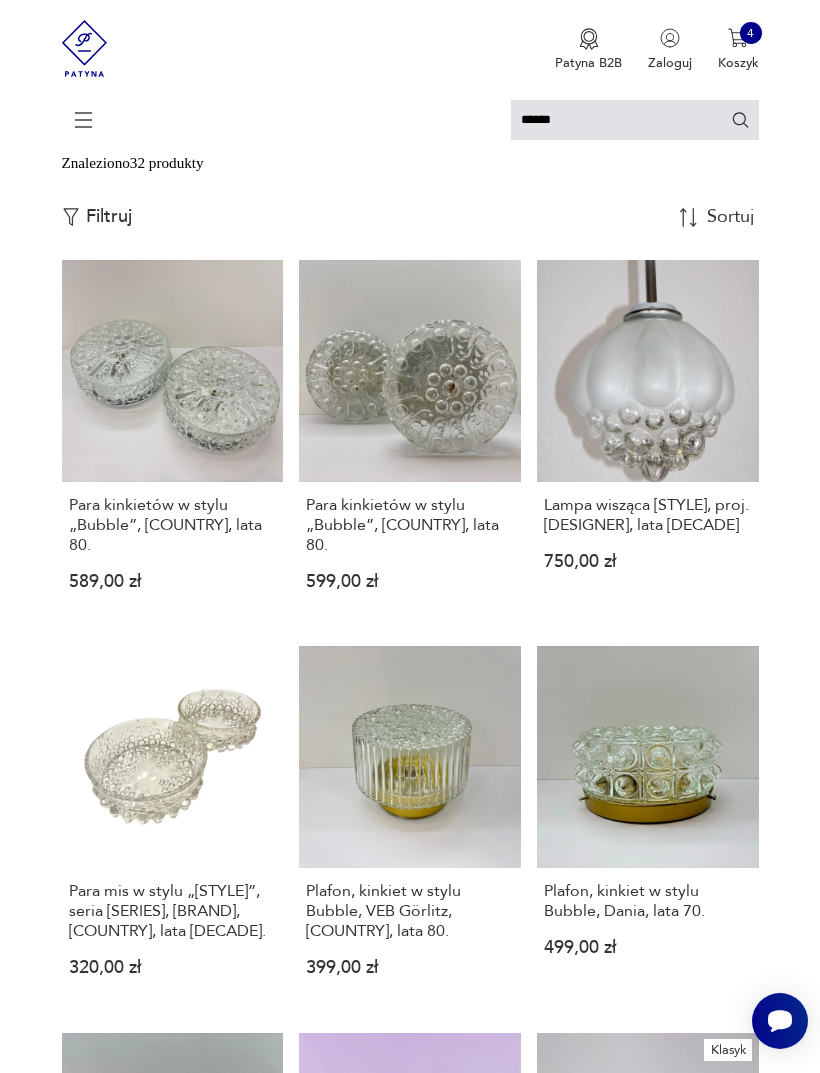 click on "Plafon, [ITEM] w stylu [STYLE], [COUNTRY], lata [DECADE]. [PRICE]" at bounding box center [648, 826] 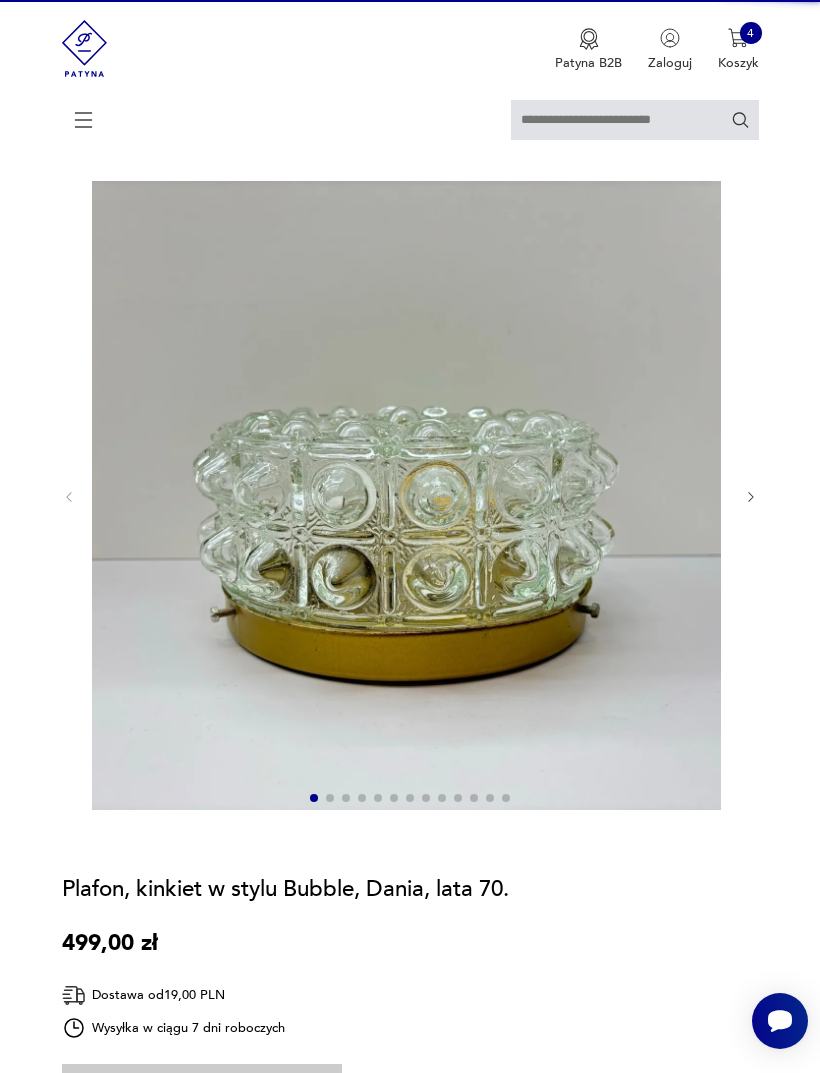 scroll, scrollTop: 0, scrollLeft: 0, axis: both 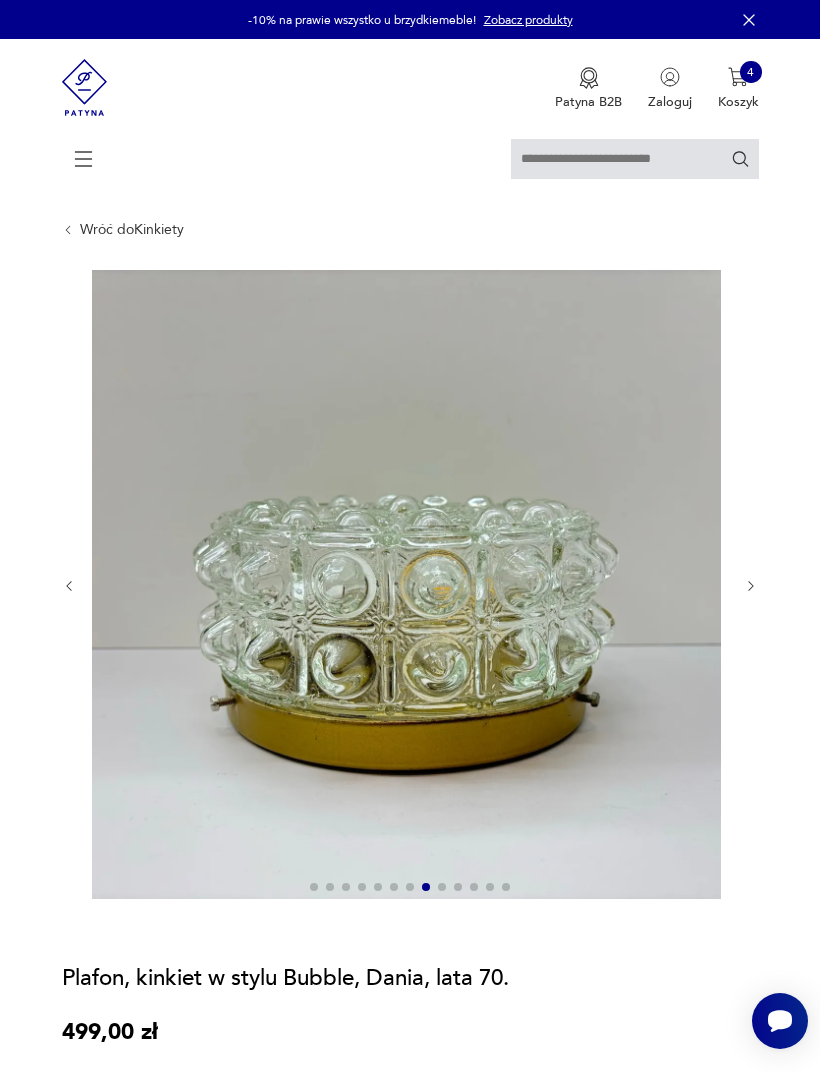 click on "4" at bounding box center [751, 72] 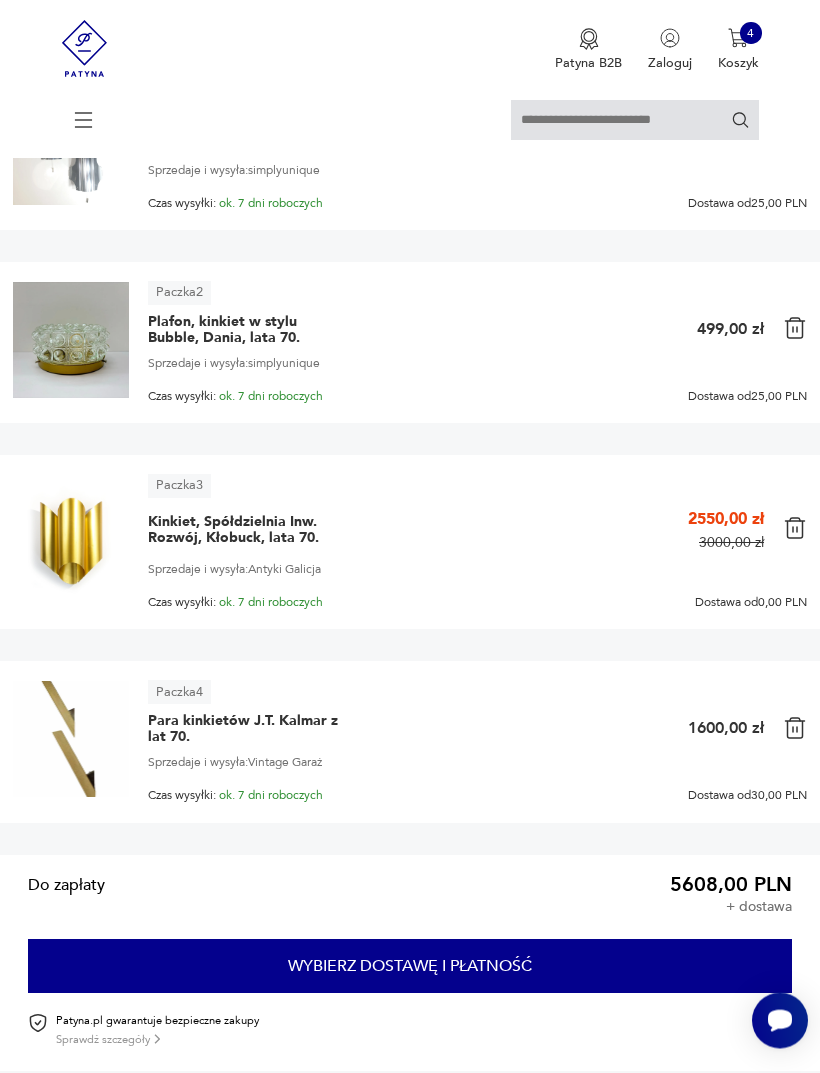 scroll, scrollTop: 314, scrollLeft: 0, axis: vertical 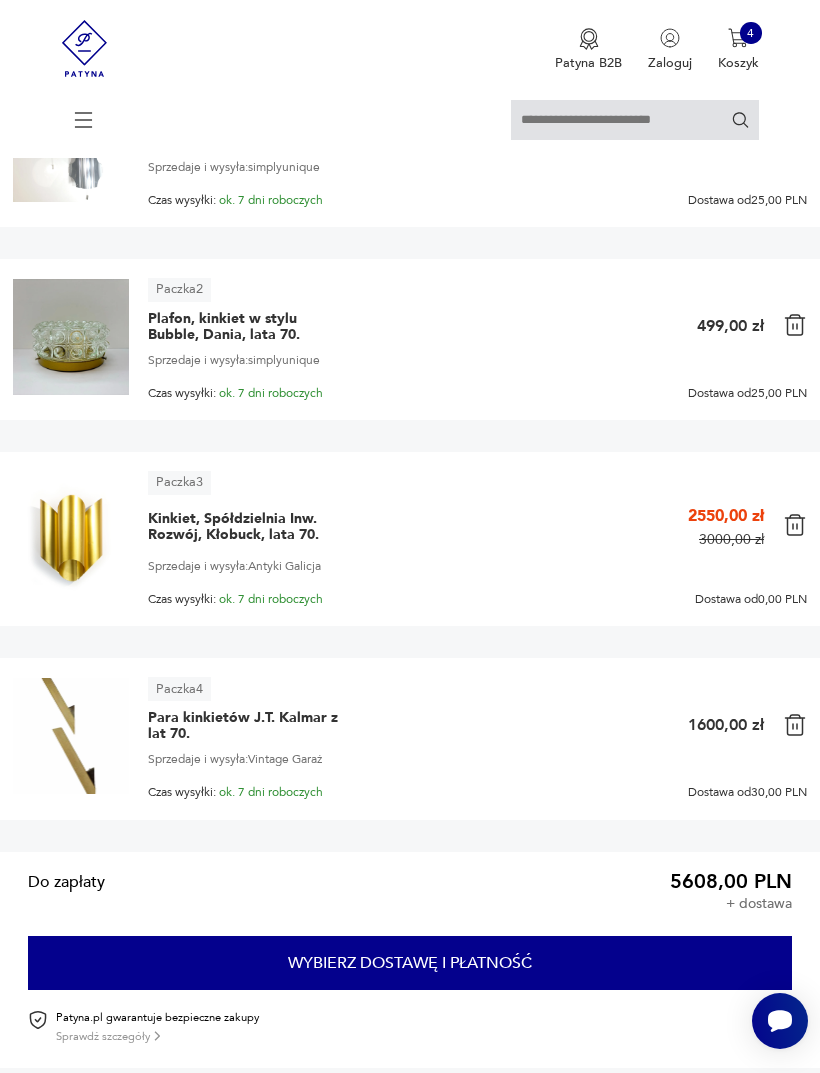 click on "Kinkiet, Spółdzielnia Inw. Rozwój, Kłobuck, lata 70." at bounding box center (248, 134) 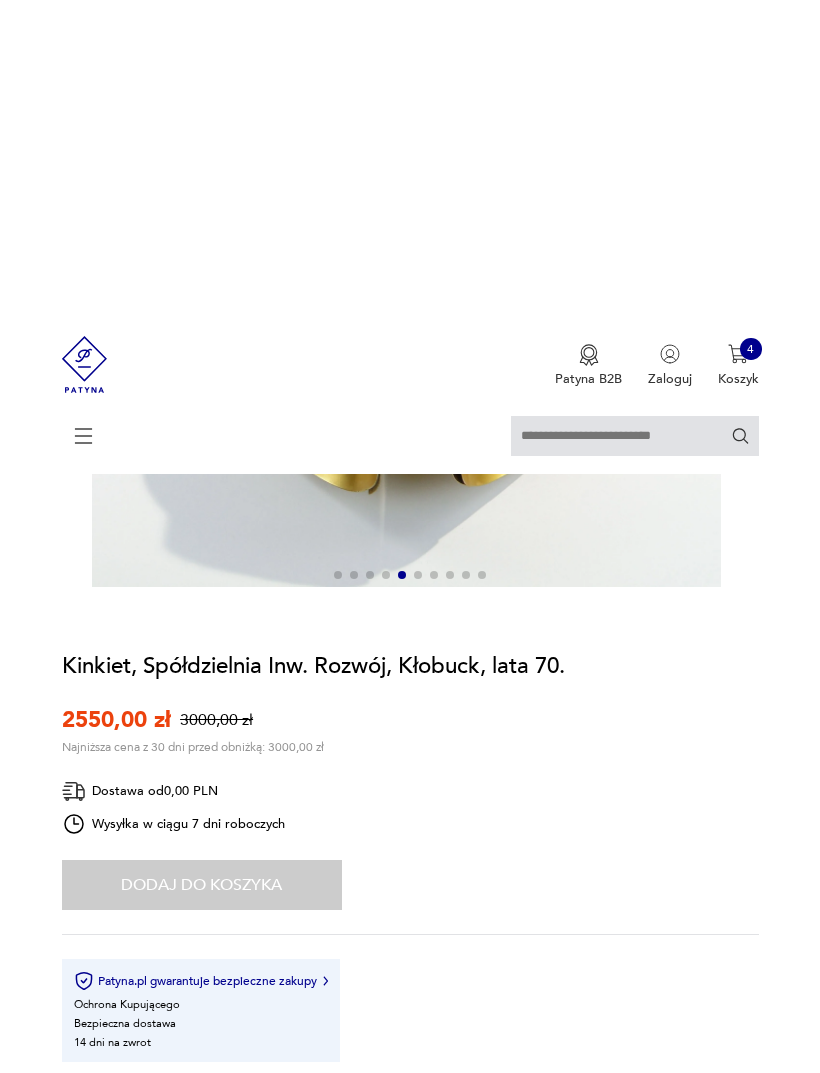 scroll, scrollTop: 0, scrollLeft: 0, axis: both 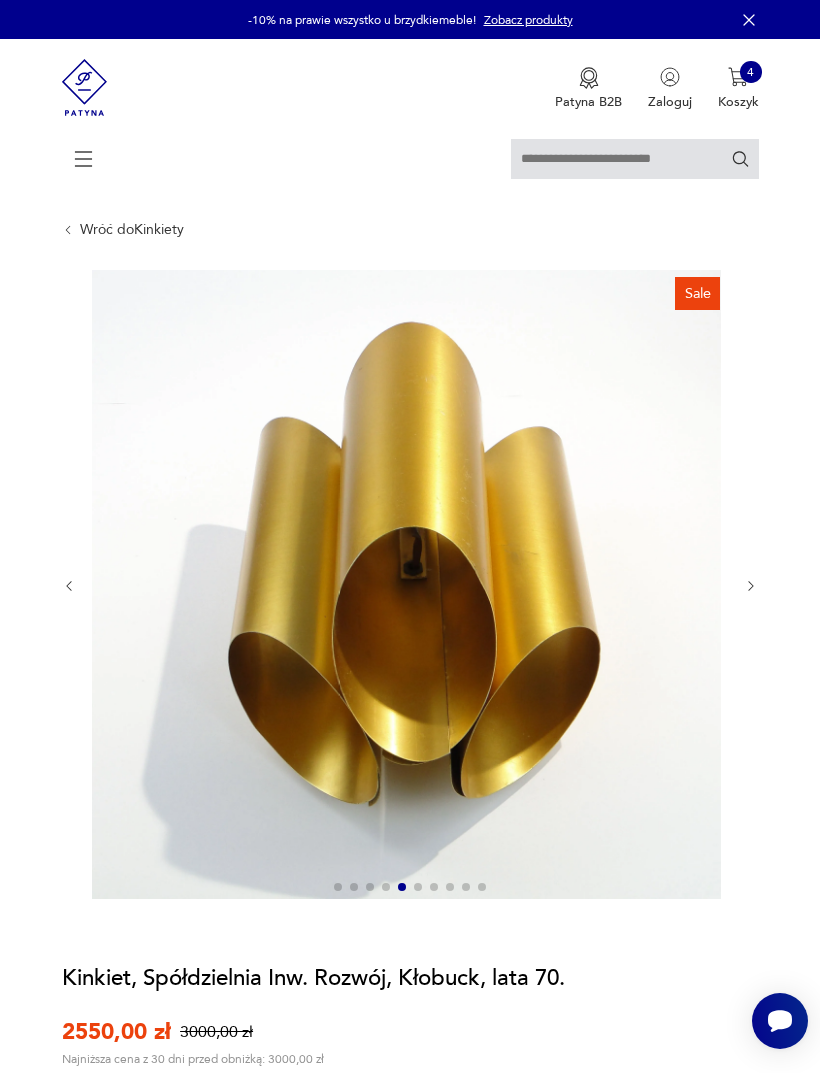 click at bounding box center (738, 77) 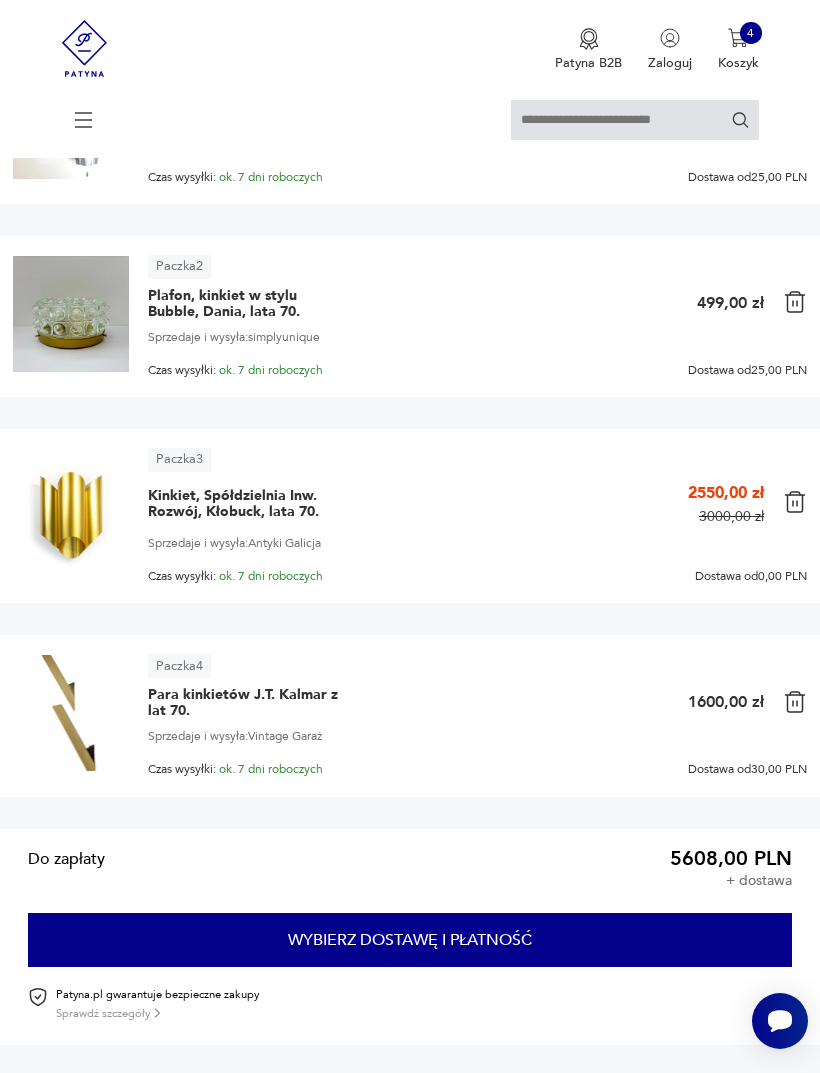 scroll, scrollTop: 341, scrollLeft: 0, axis: vertical 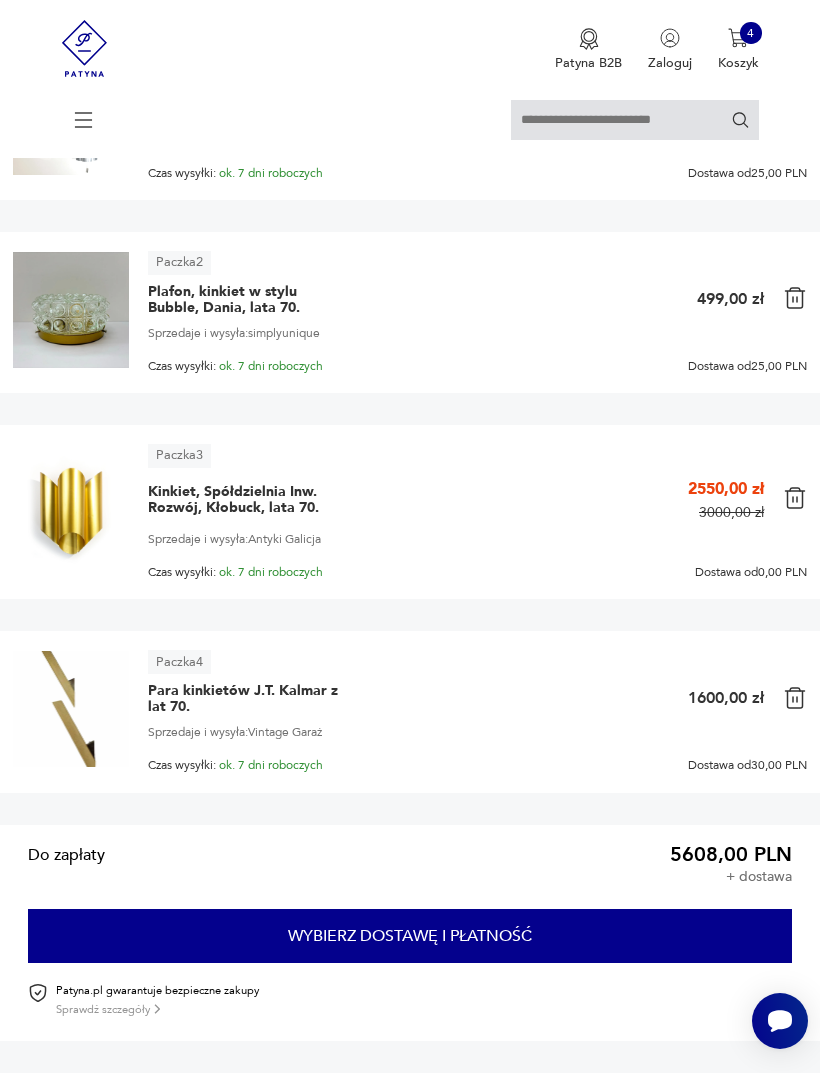 click at bounding box center (795, 105) 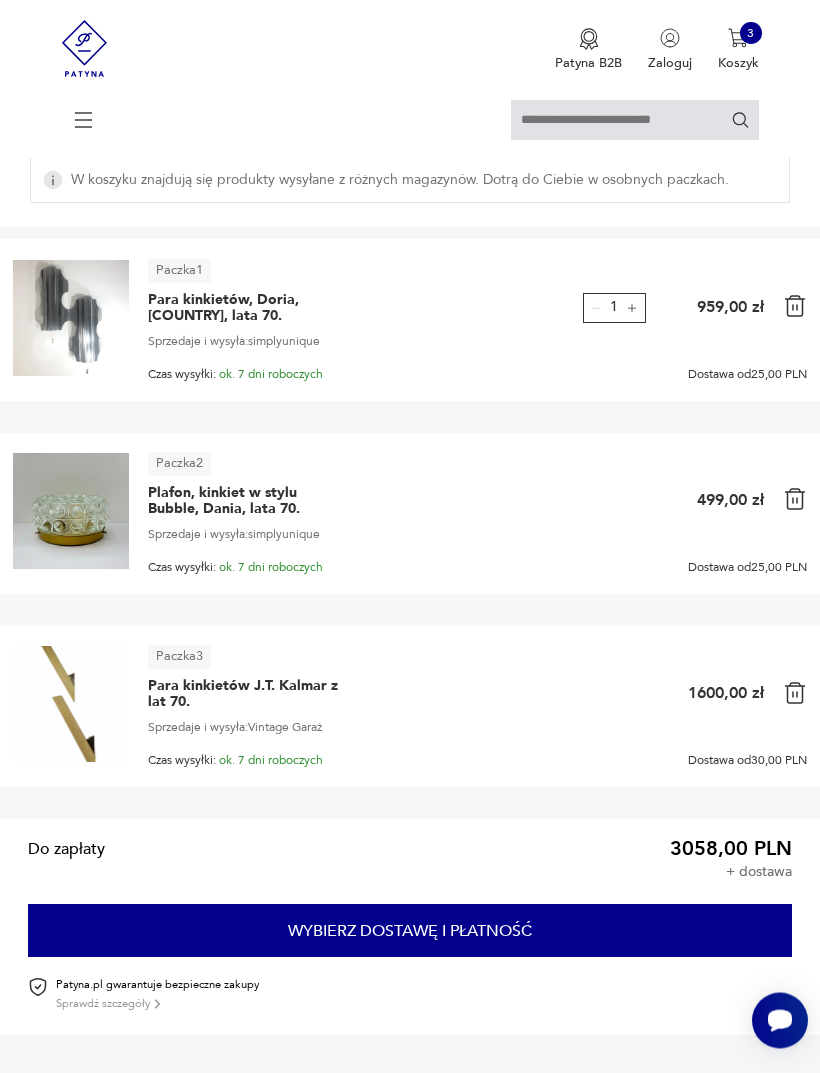 scroll, scrollTop: 134, scrollLeft: 0, axis: vertical 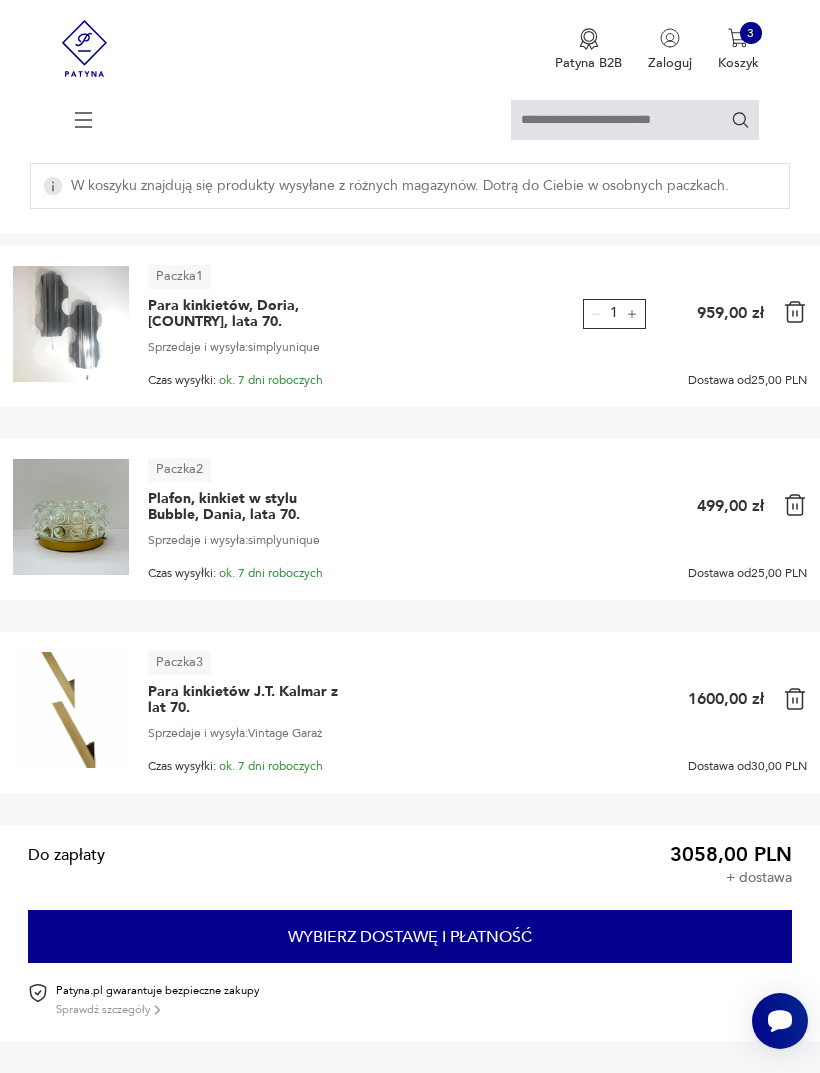 click on "Para kinkietów, Doria, [COUNTRY], lata 70." at bounding box center [248, 314] 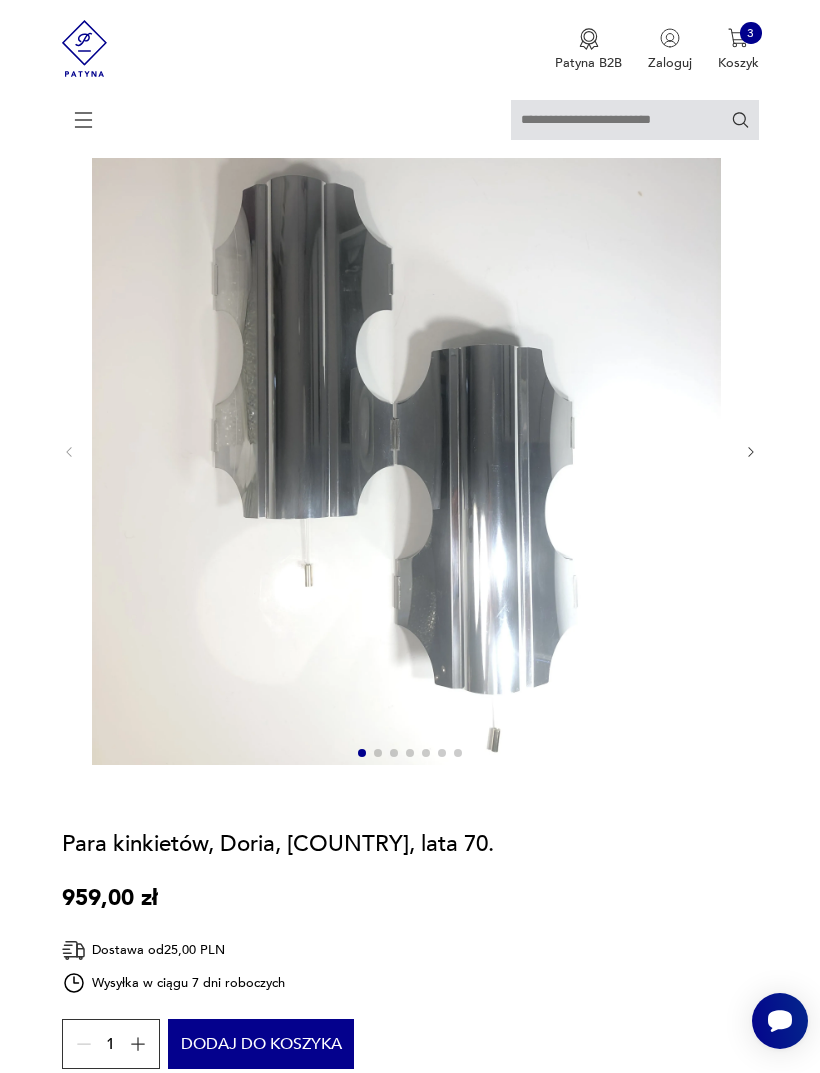 click at bounding box center (738, 38) 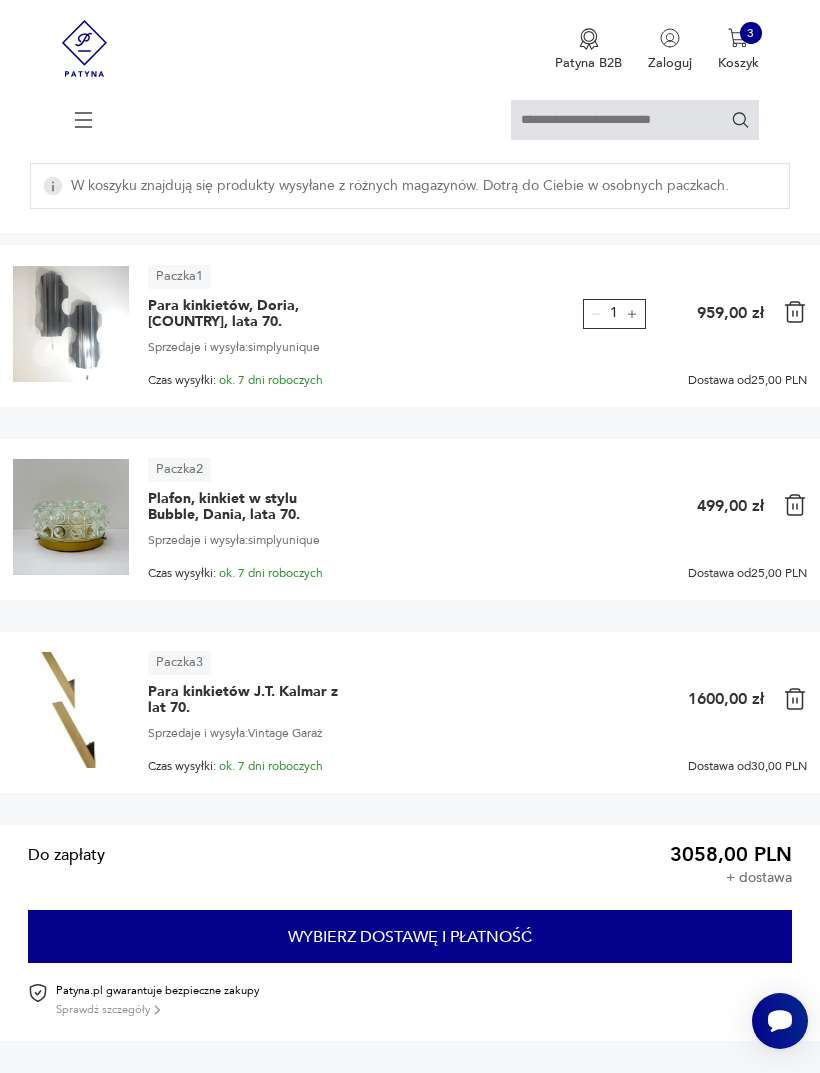 click on "Para kinkietów J.T. Kalmar z lat 70." at bounding box center (248, 314) 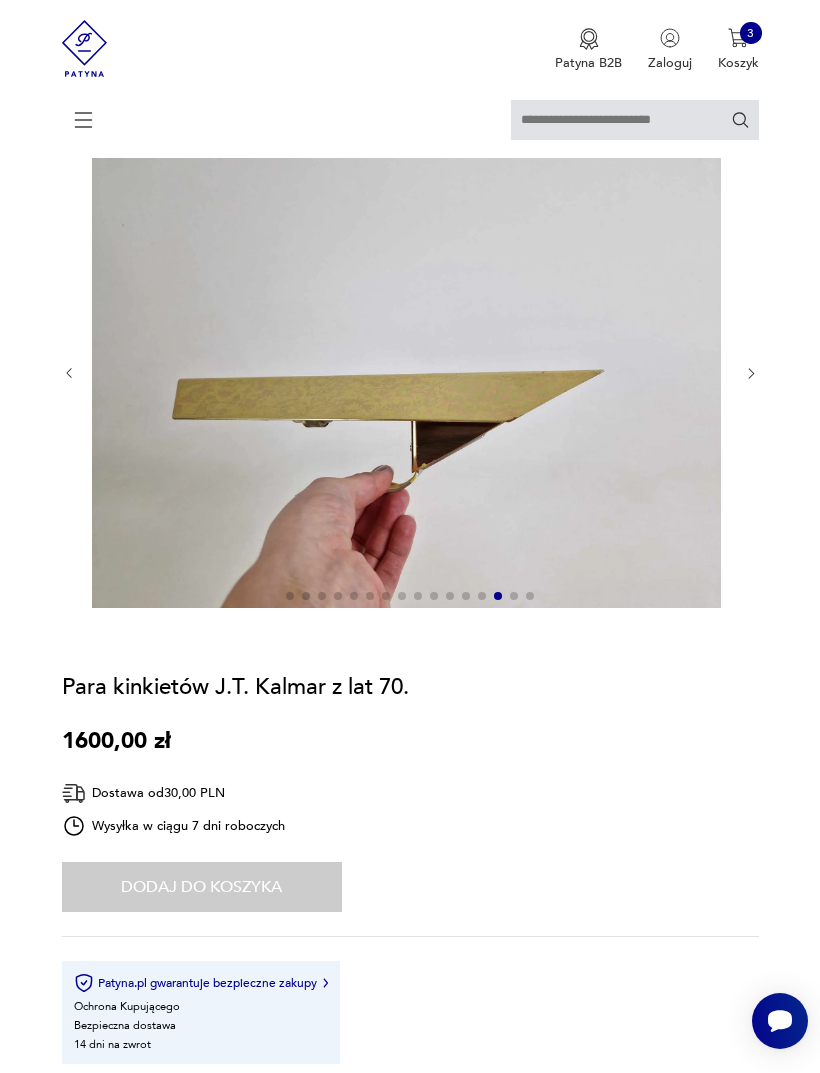 scroll, scrollTop: 0, scrollLeft: 0, axis: both 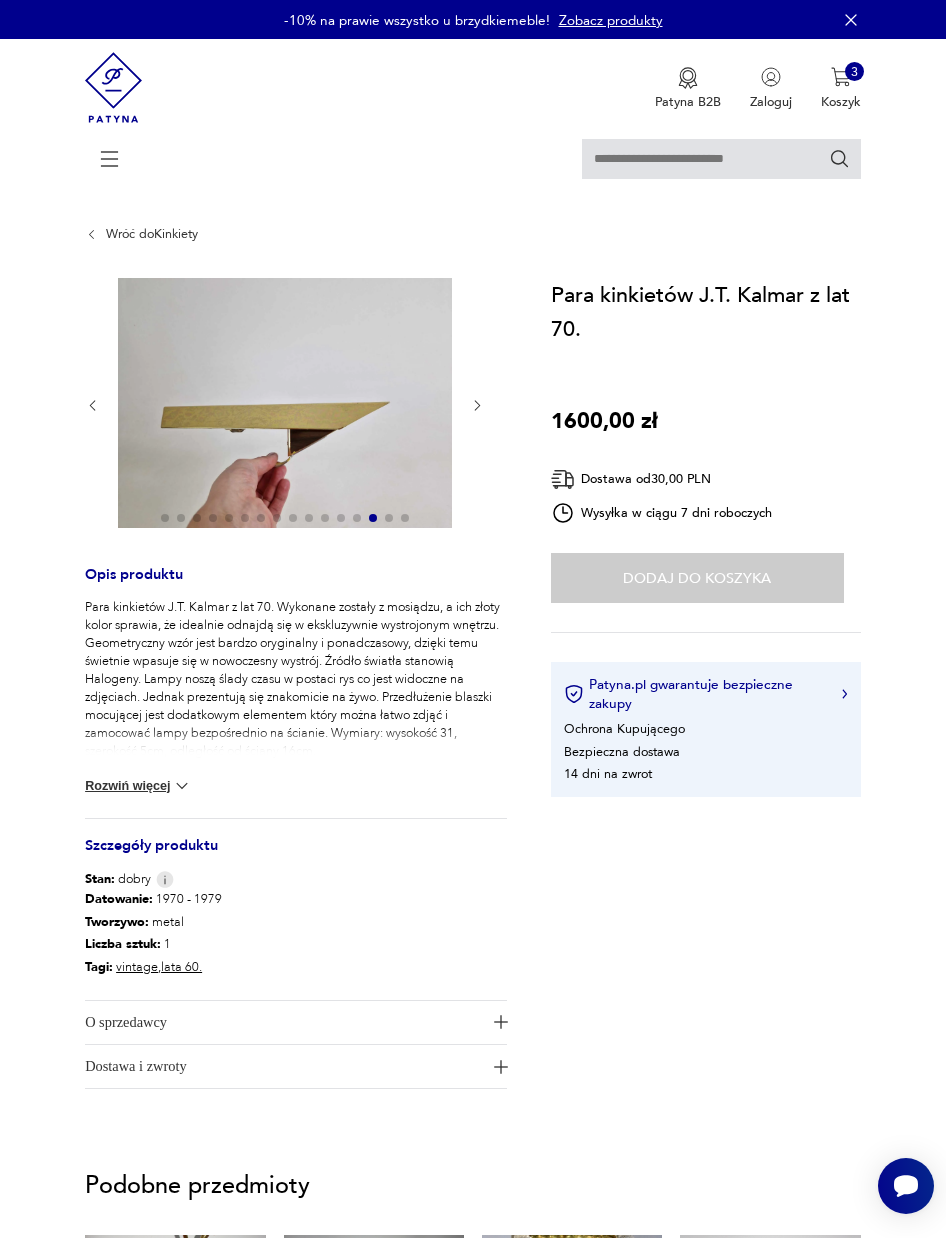 click at bounding box center (841, 77) 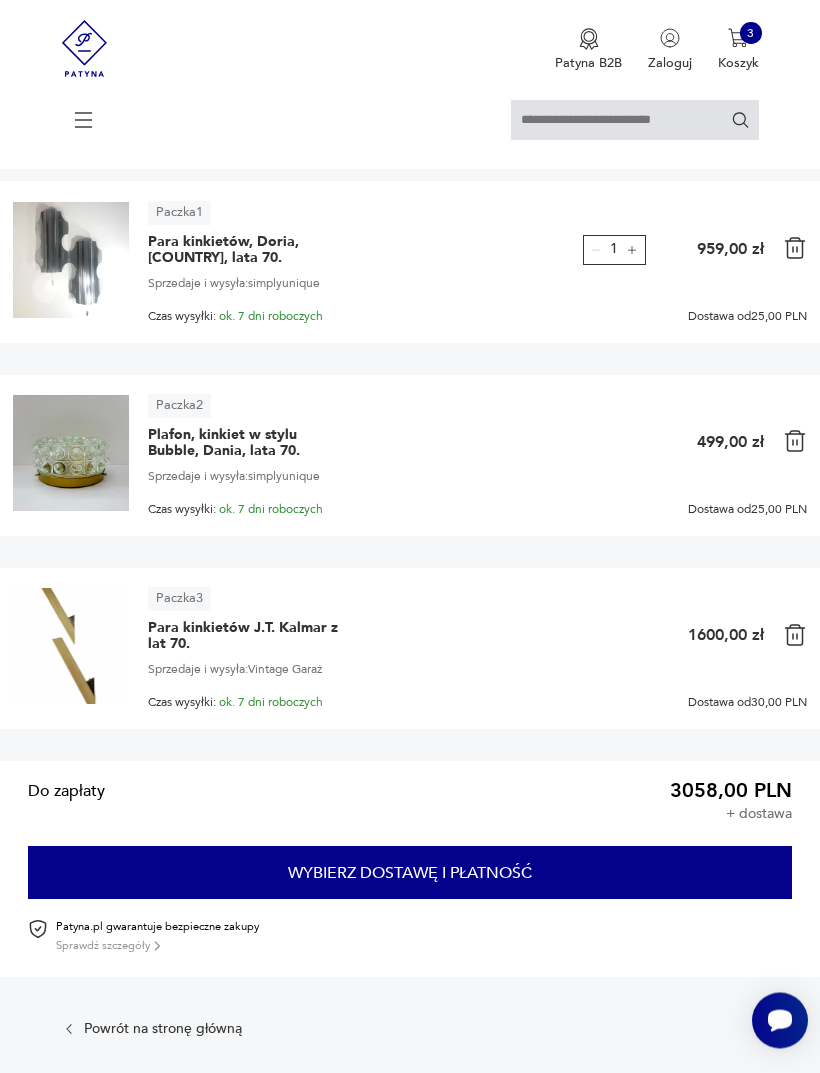 scroll, scrollTop: 199, scrollLeft: 0, axis: vertical 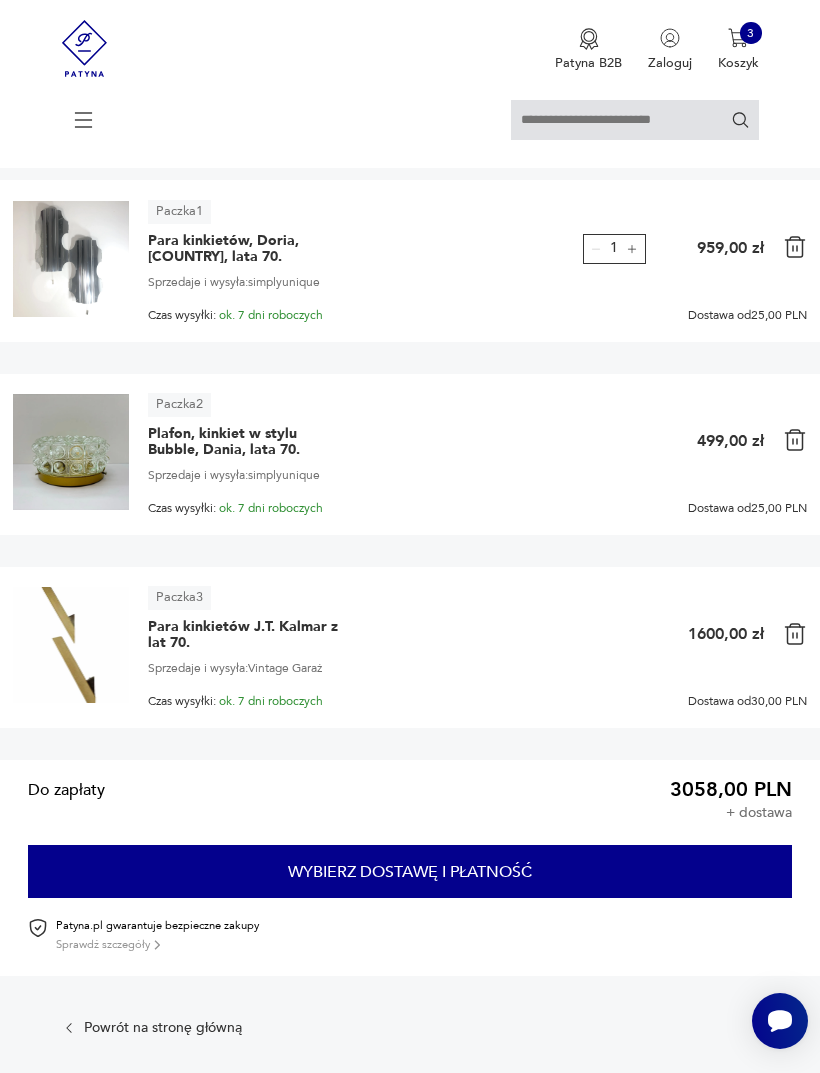 click on "Para kinkietów J.T. Kalmar z lat 70." at bounding box center (248, 249) 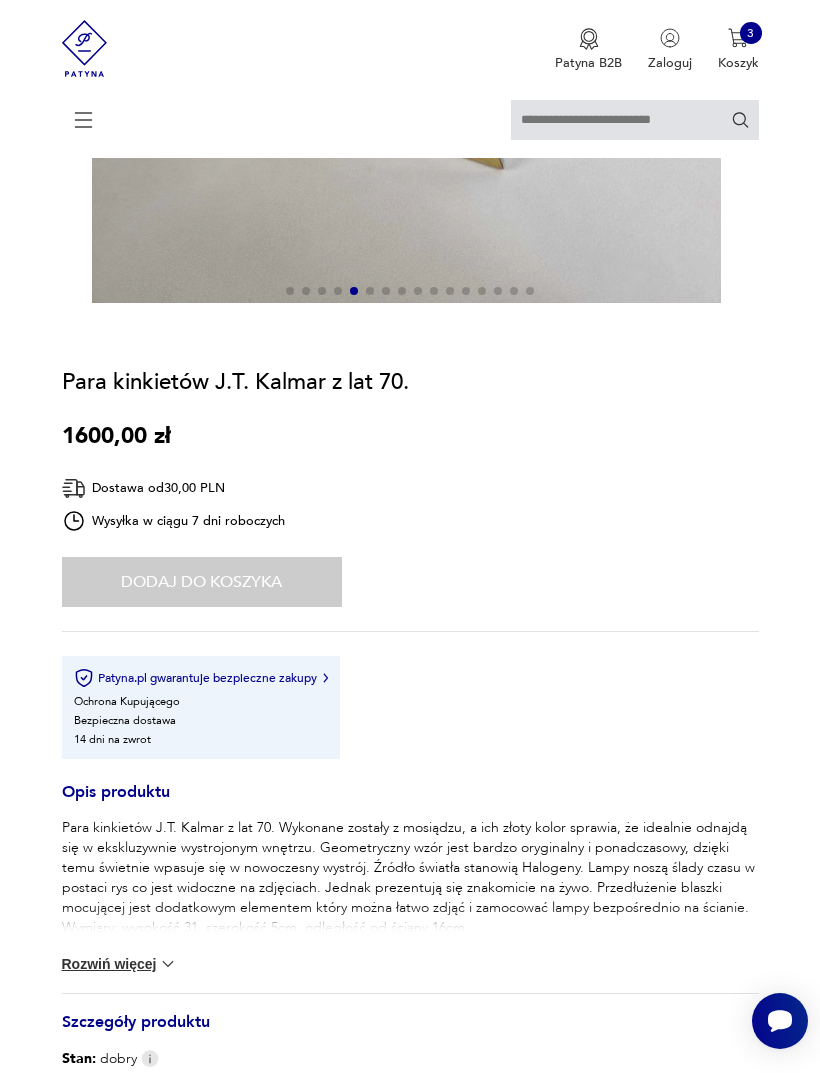 scroll, scrollTop: 440, scrollLeft: 0, axis: vertical 